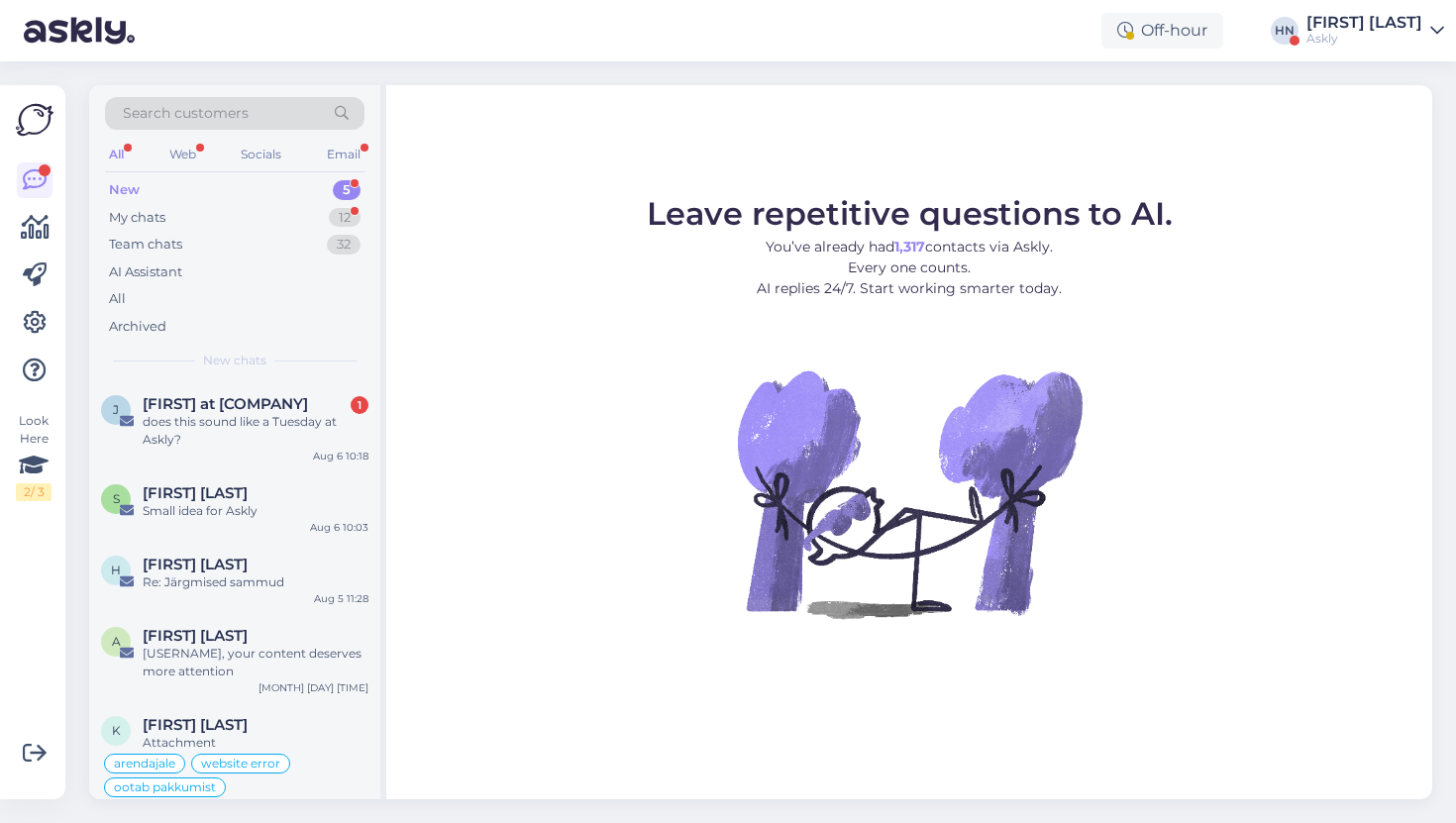 scroll, scrollTop: 0, scrollLeft: 0, axis: both 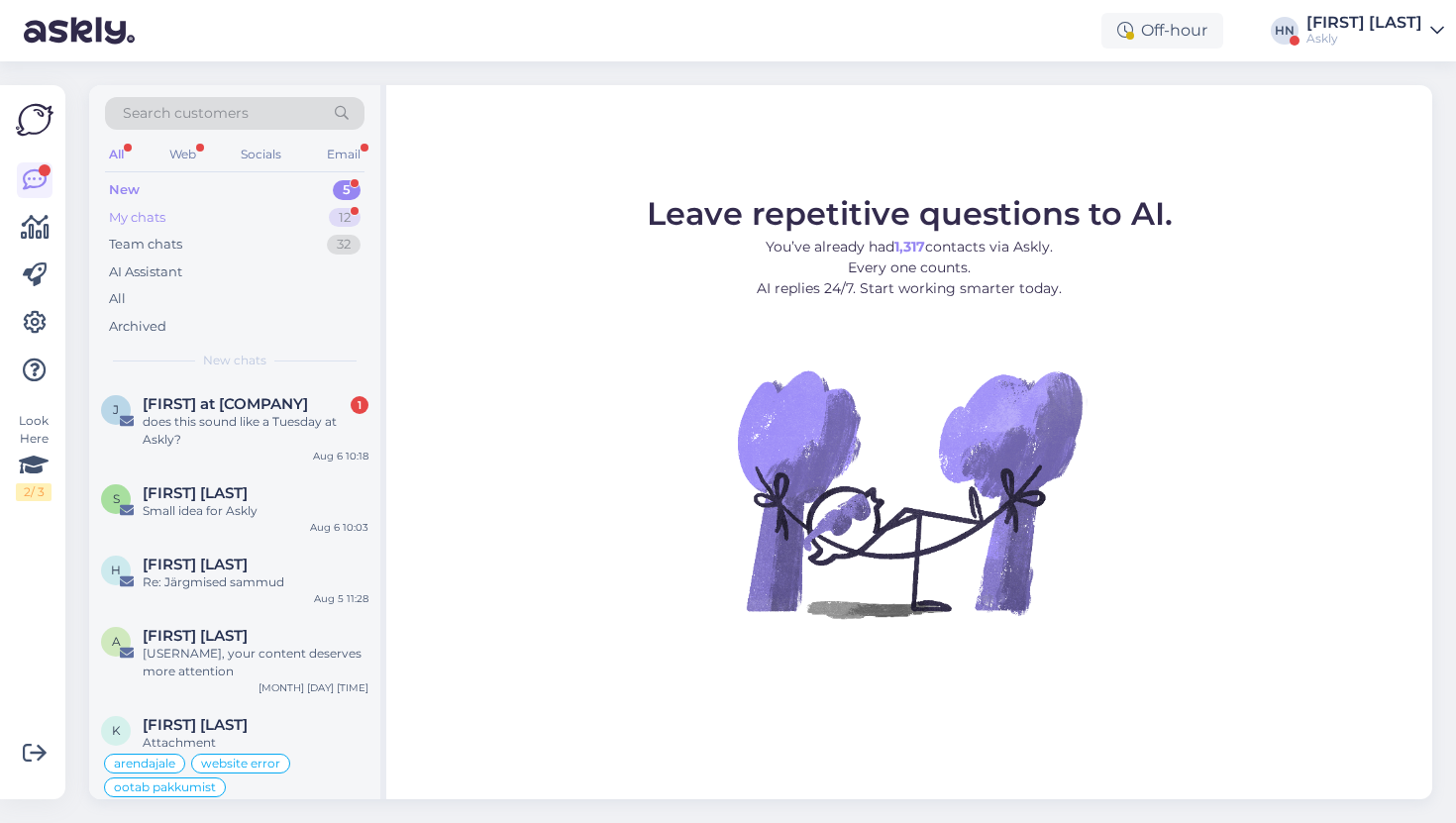 click on "12" at bounding box center [345, 218] 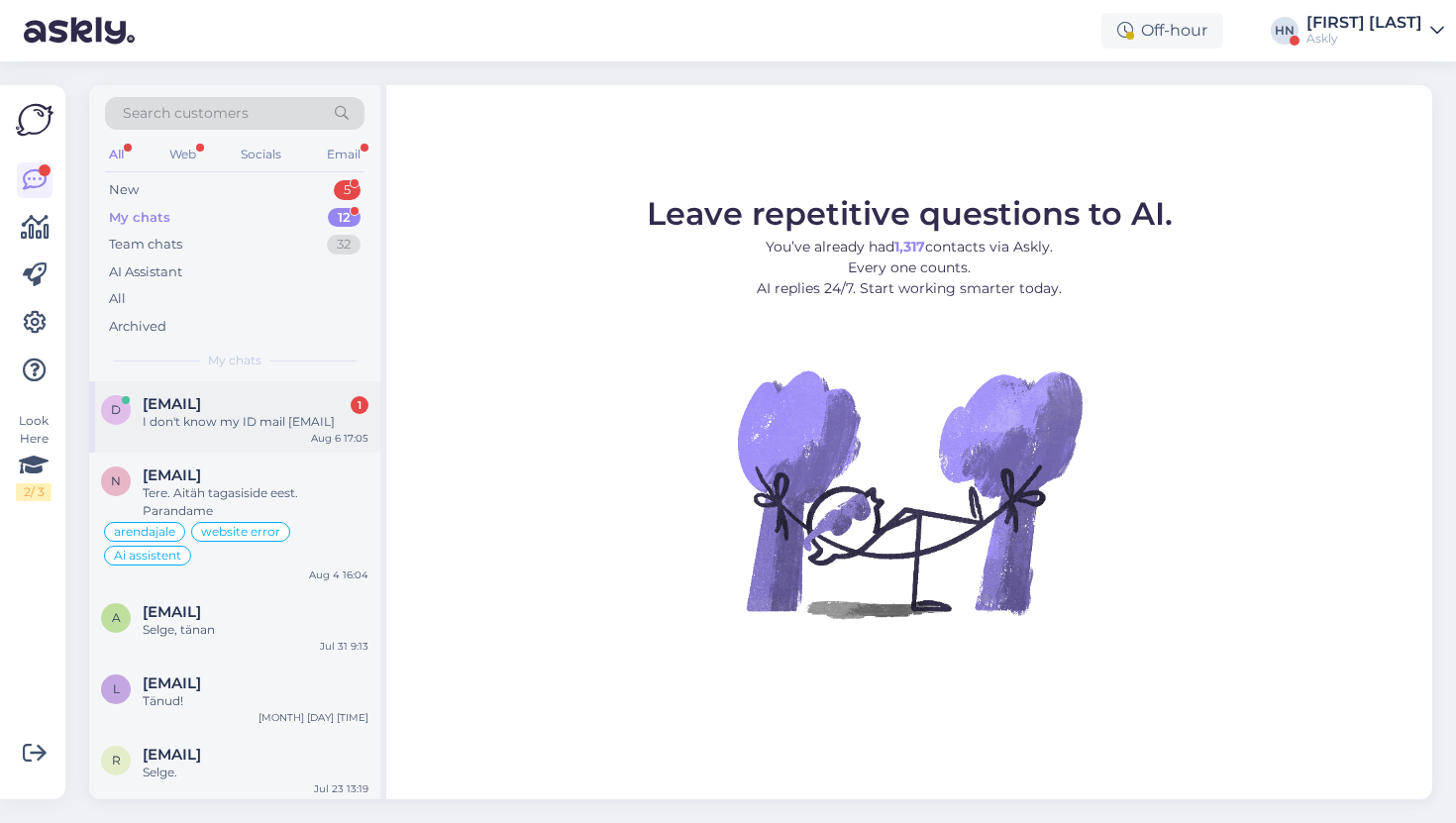 click on "я не знаю свой идентификатор почта daria.karotkaya@ohi-s.com" at bounding box center (256, 422) 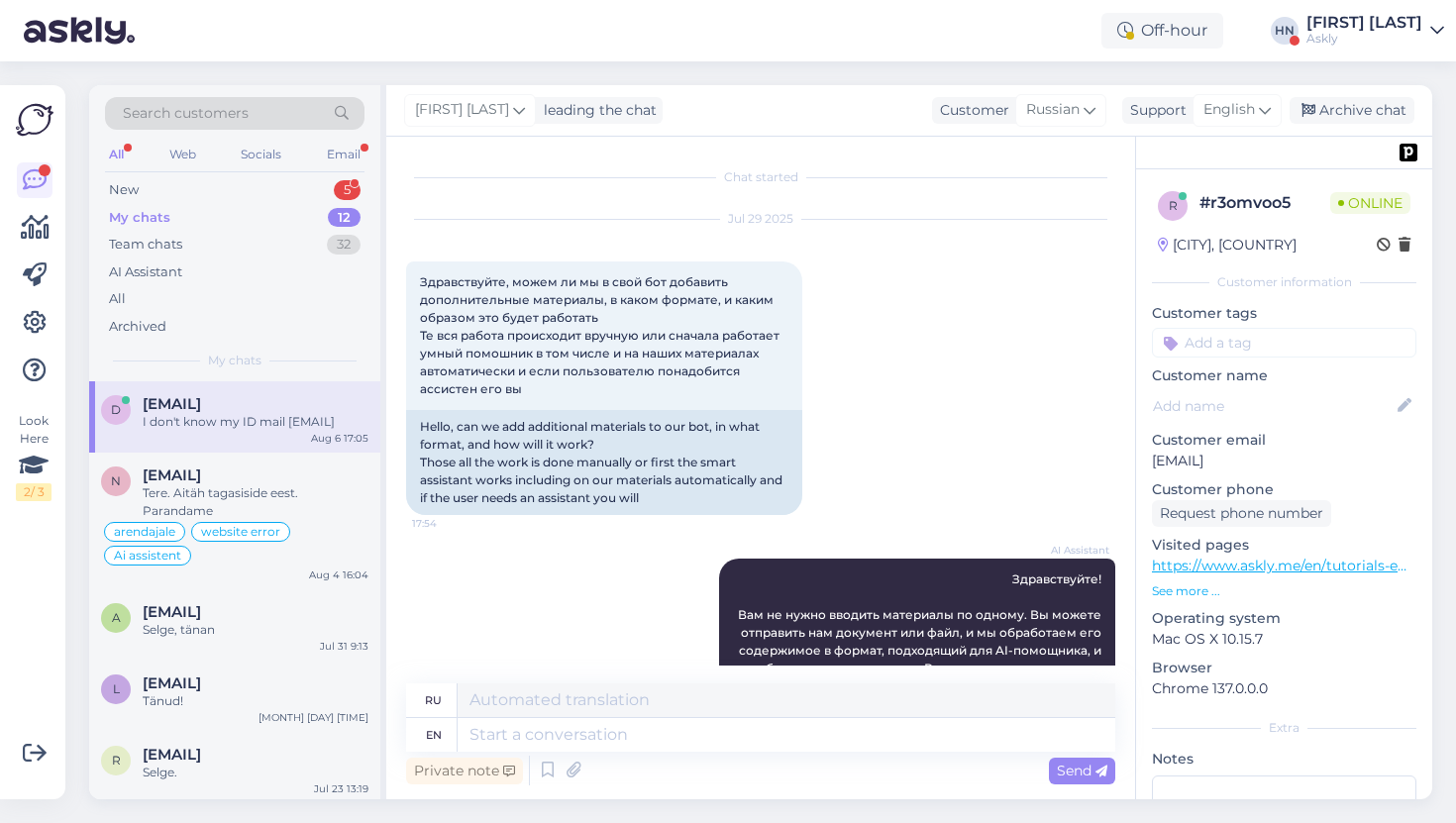 scroll, scrollTop: 6770, scrollLeft: 0, axis: vertical 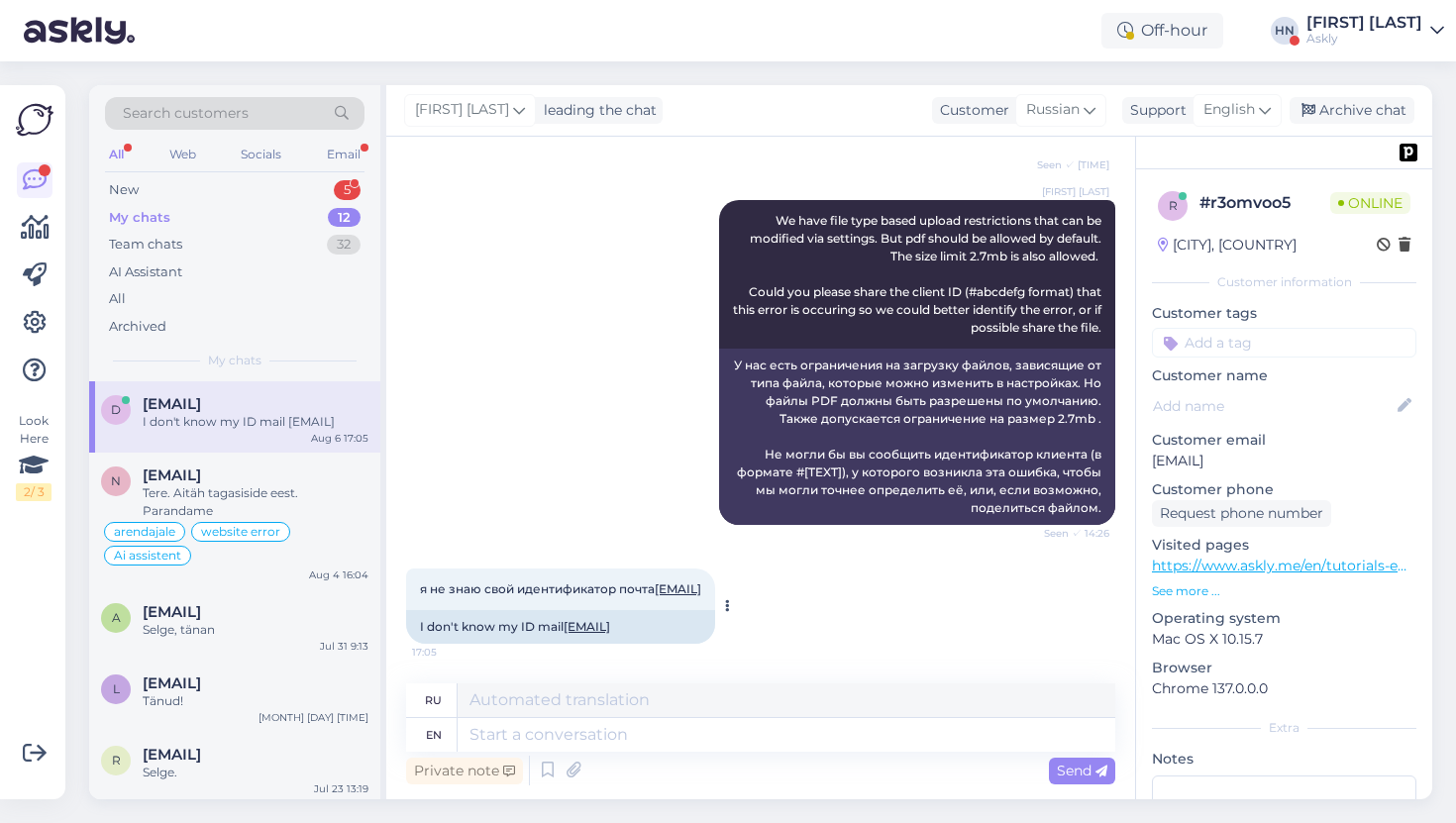 click on "I don't know my ID mail  daria.karotkaya@ohi-s.com" at bounding box center [561, 627] 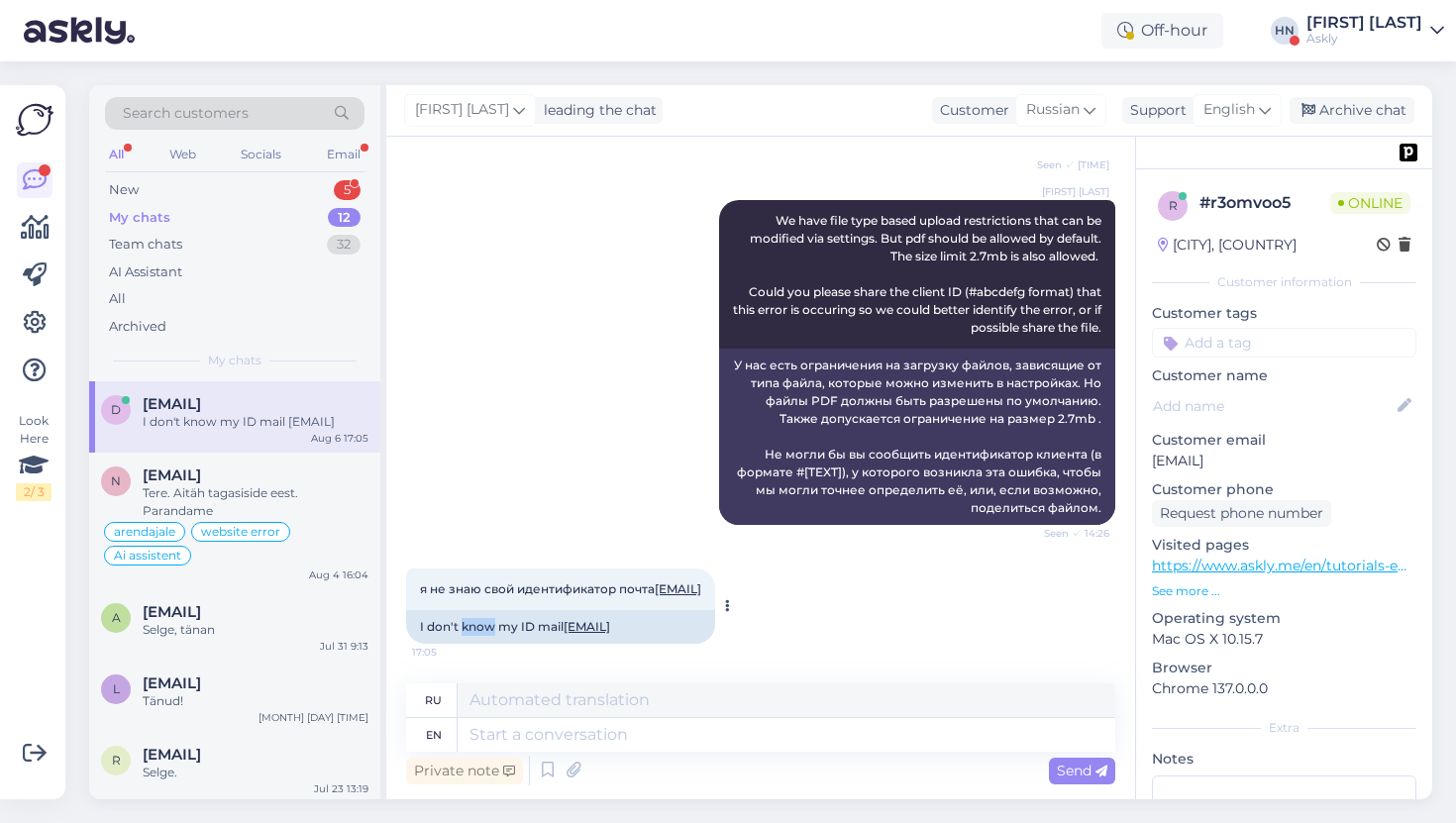 click on "I don't know my ID mail  daria.karotkaya@ohi-s.com" at bounding box center [561, 627] 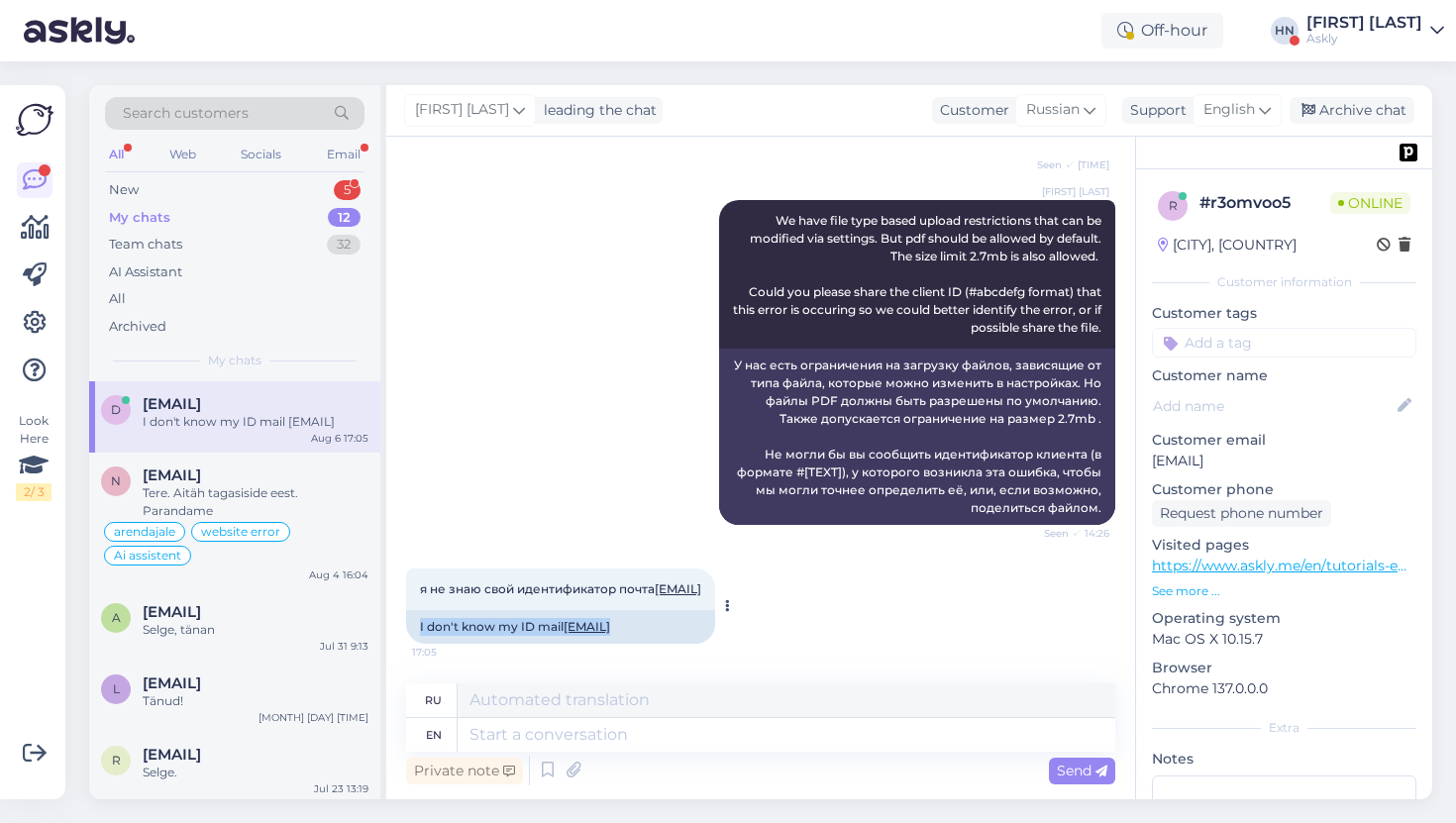 click on "I don't know my ID mail  daria.karotkaya@ohi-s.com" at bounding box center [561, 627] 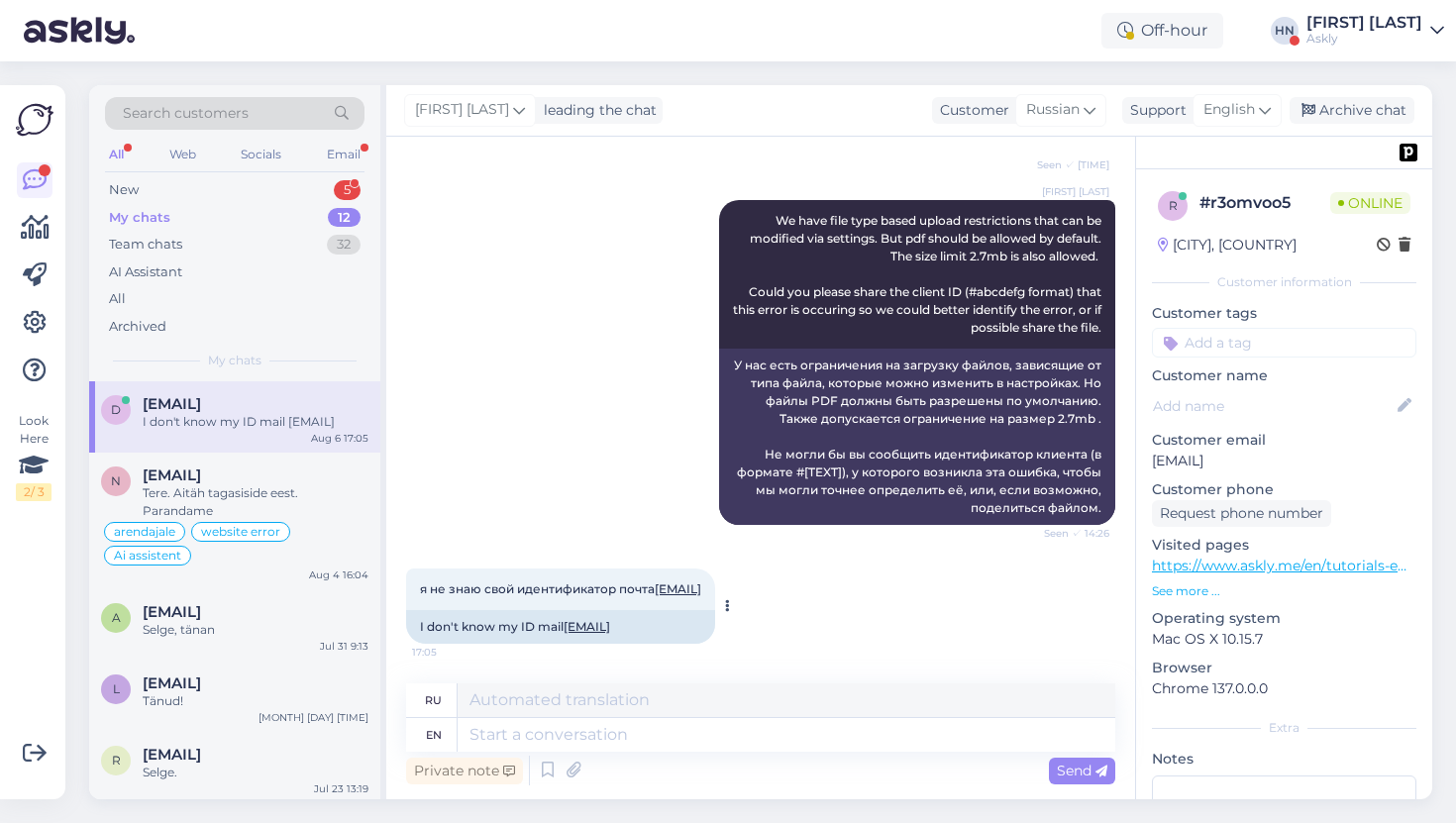 click on "I don't know my ID mail  daria.karotkaya@ohi-s.com" at bounding box center (561, 627) 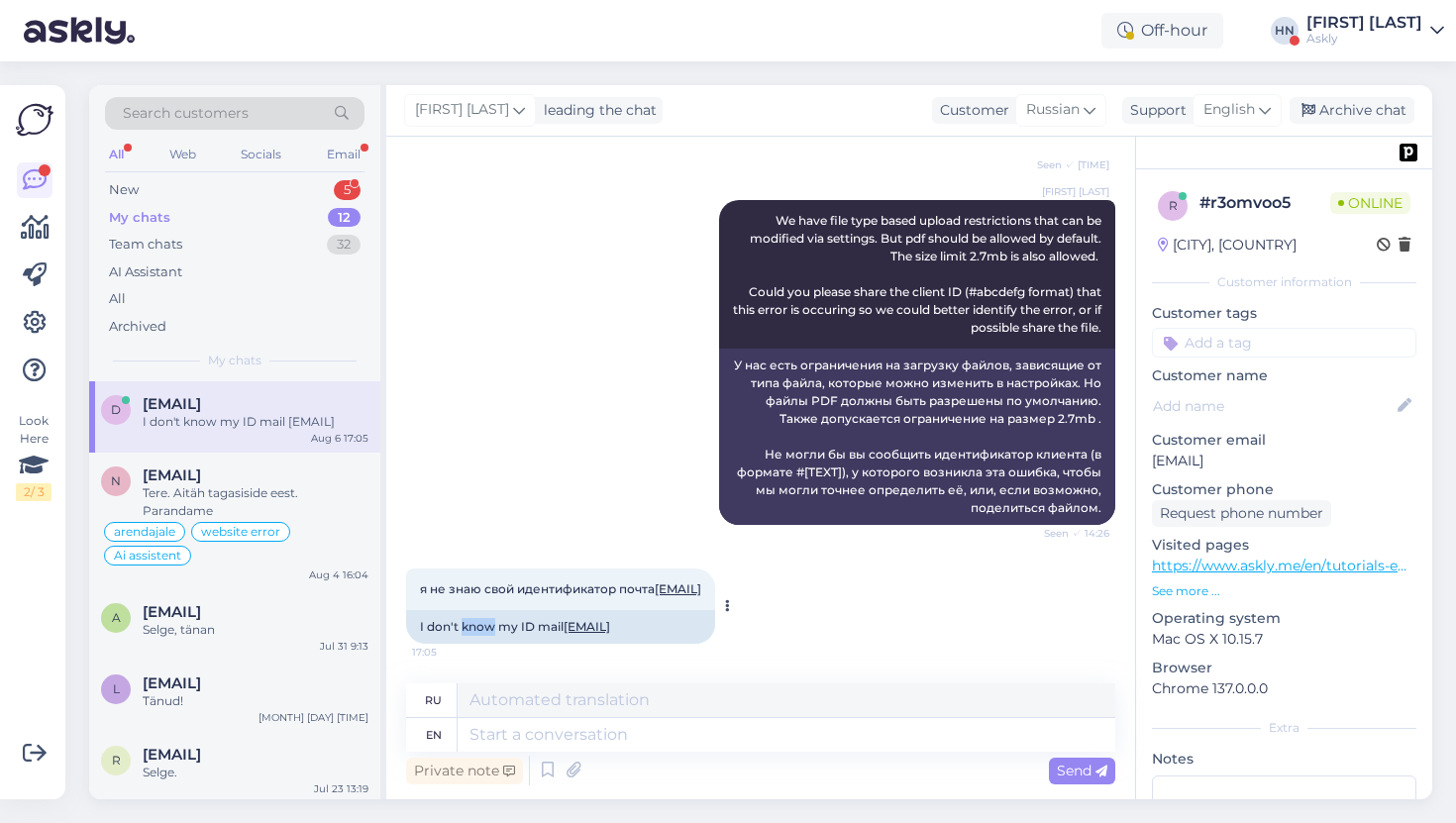 click on "I don't know my ID mail  daria.karotkaya@ohi-s.com" at bounding box center [561, 627] 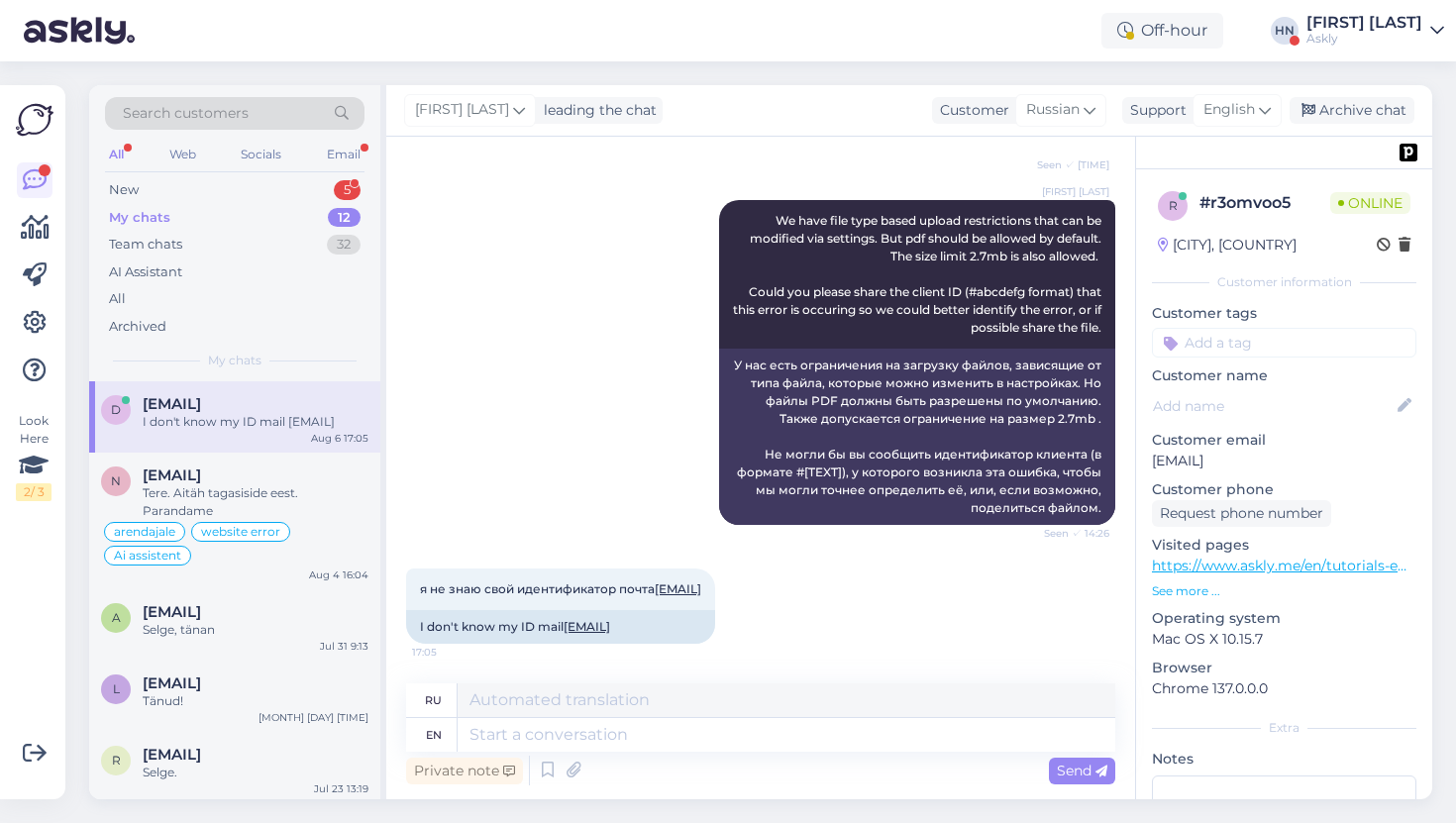 click on "Hans Niinemäe We have file type based upload restrictions that can be modified via settings. But pdf should be allowed by default. The size limit 2.7mb is also allowed.
Could you please share the client ID (#abcdefg format) that this error is occuring so we could better identify the error, or if possible share the file.  Seen ✓ 14:26  У нас есть ограничения на загрузку файлов, зависящие от типа файла, которые можно изменить в настройках. Но файлы PDF должны быть разрешены по умолчанию. Также допускается ограничение на размер 2.7mb .
Не могли бы вы сообщить идентификатор клиента (в формате #abcdefg), у которого возникла эта ошибка, чтобы мы могли точнее определить её, или, если возможно, поделиться файлом." at bounding box center (761, 362) 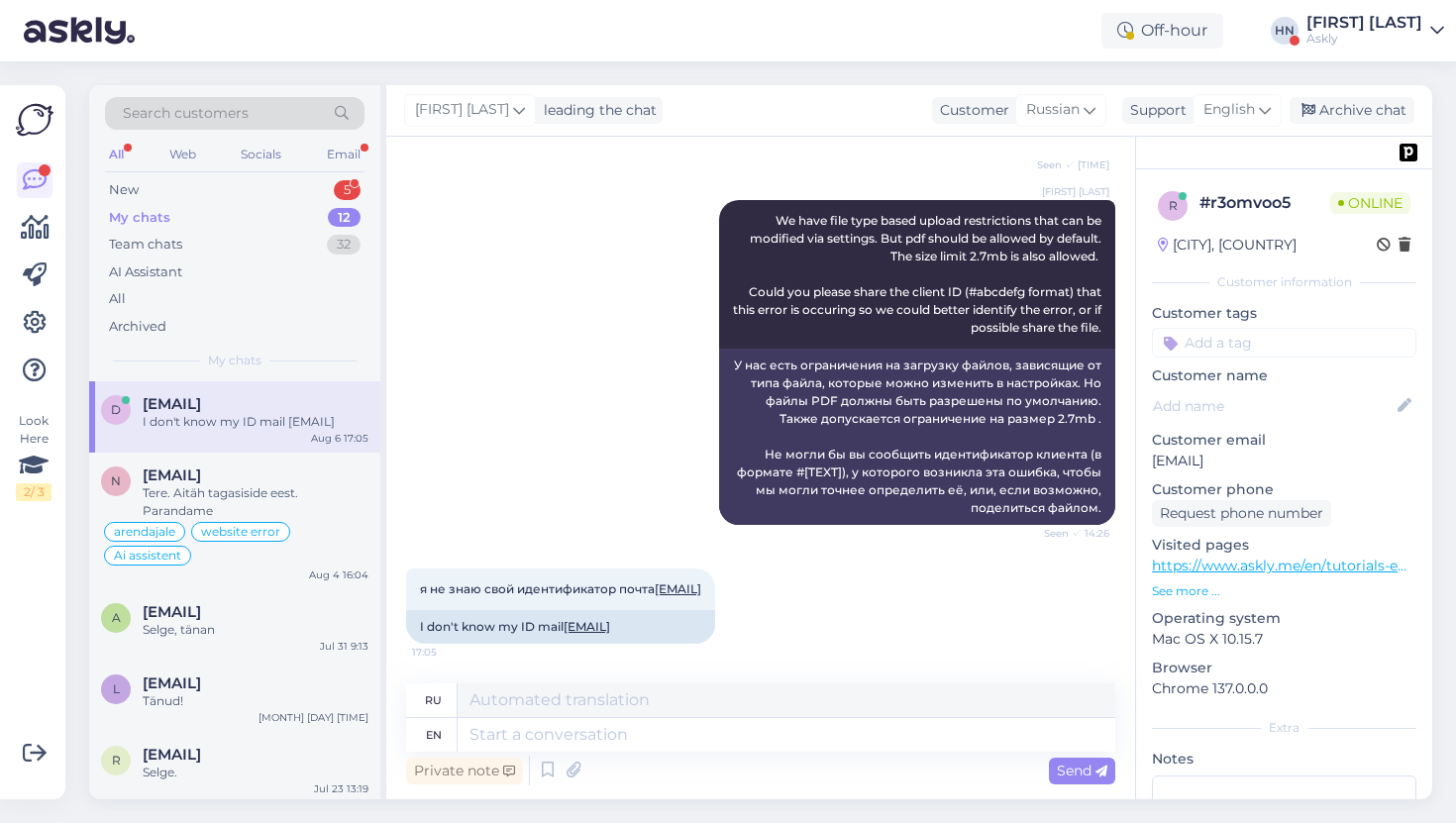 click on "Hans Niinemäe We have file type based upload restrictions that can be modified via settings. But pdf should be allowed by default. The size limit 2.7mb is also allowed.
Could you please share the client ID (#abcdefg format) that this error is occuring so we could better identify the error, or if possible share the file.  Seen ✓ 14:26  У нас есть ограничения на загрузку файлов, зависящие от типа файла, которые можно изменить в настройках. Но файлы PDF должны быть разрешены по умолчанию. Также допускается ограничение на размер 2.7mb .
Не могли бы вы сообщить идентификатор клиента (в формате #abcdefg), у которого возникла эта ошибка, чтобы мы могли точнее определить её, или, если возможно, поделиться файлом." at bounding box center [761, 362] 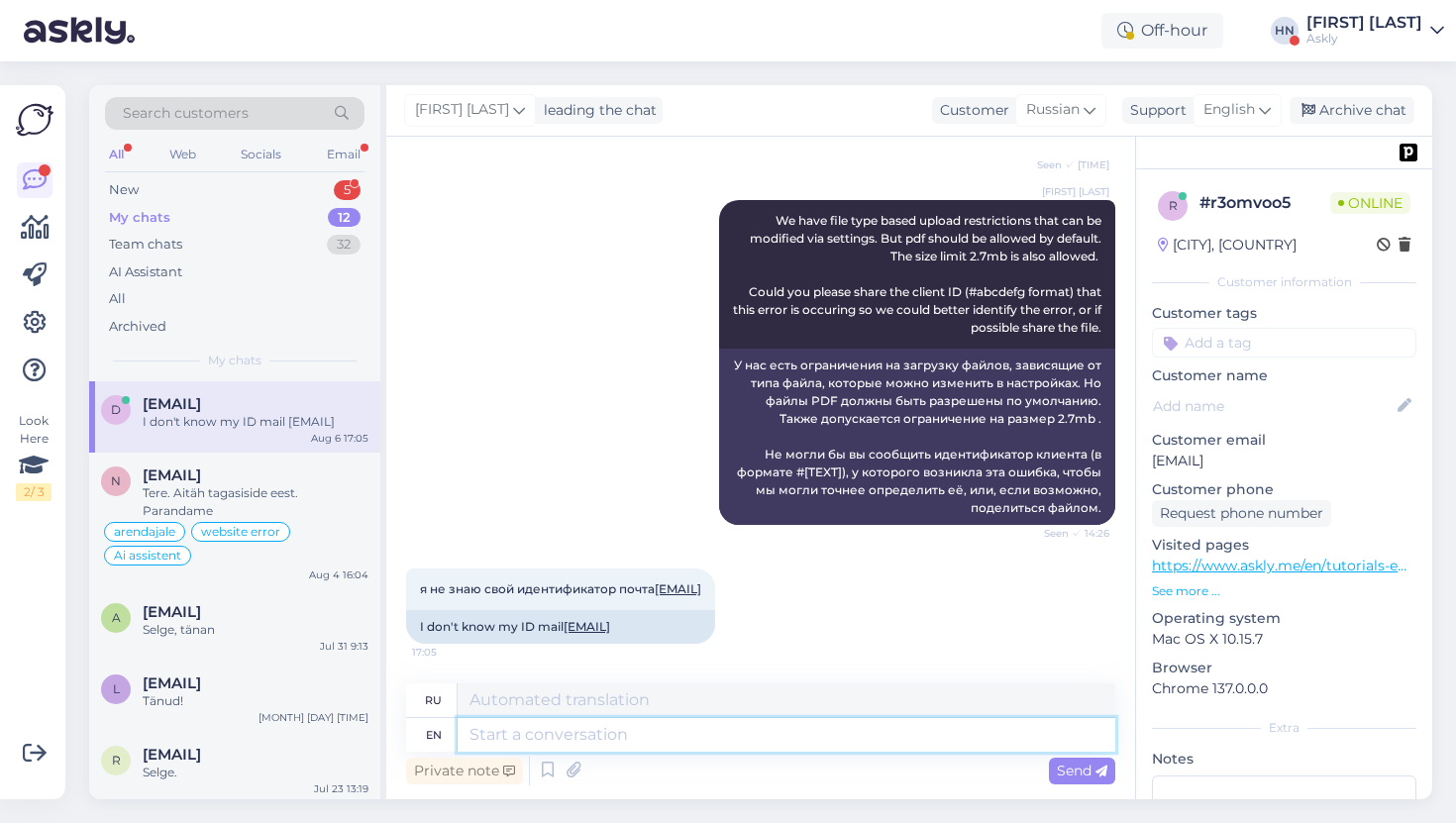 click at bounding box center [786, 735] 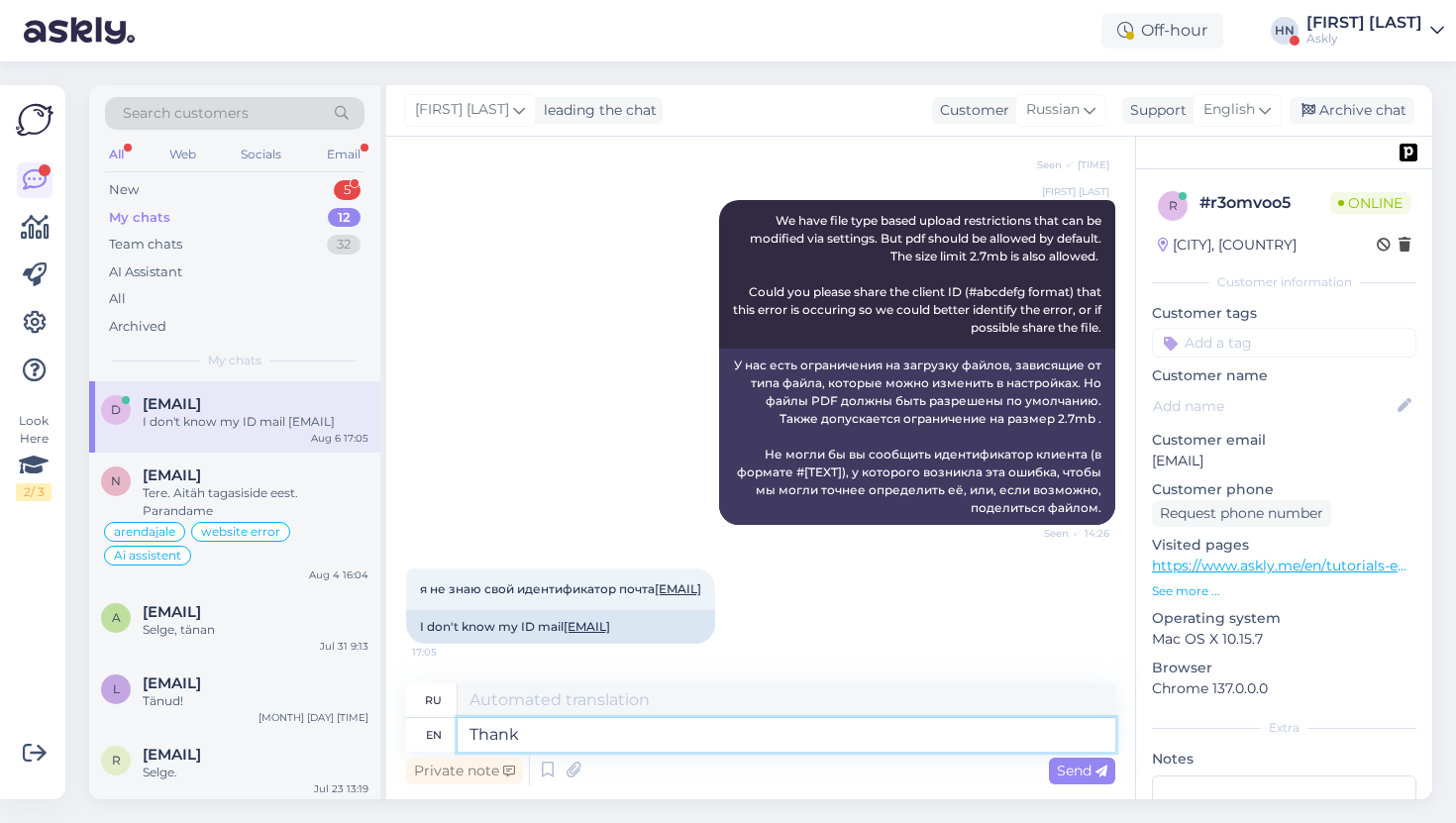 type on "Thank" 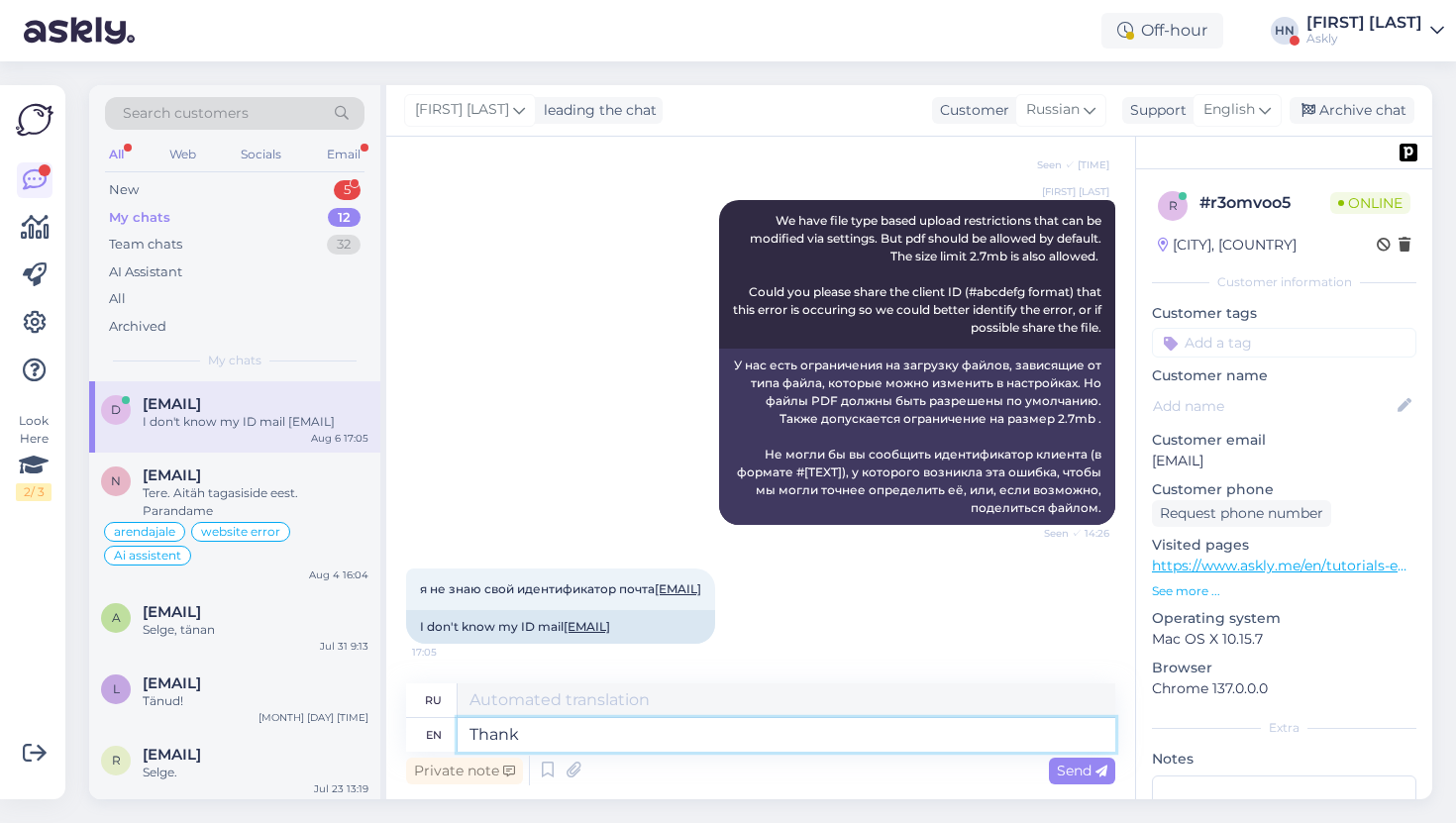 type on "Благодарить" 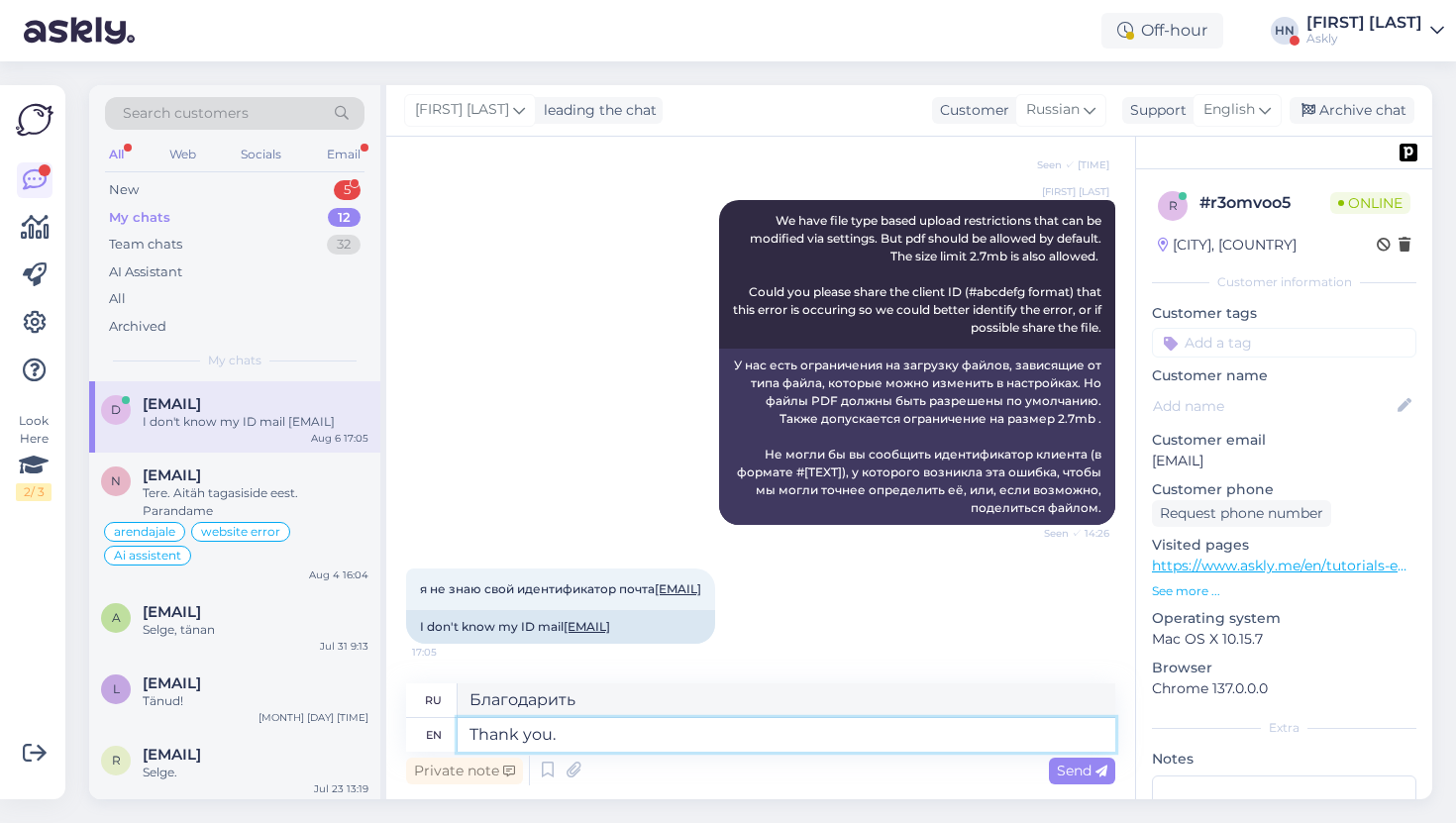 type on "Thank you." 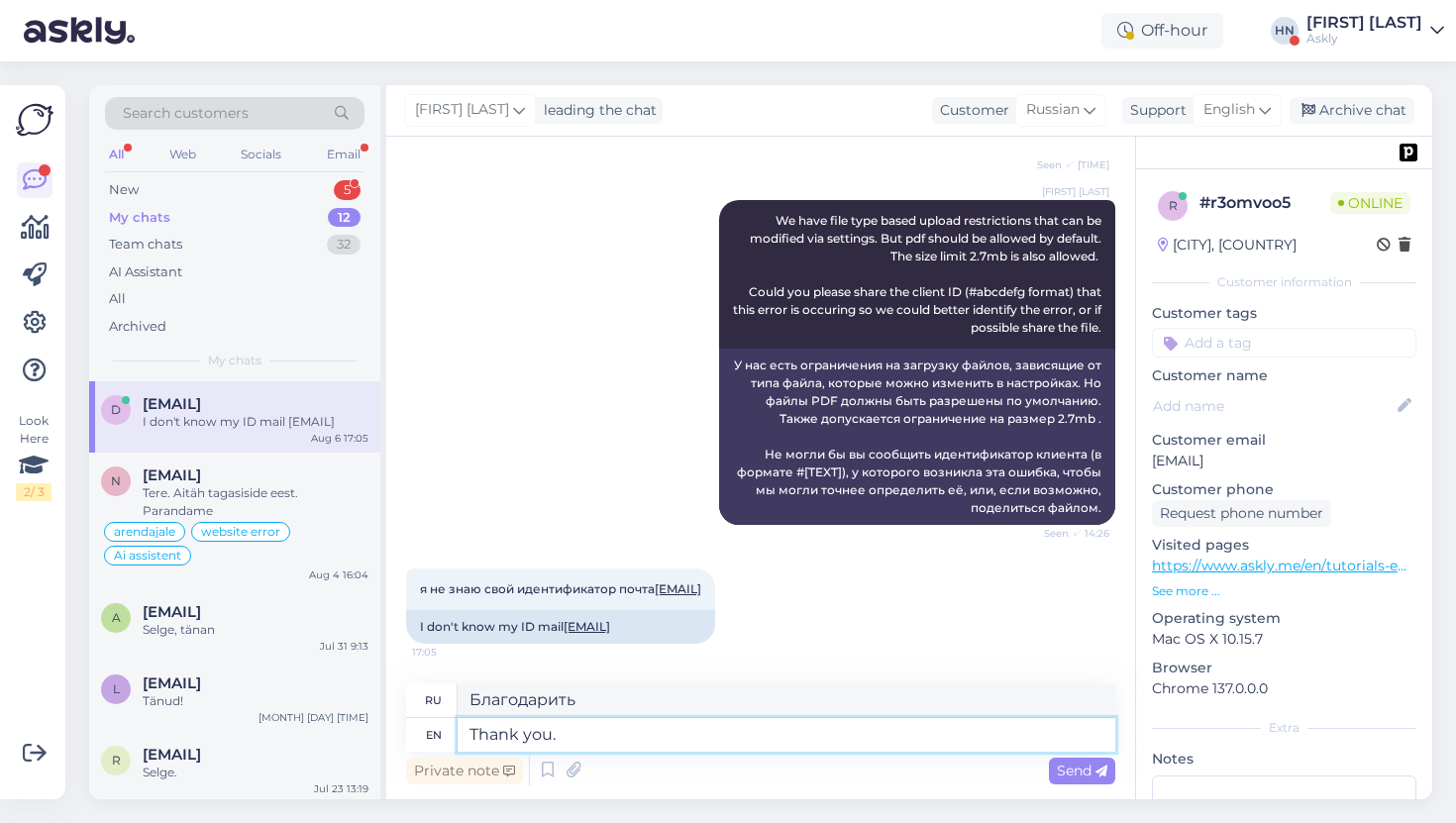 type on "Спасибо." 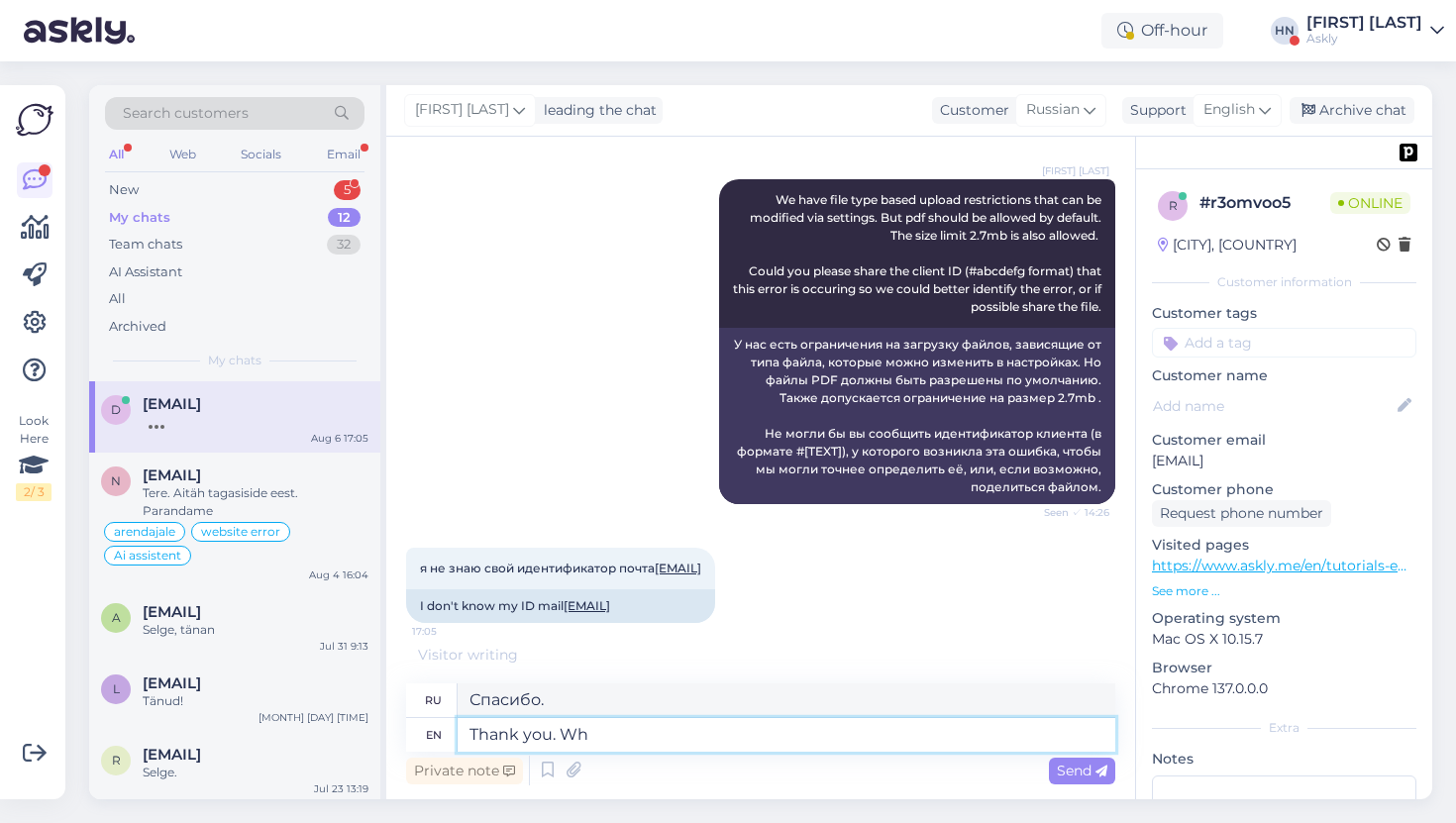 type on "Thank you. Wha" 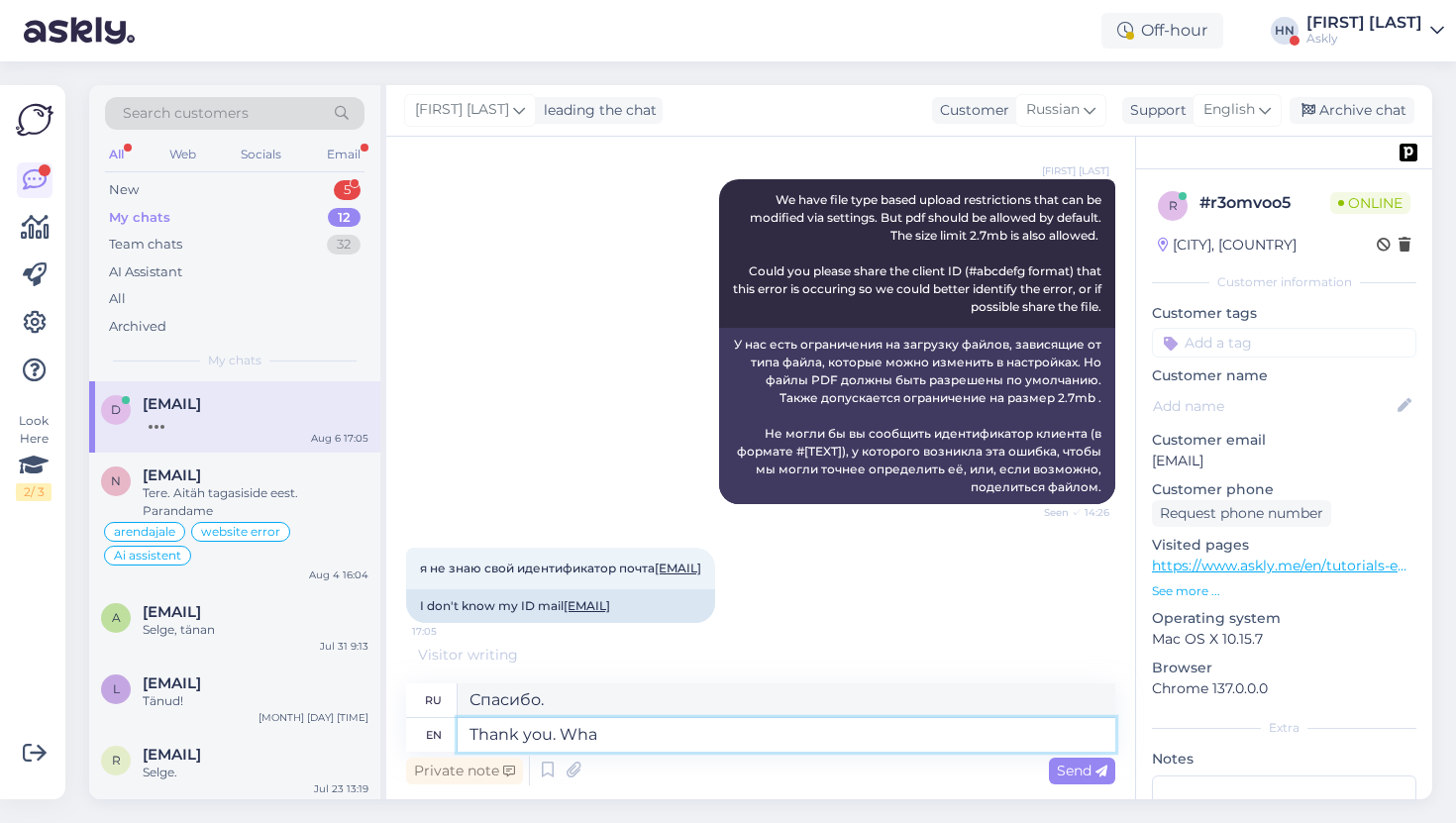 type on "Спасибо. Что?" 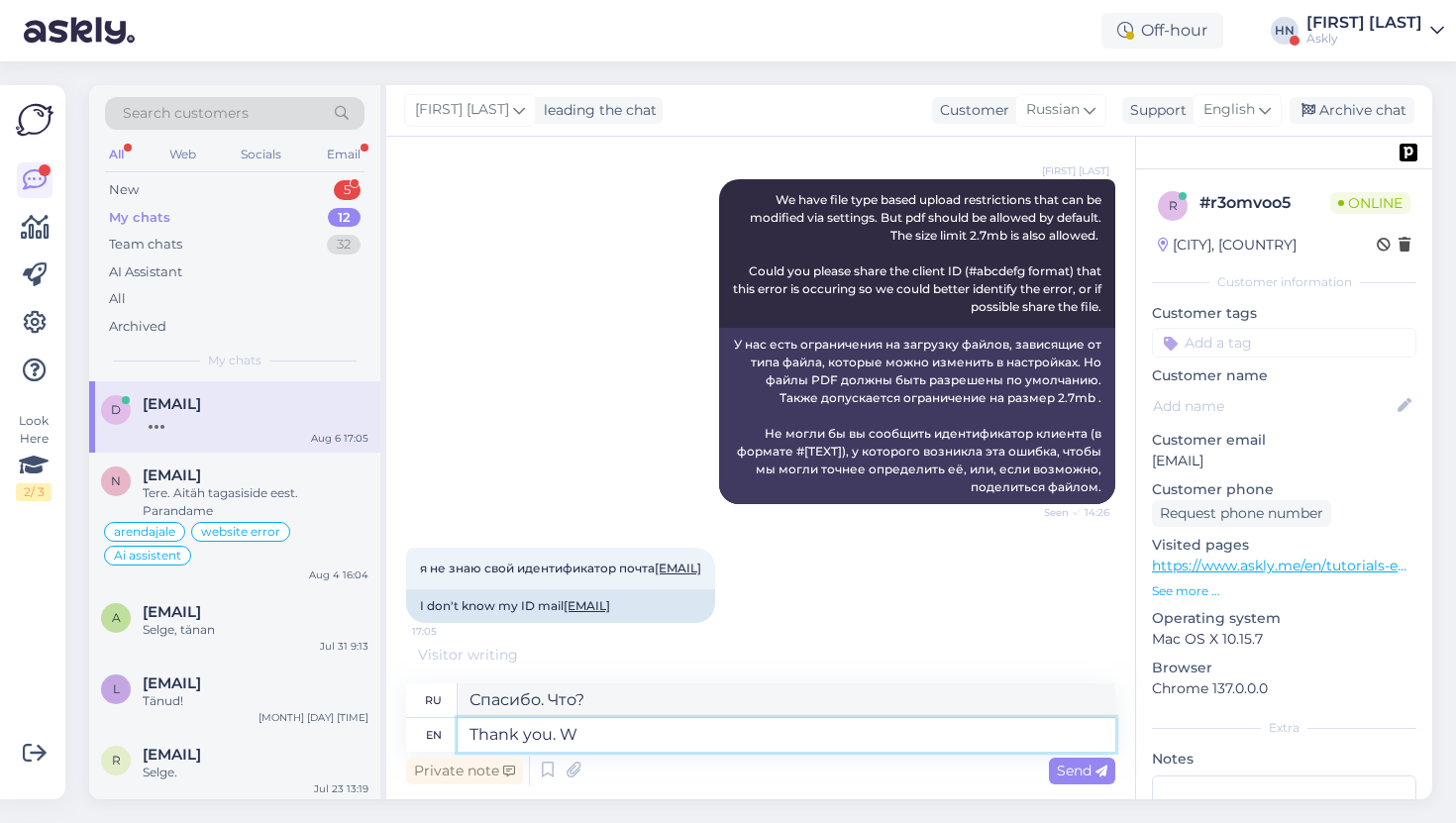 type on "Thank you." 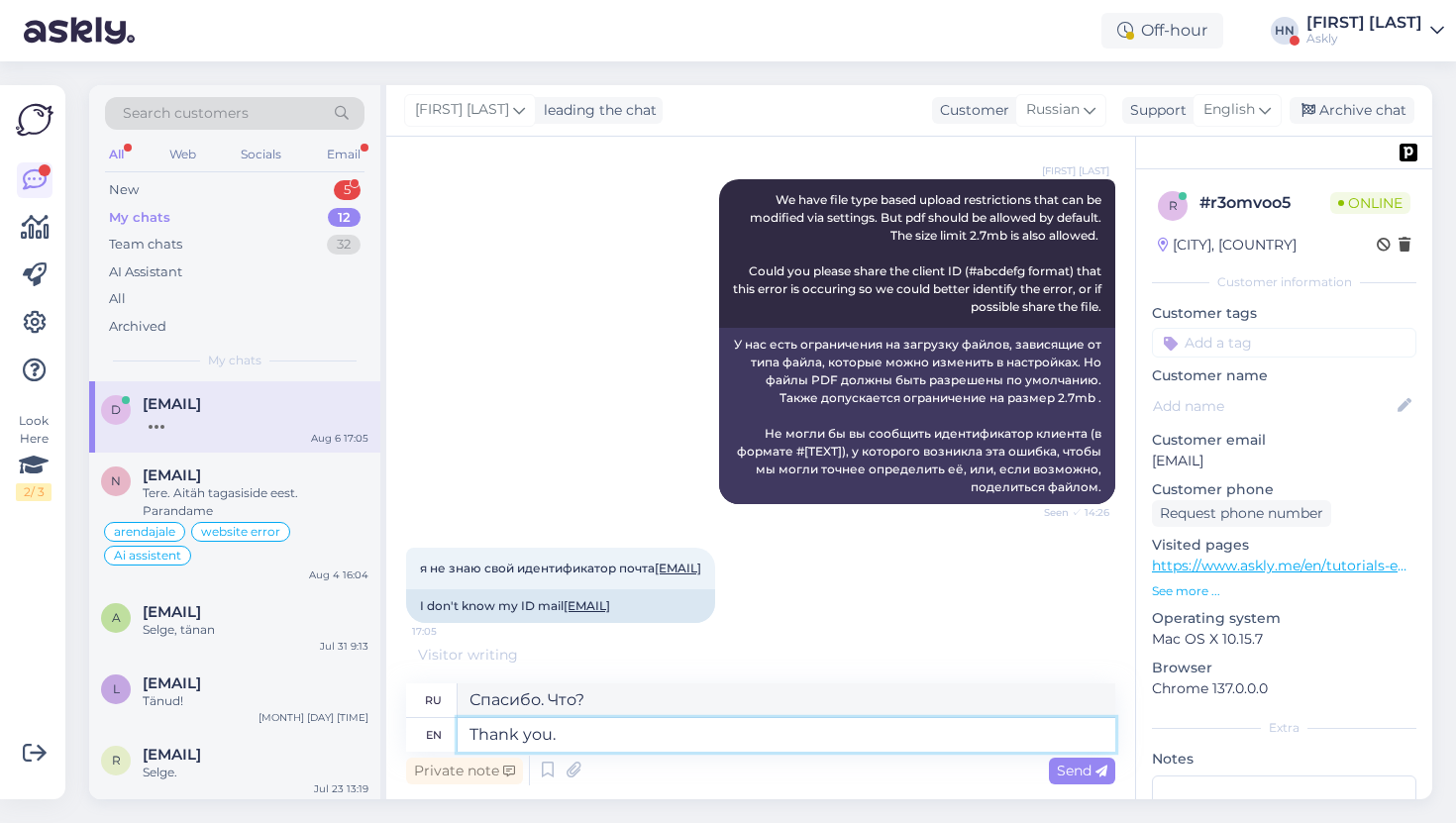 type on "Спасибо." 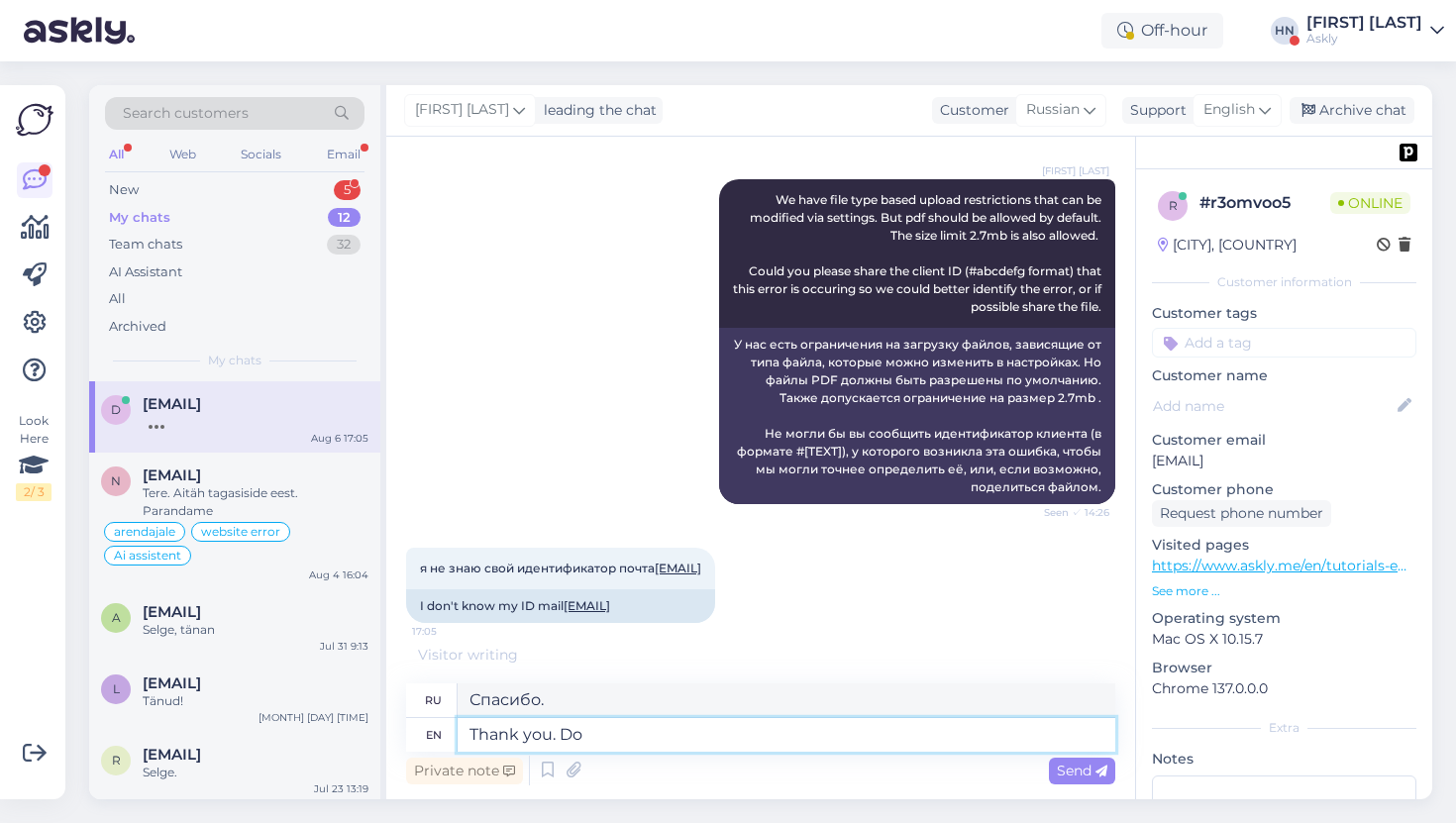 type on "Thank you. Do" 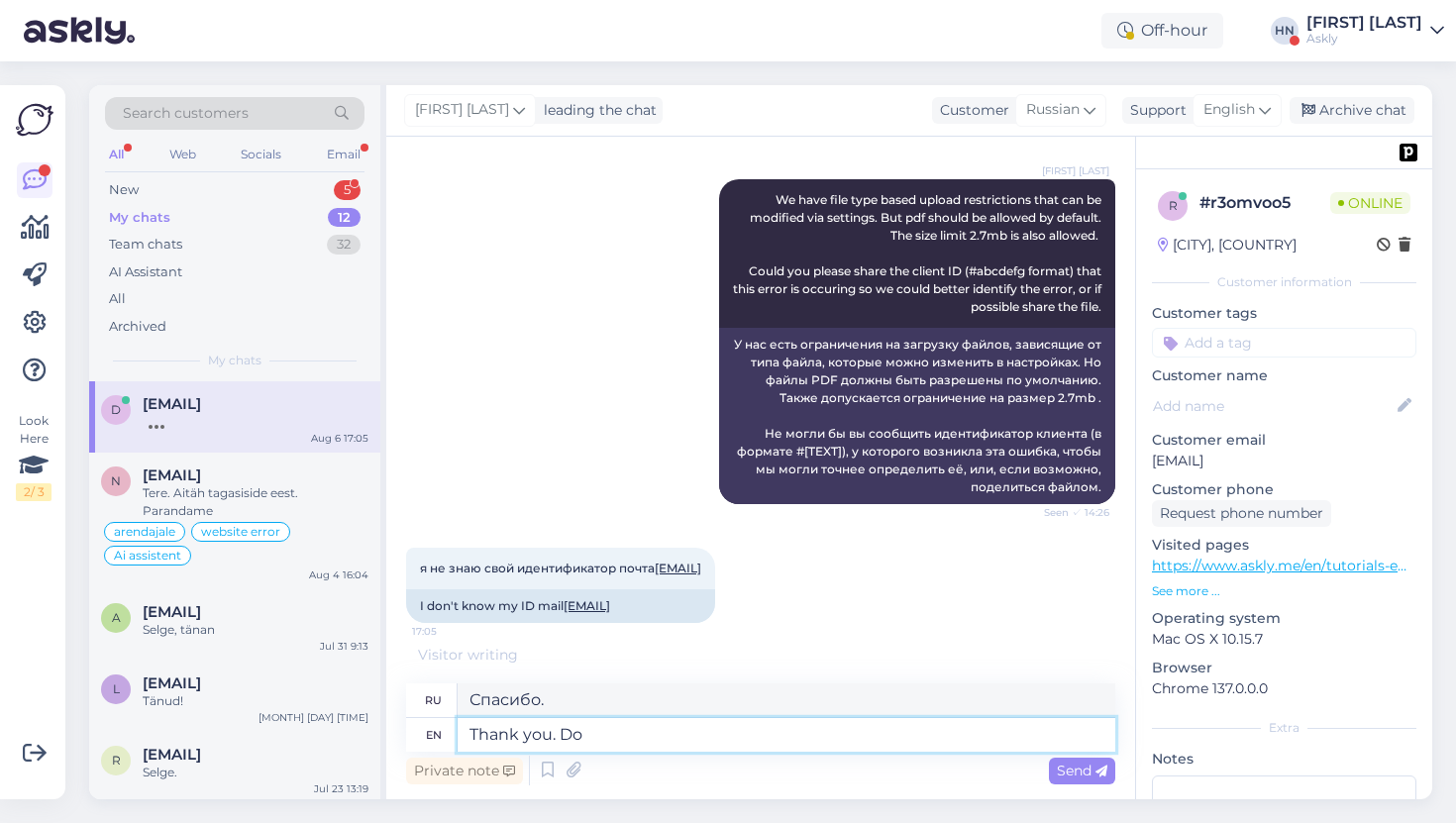 type on "Спасибо. Сделайте" 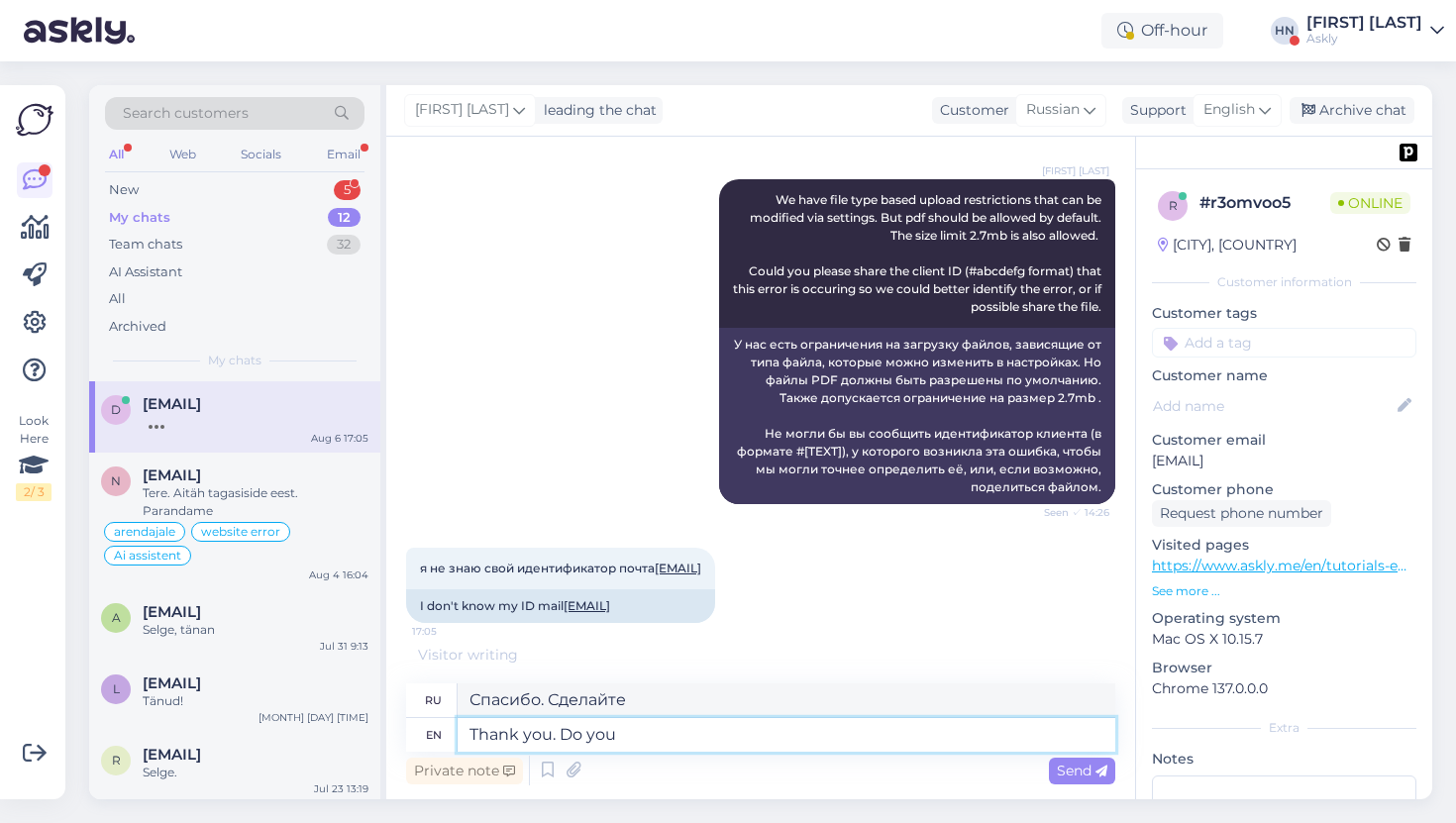 type on "Thank you. Do you k" 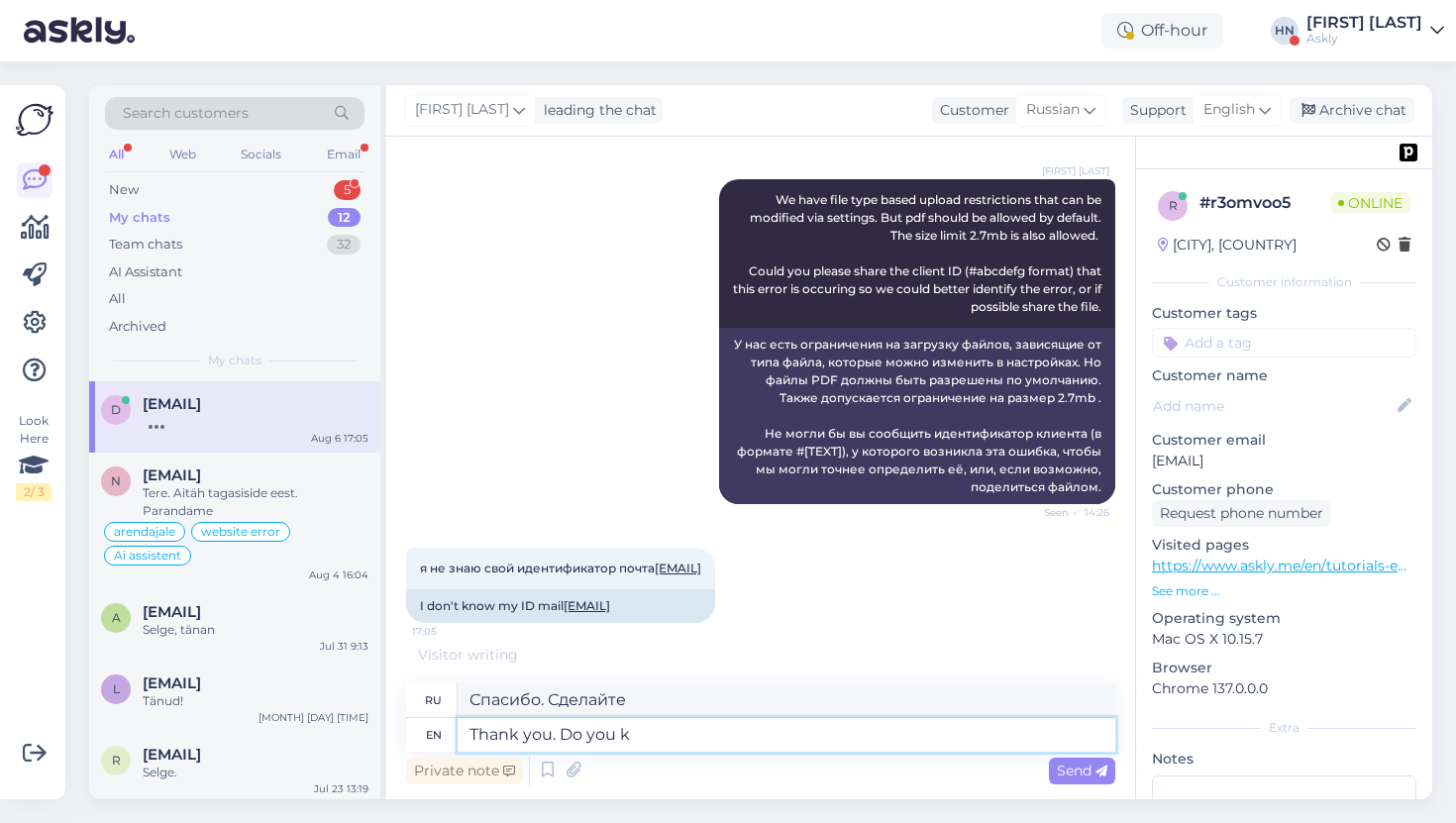 type on "Спасибо. Вы?" 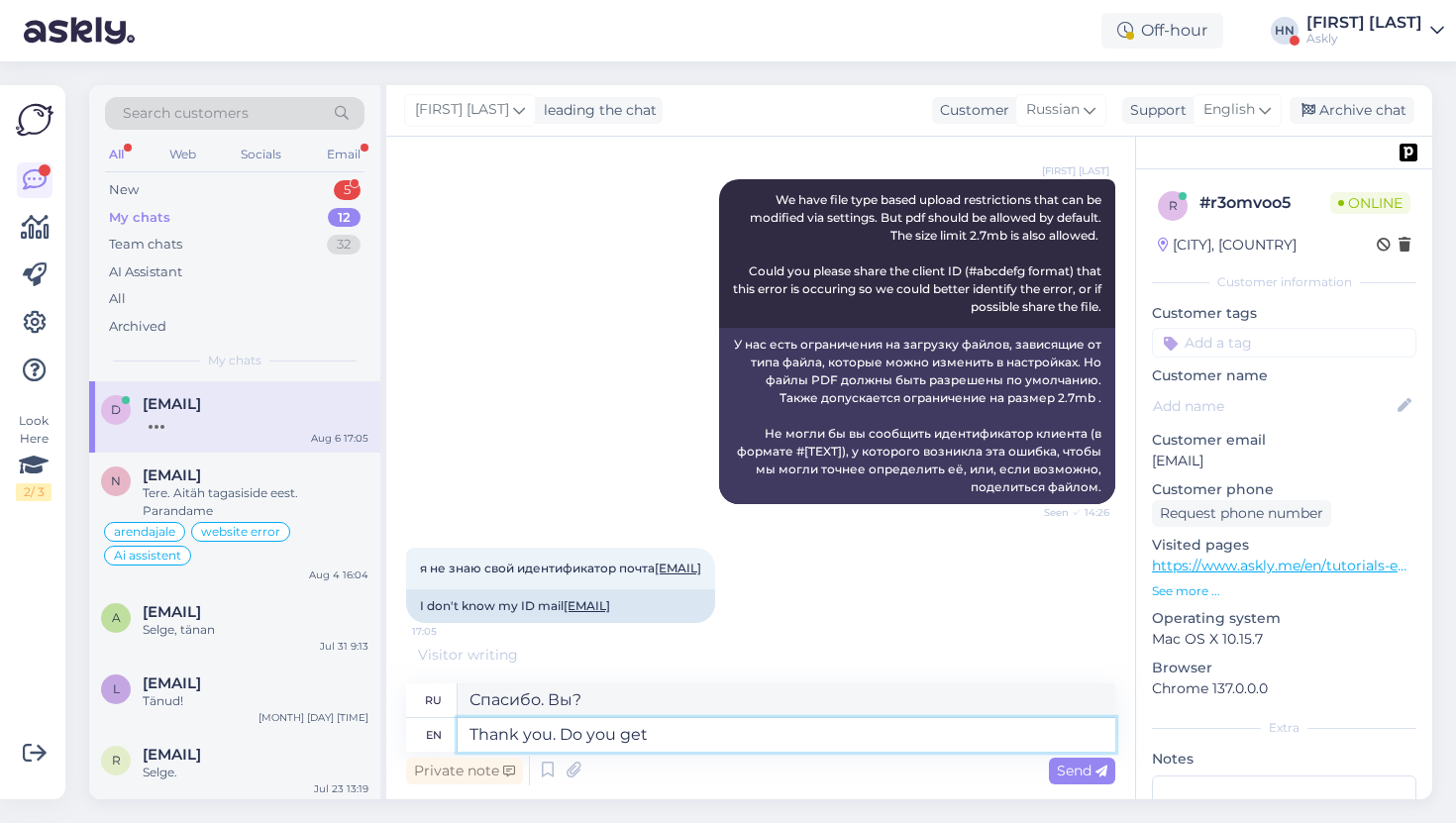 type on "Thank you. Do you get a" 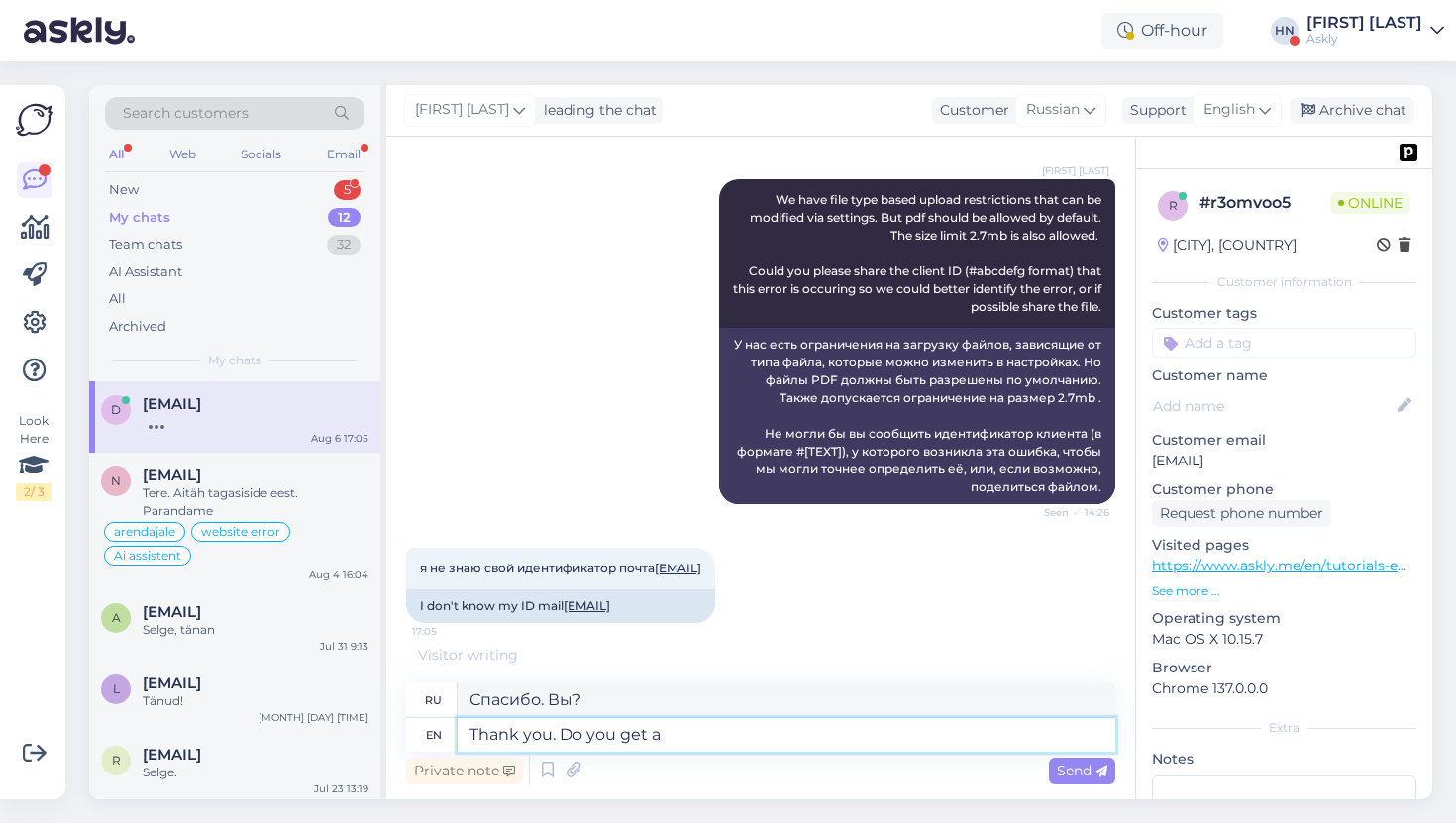 type on "Спасибо. Вы понимаете?" 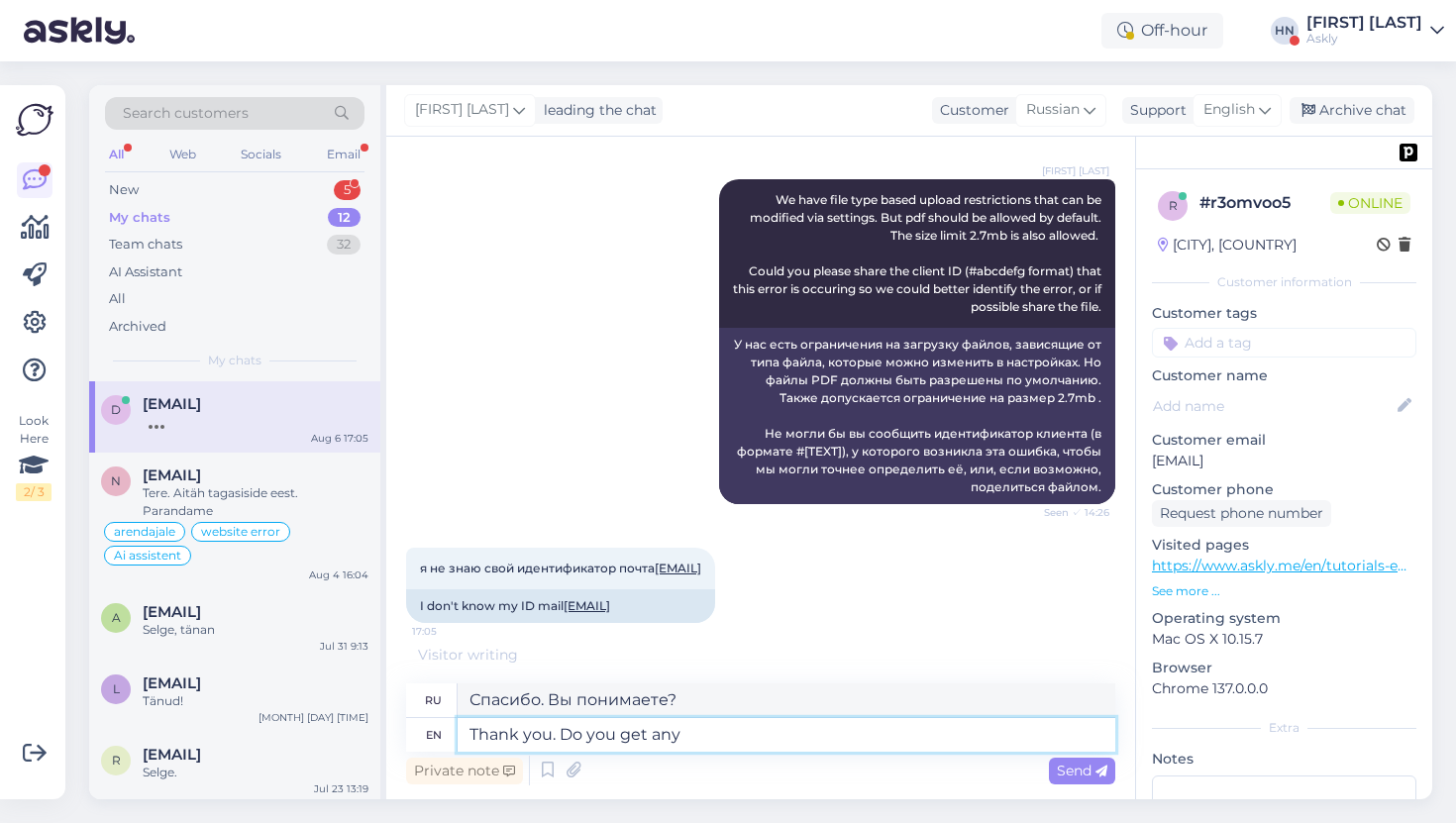 type on "Thank you. Do you get any k" 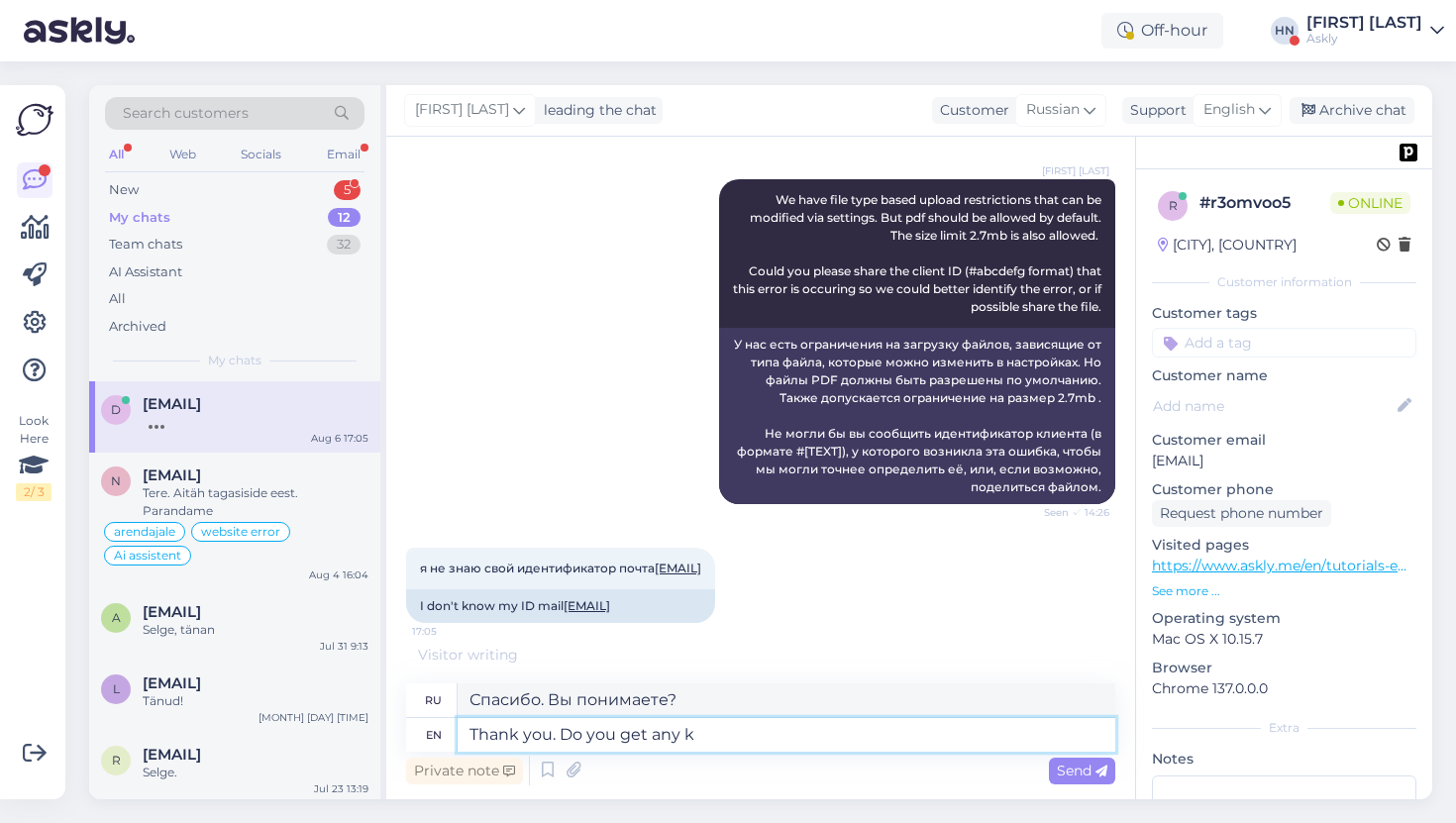 type on "Спасибо. У вас есть какие-нибудь" 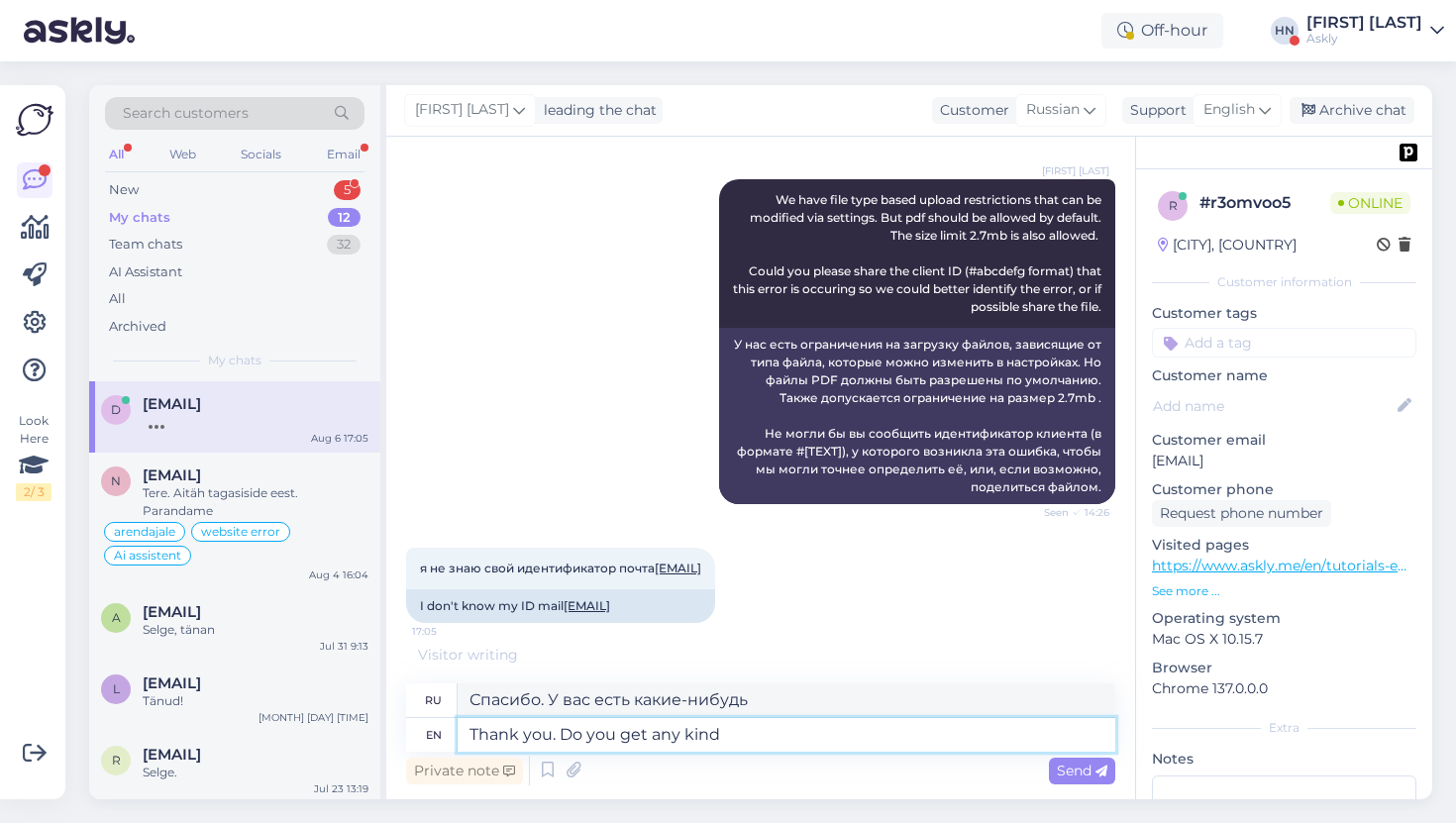 type on "Thank you. Do you get any kind o" 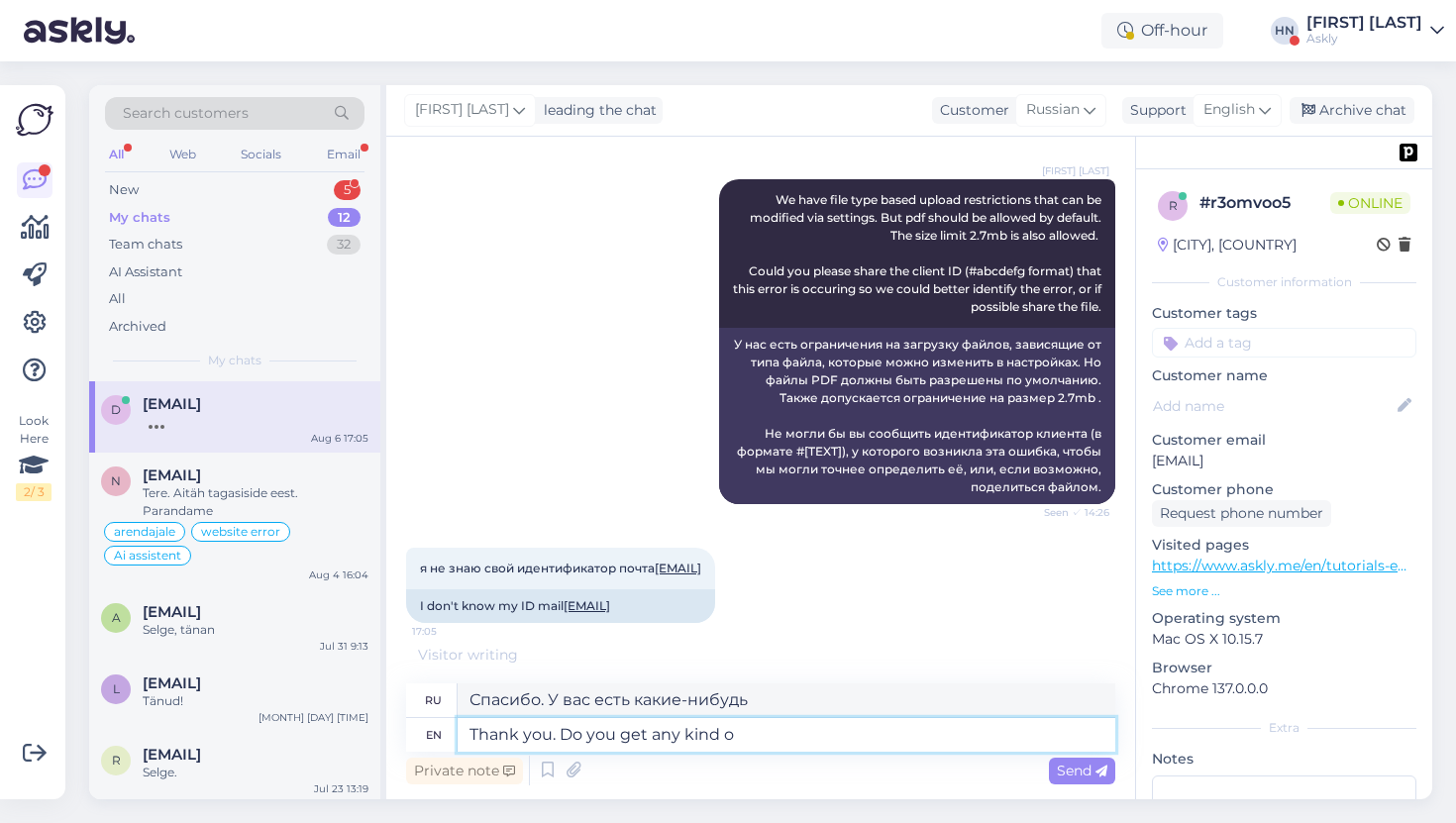 type on "Спасибо. Вы получаете какие-нибудь" 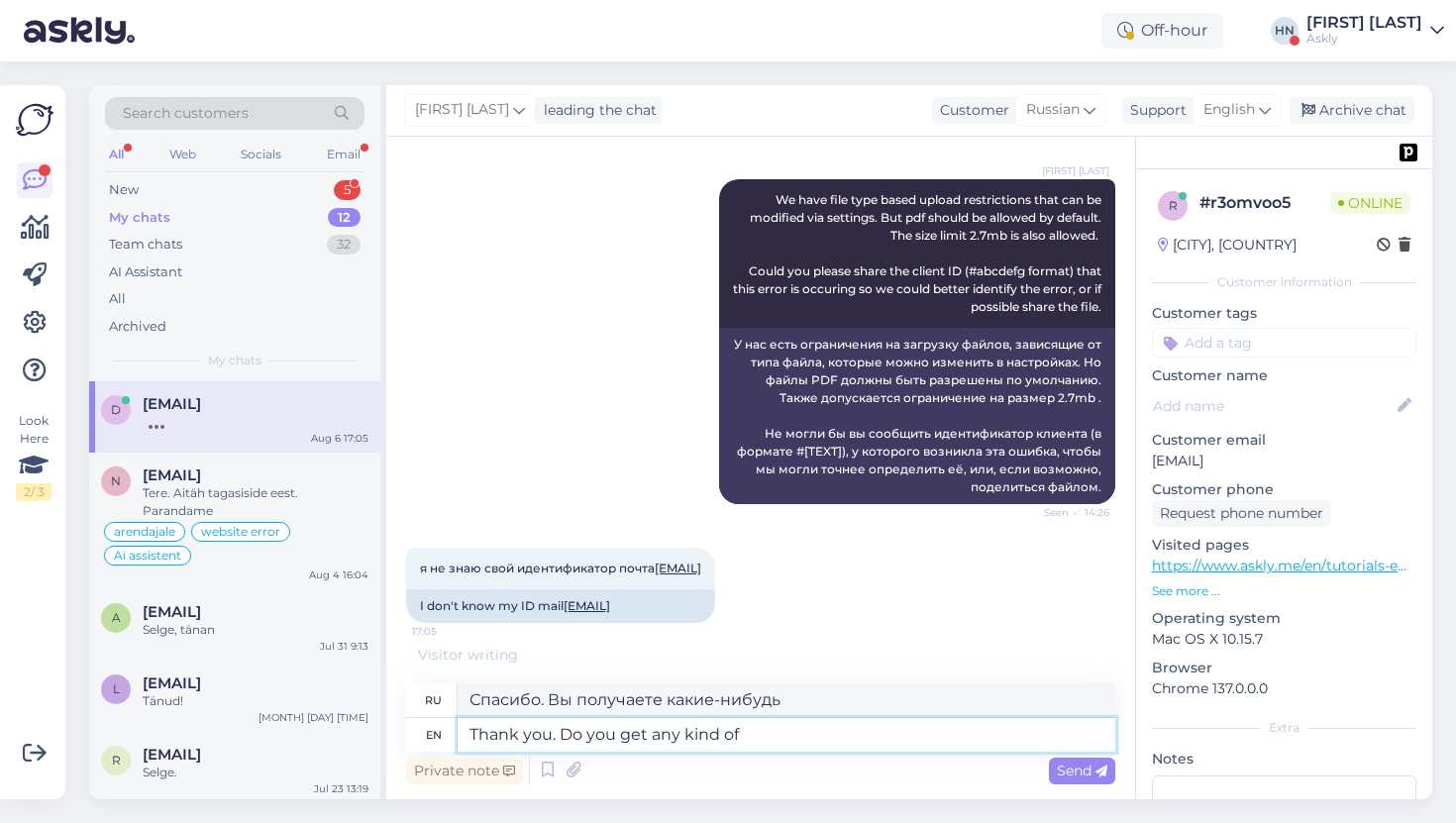 type on "Thank you. Do you get any kind of e" 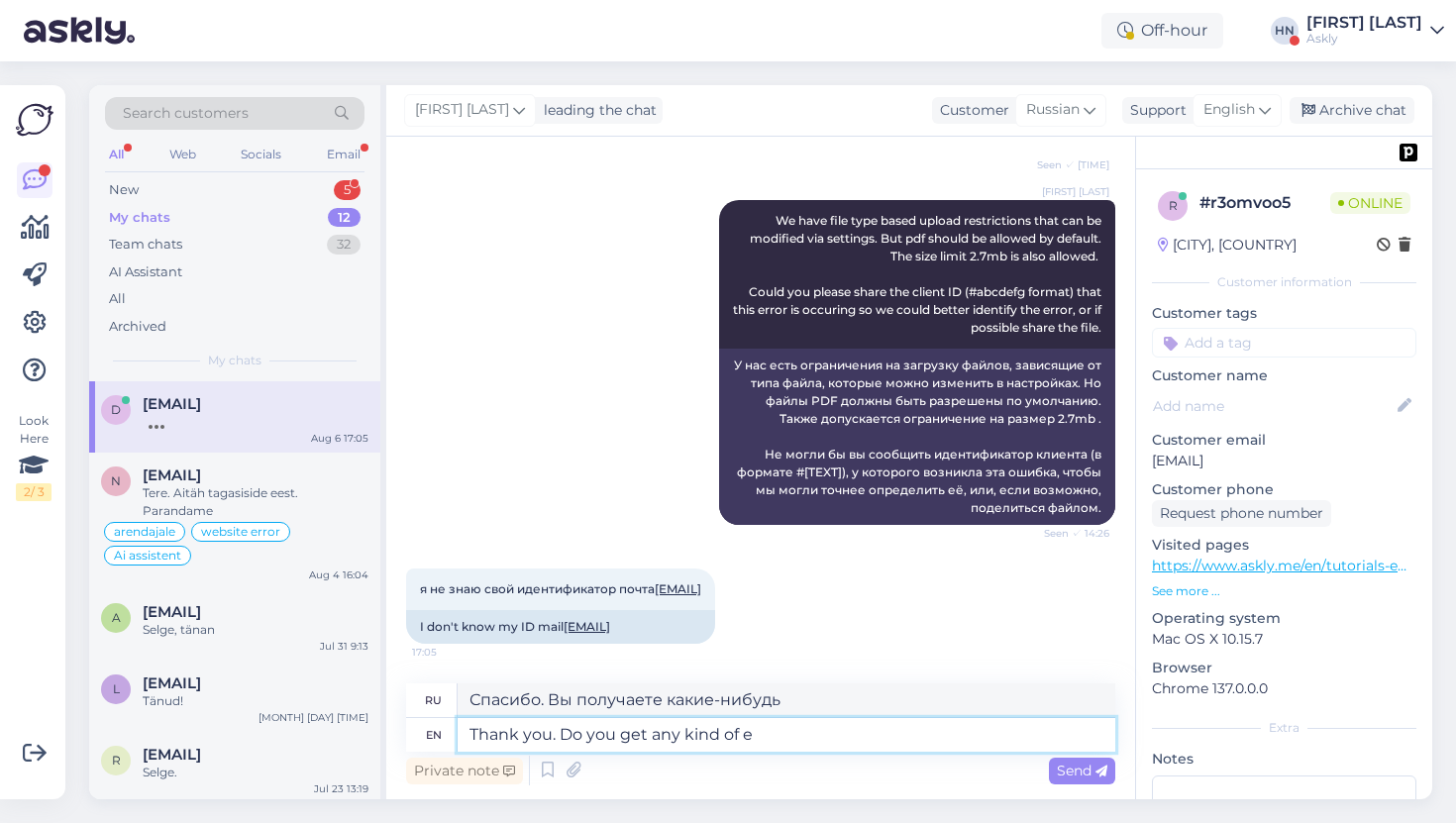 type on "Спасибо. Вы получаете какие-либо" 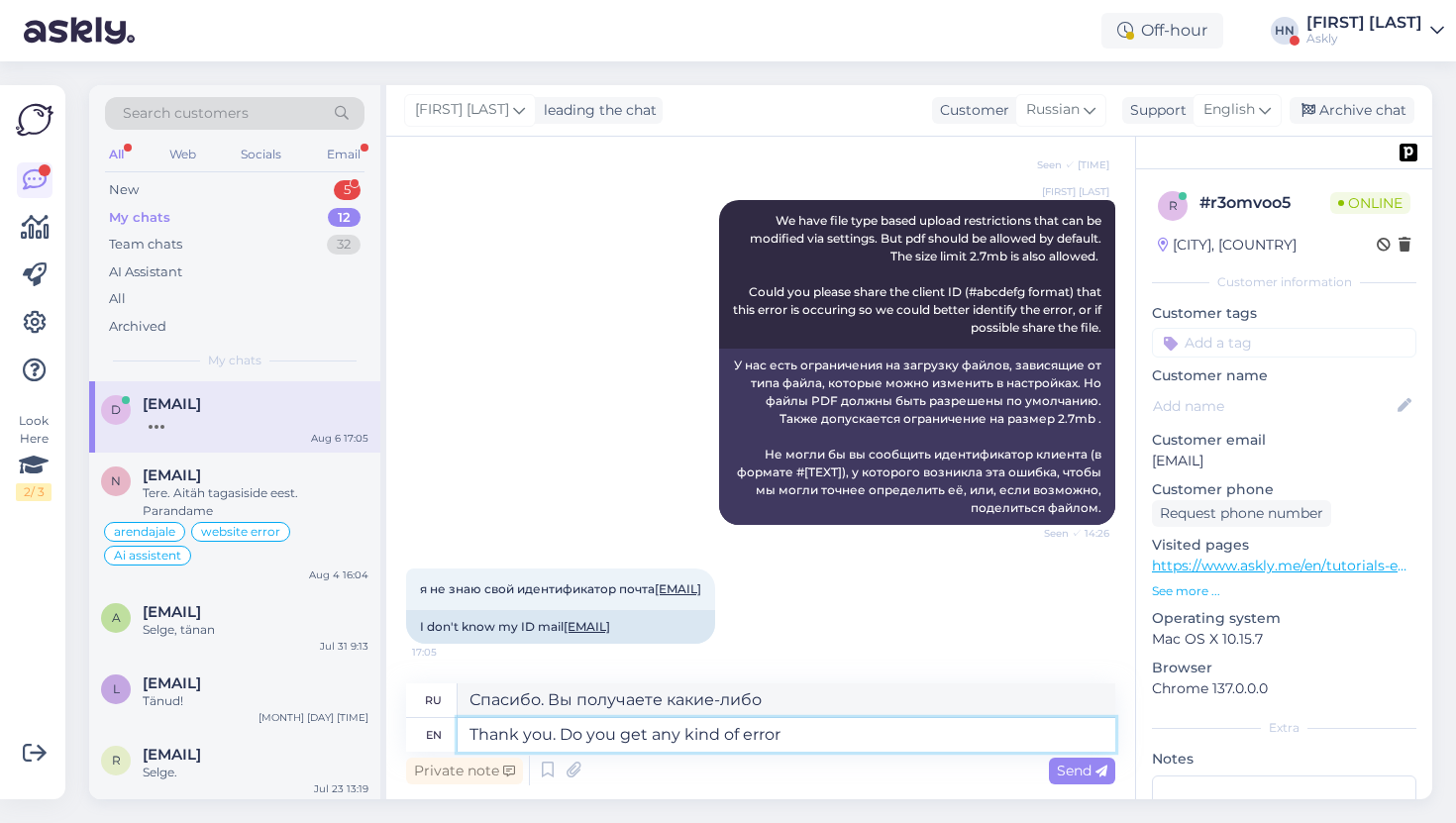 type on "Thank you. Do you get any kind of error m" 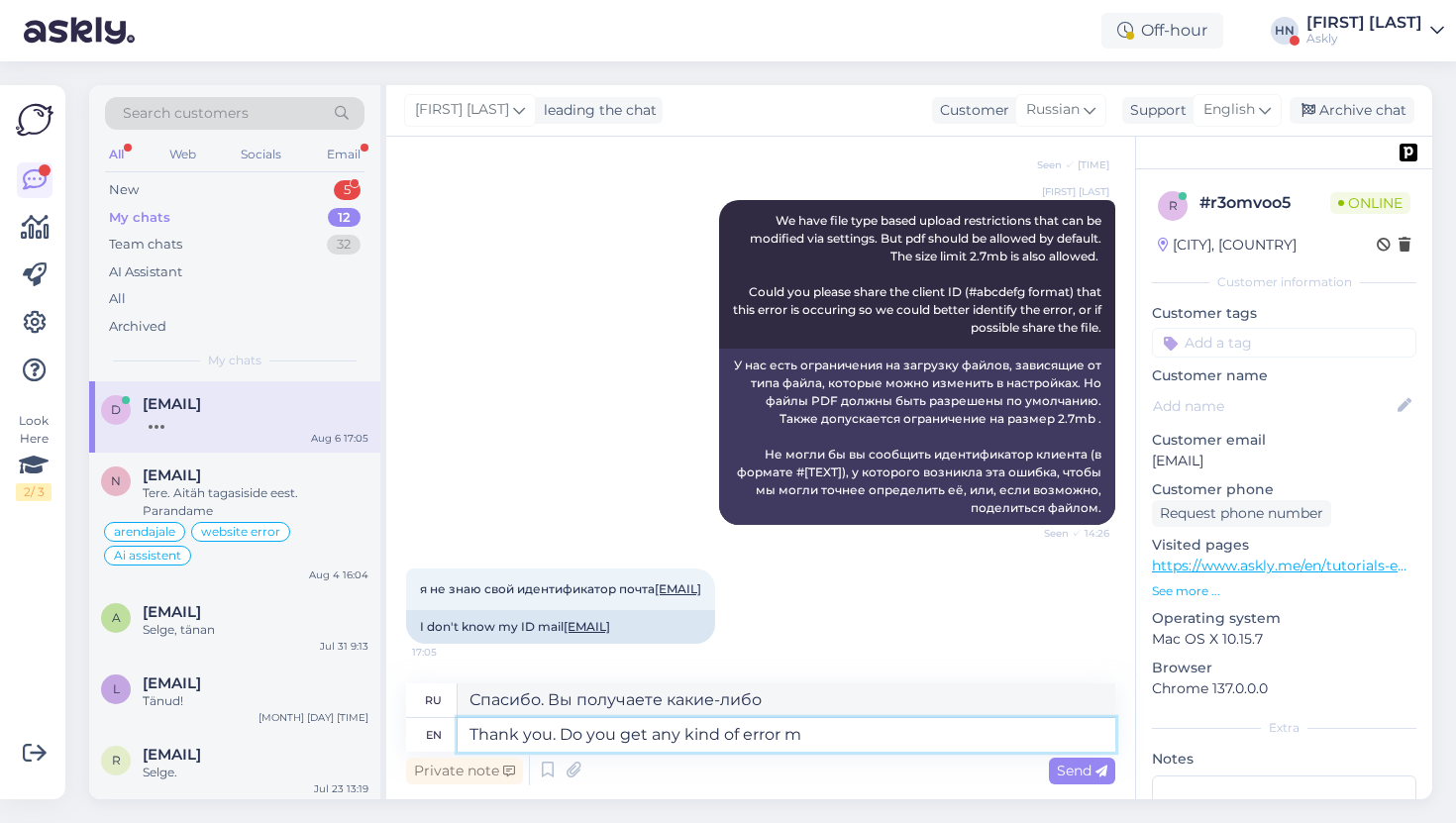 type on "Спасибо. Возникает ли какая-либо ошибка?" 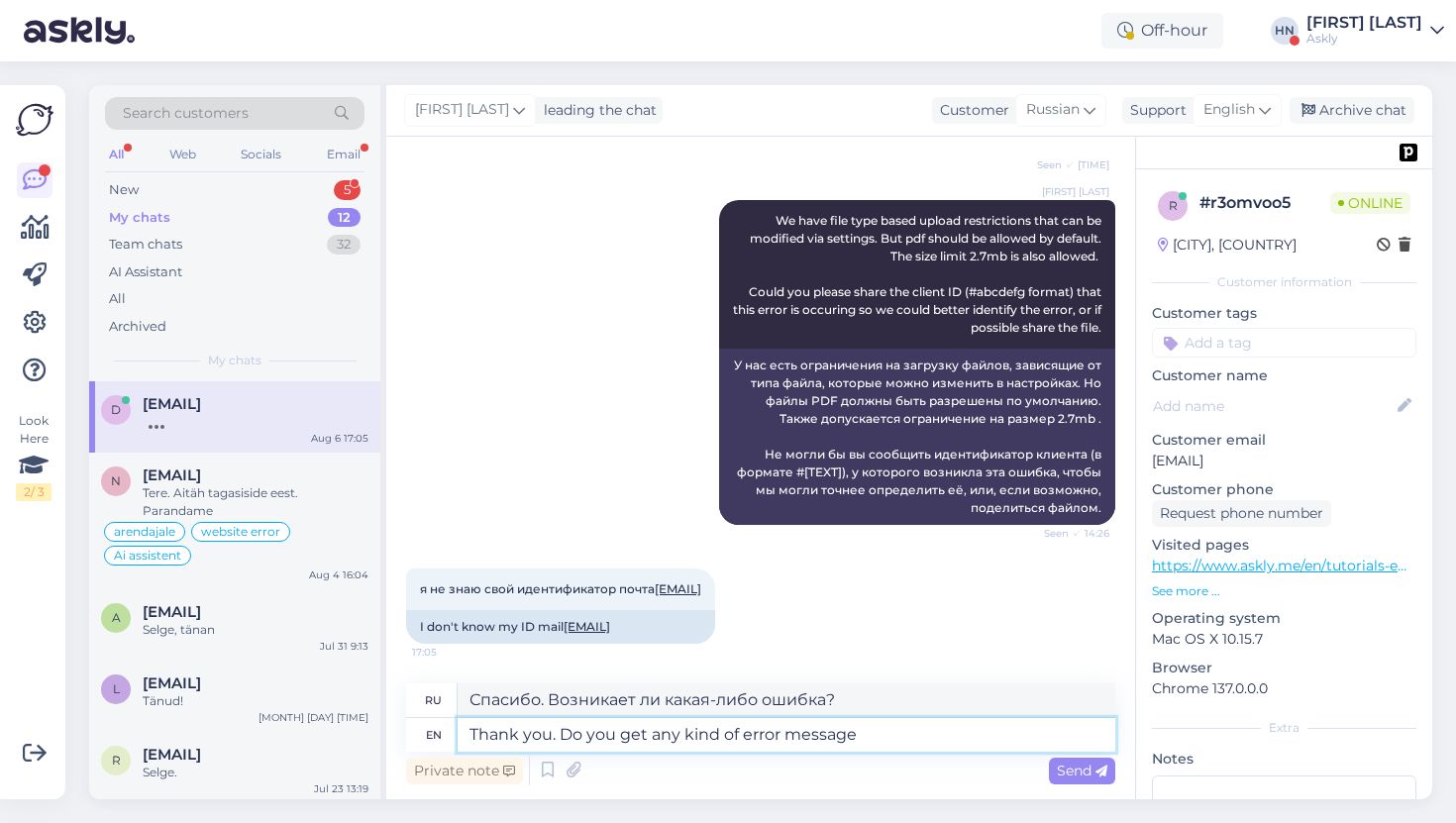 type on "Thank you. Do you get any kind of error message" 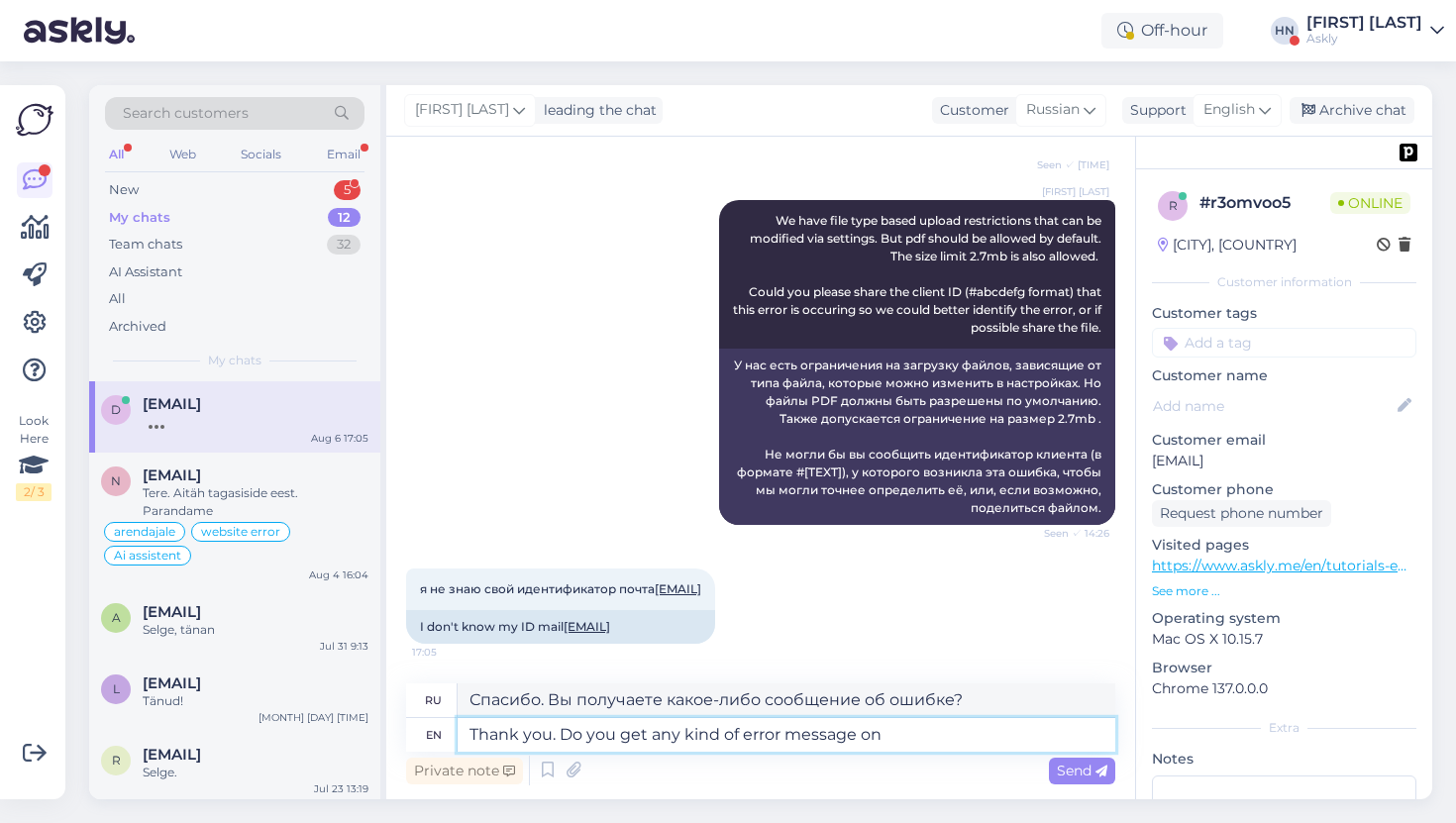 type on "Thank you. Do you get any kind of error message on s" 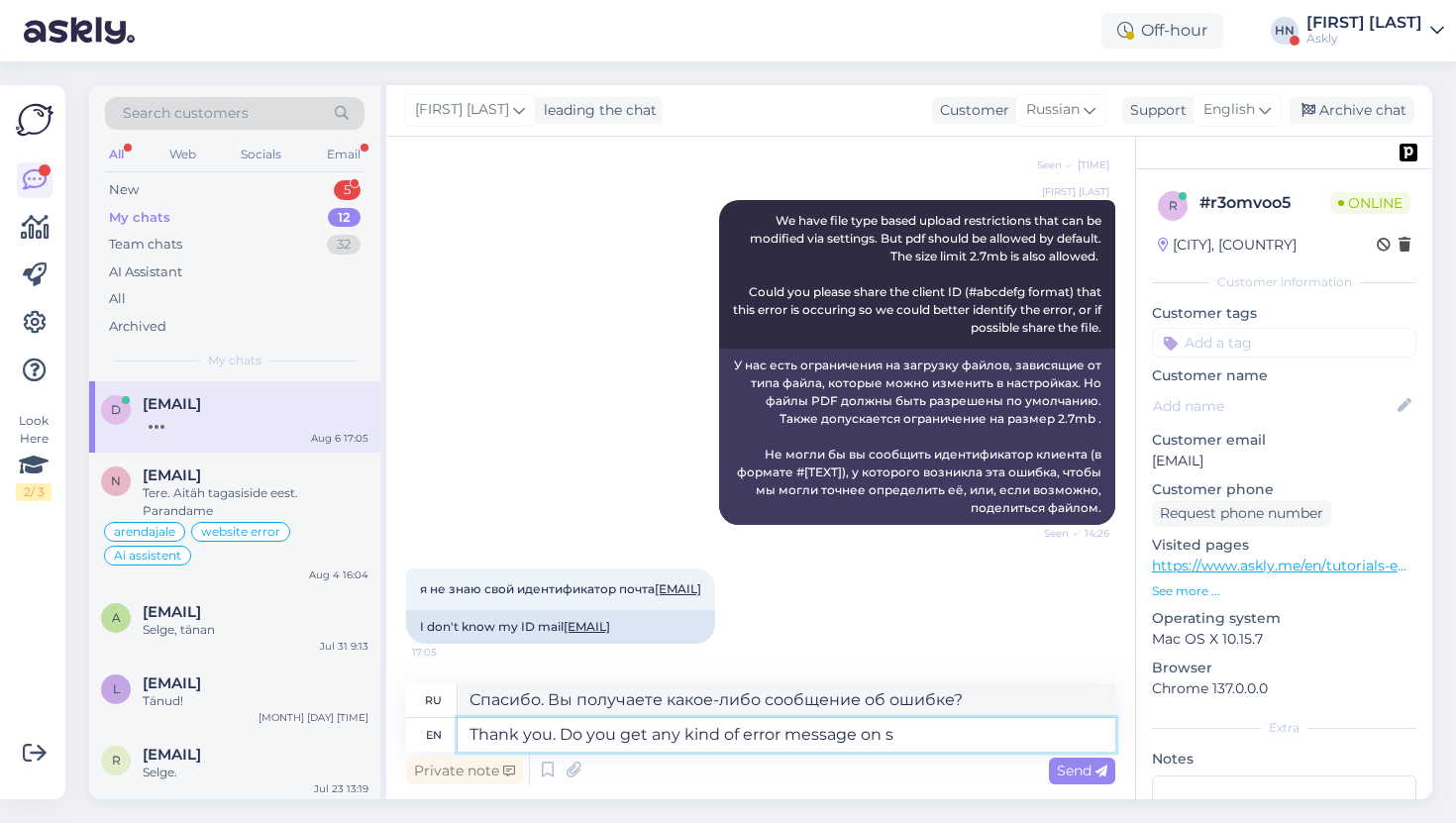 type on "Спасибо. Вы получаете какие-либо сообщения об ошибках?" 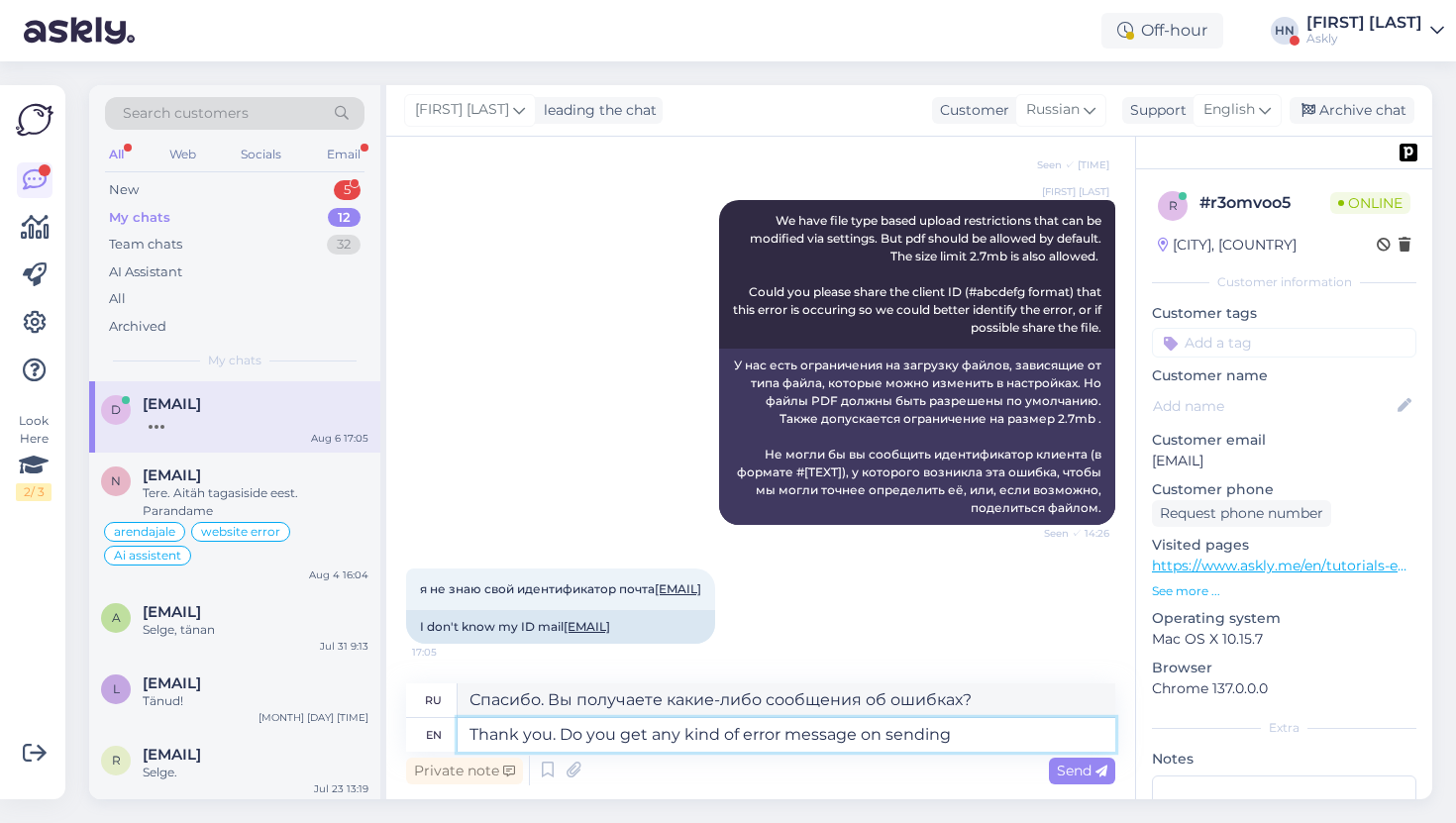 type on "Thank you. Do you get any kind of error message on sending" 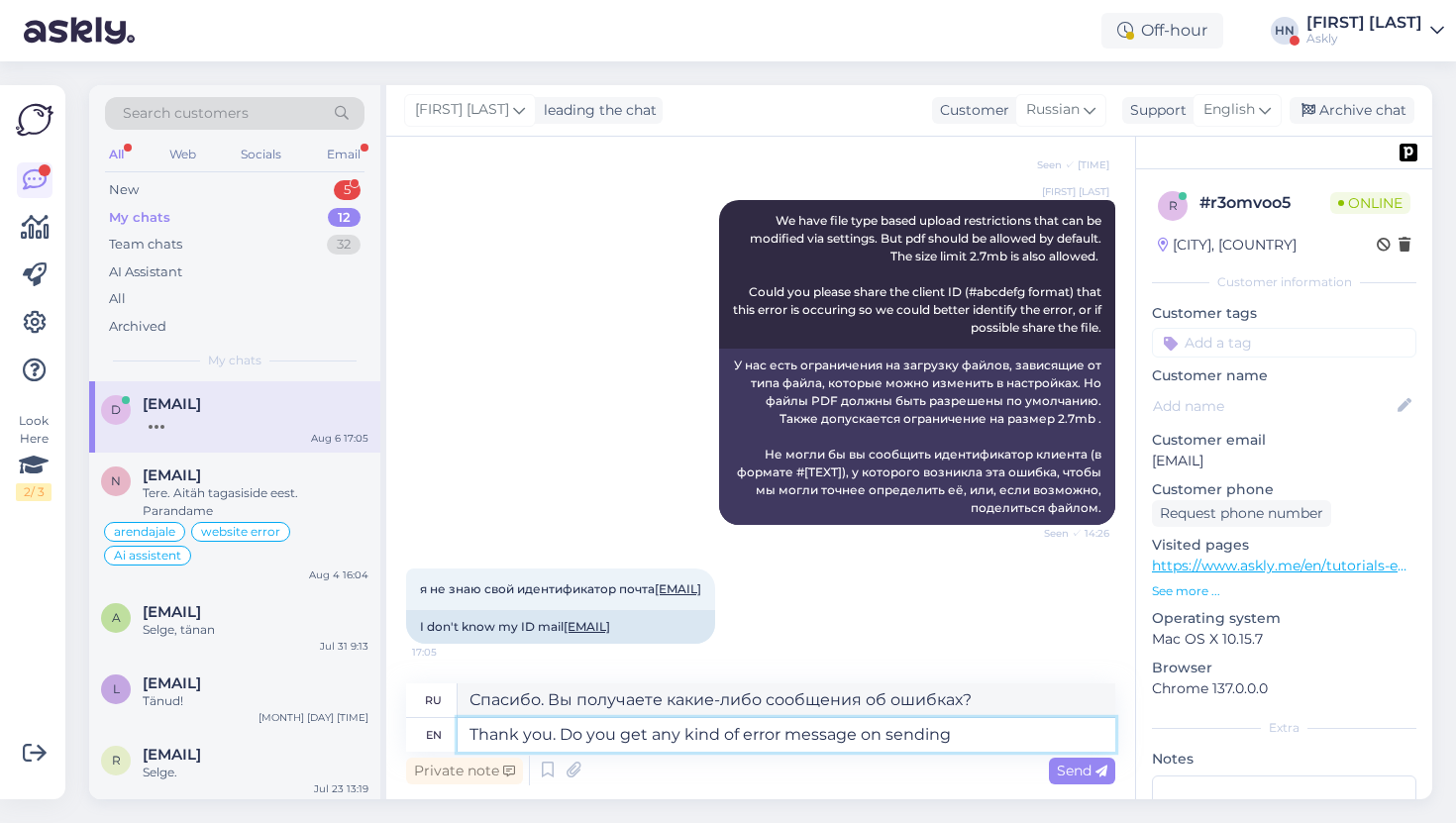 type on "Спасибо. Вы получаете какое-либо сообщение об ошибке при отправке?" 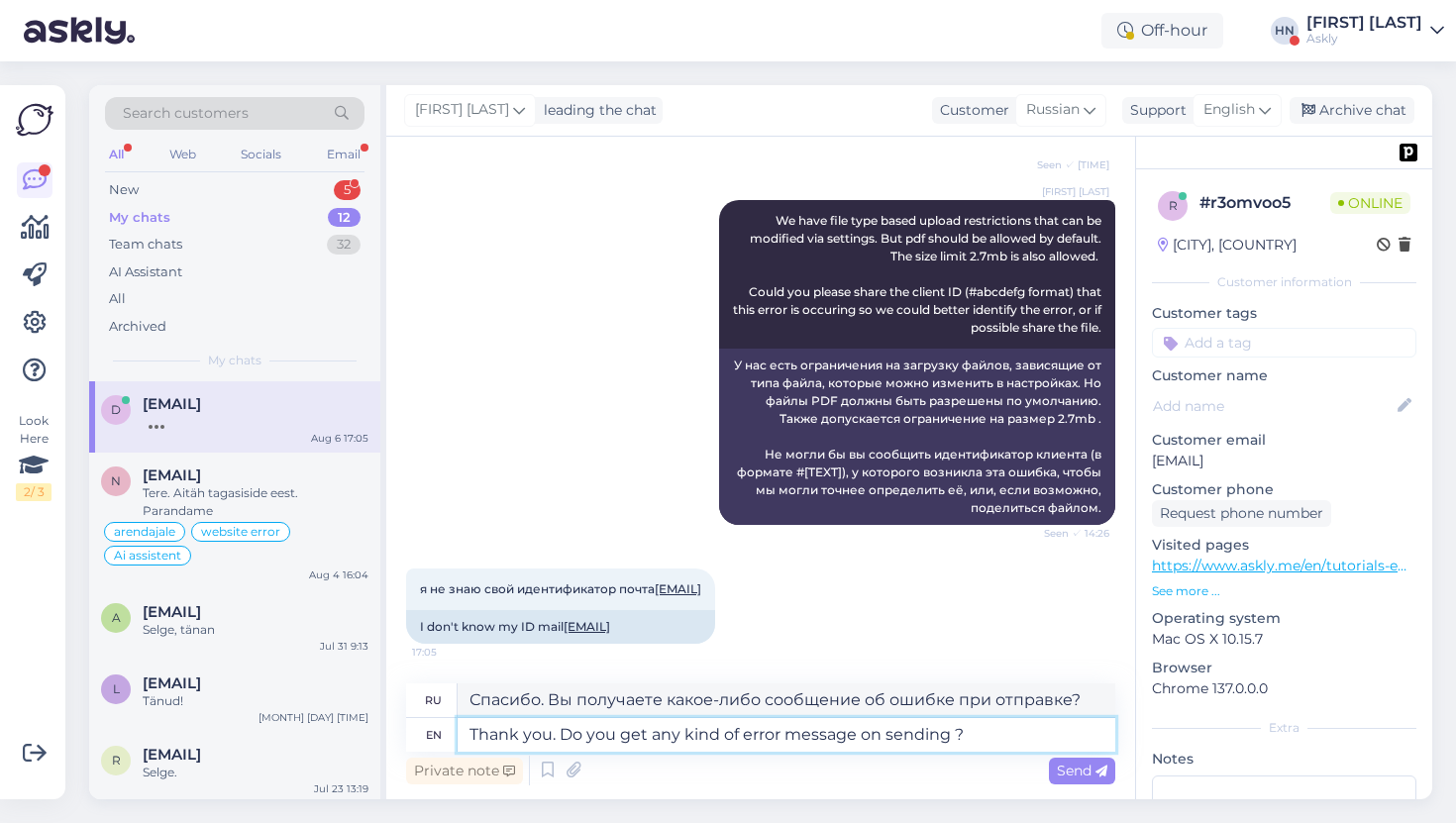 type on "Thank you. Do you get any kind of error message on sending ? W" 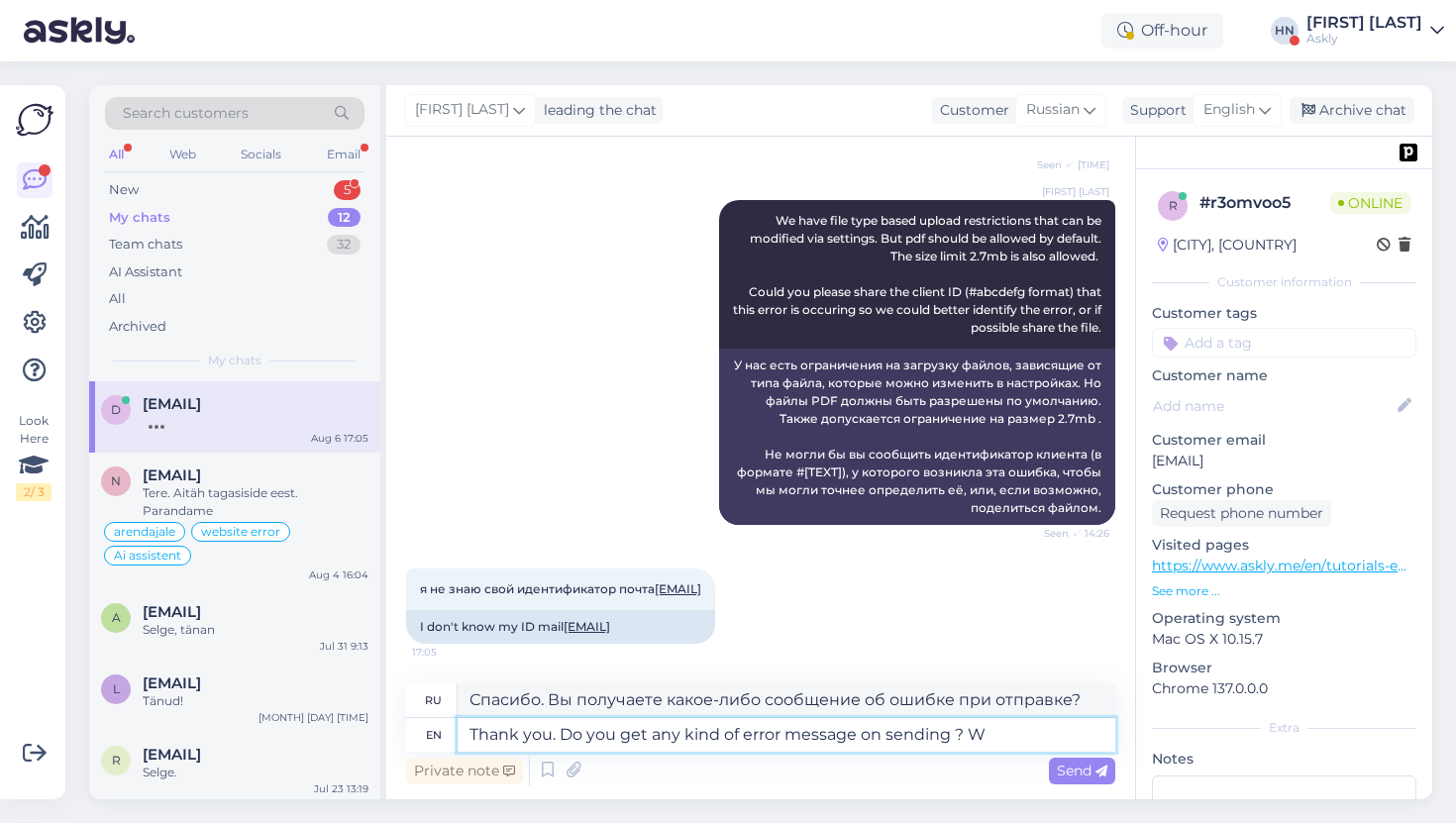 type on "Спасибо. Возникает ли какое-либо сообщение об ошибке при отправке?" 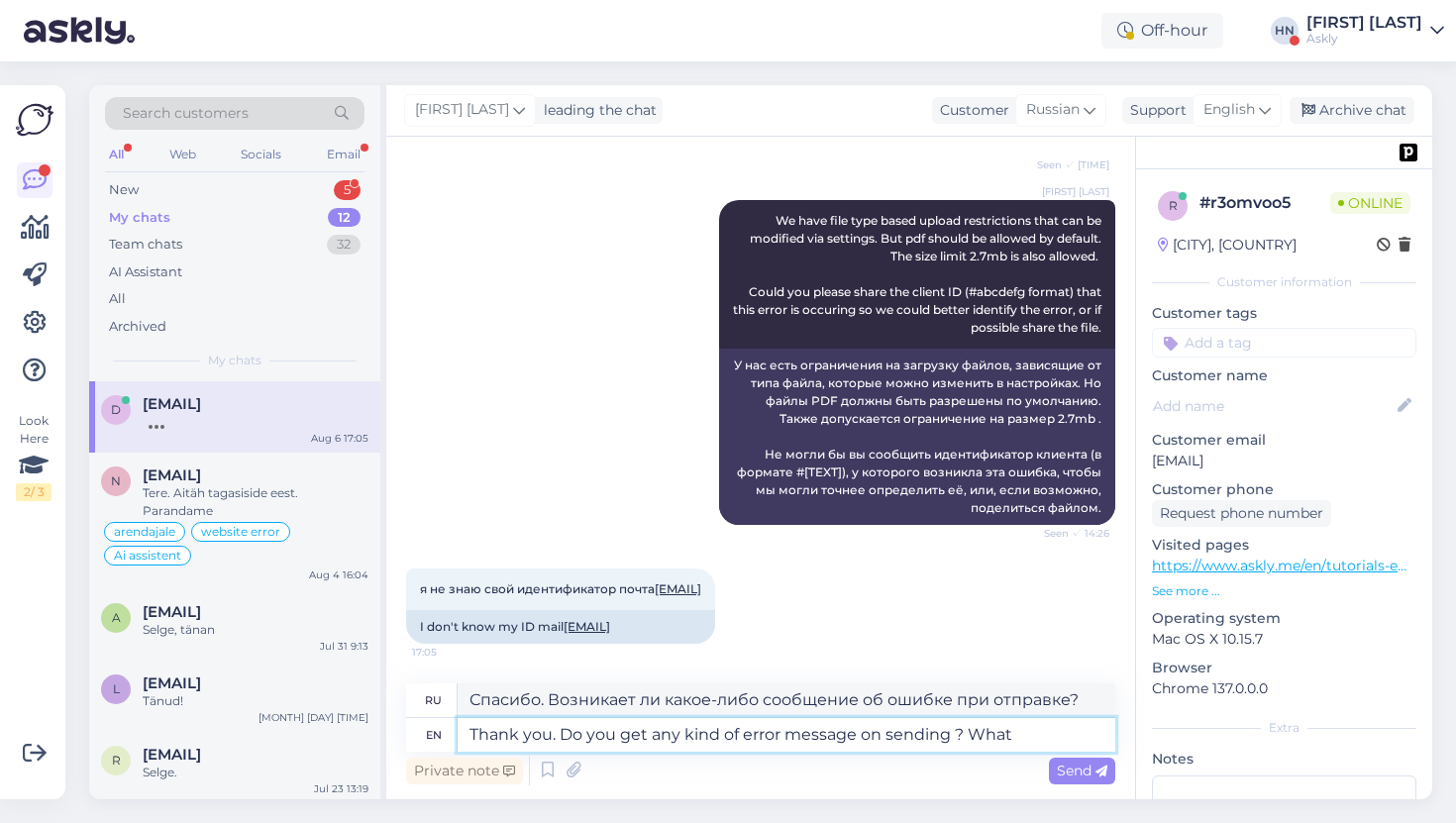 type on "Thank you. Do you get any kind of error message on sending ? What w" 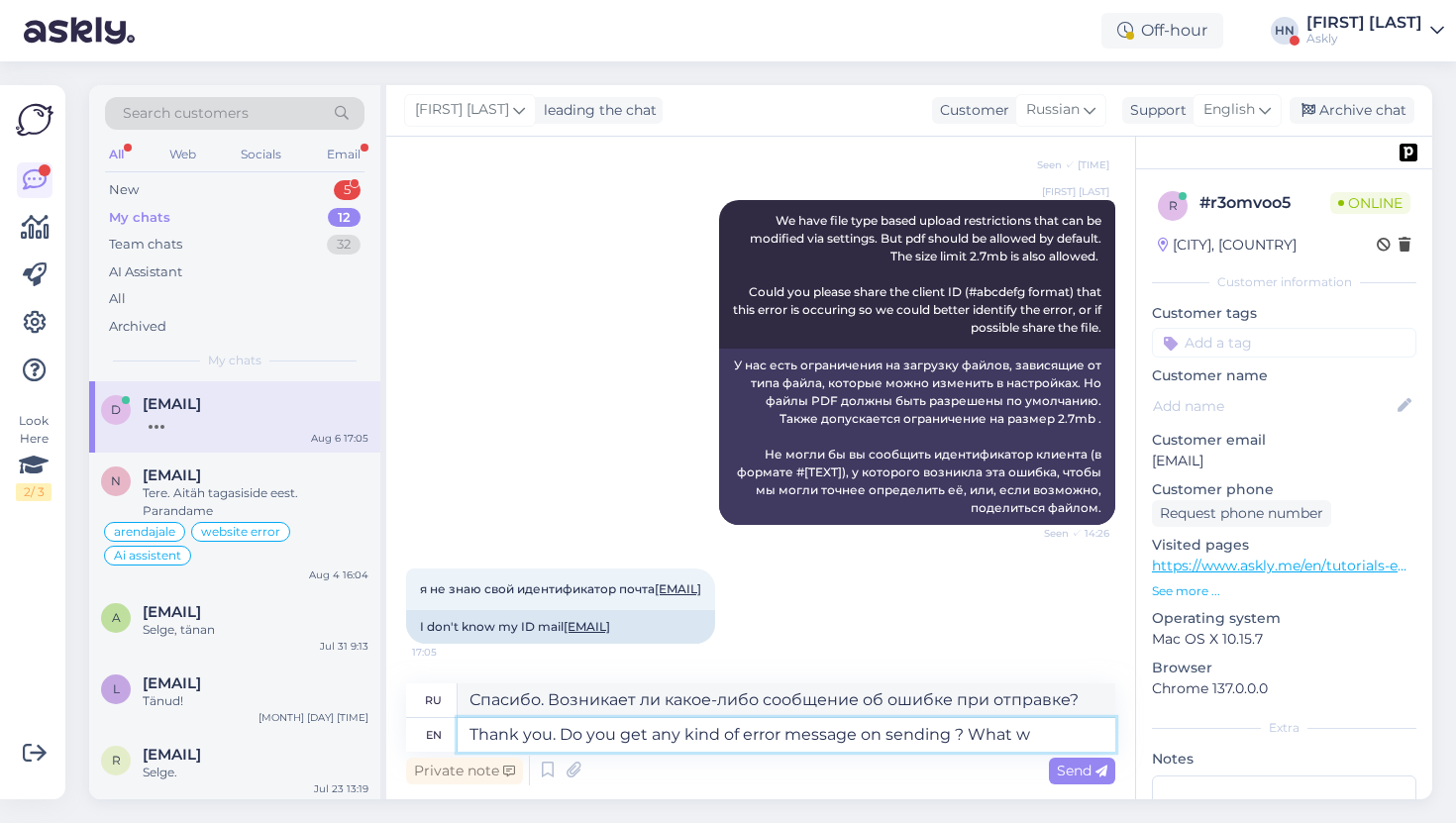 type on "Спасибо. Вы получаете какое-либо сообщение об ошибке при отправке? Что?" 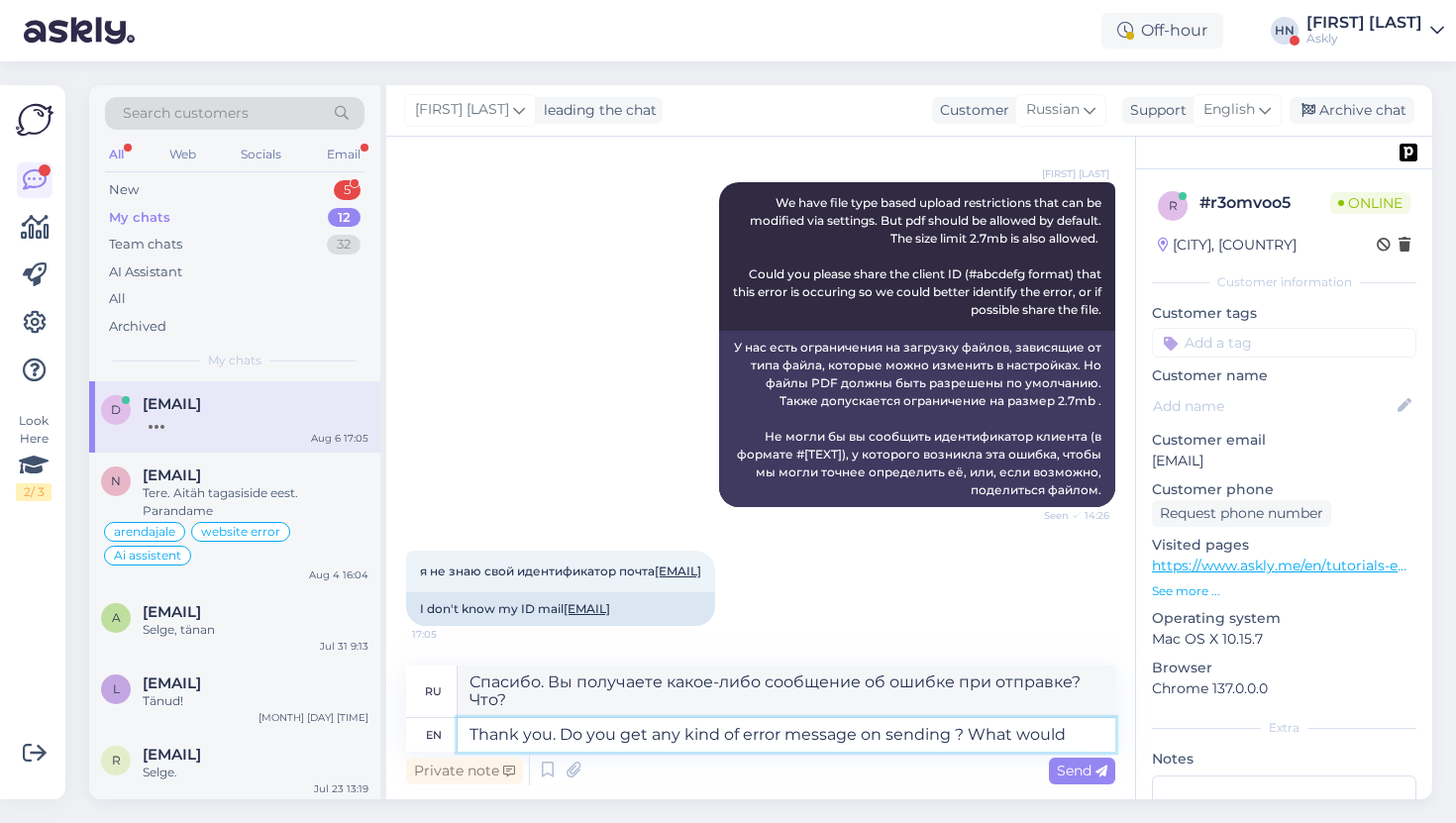 type on "Thank you. Do you get any kind of error message on sending ? What would" 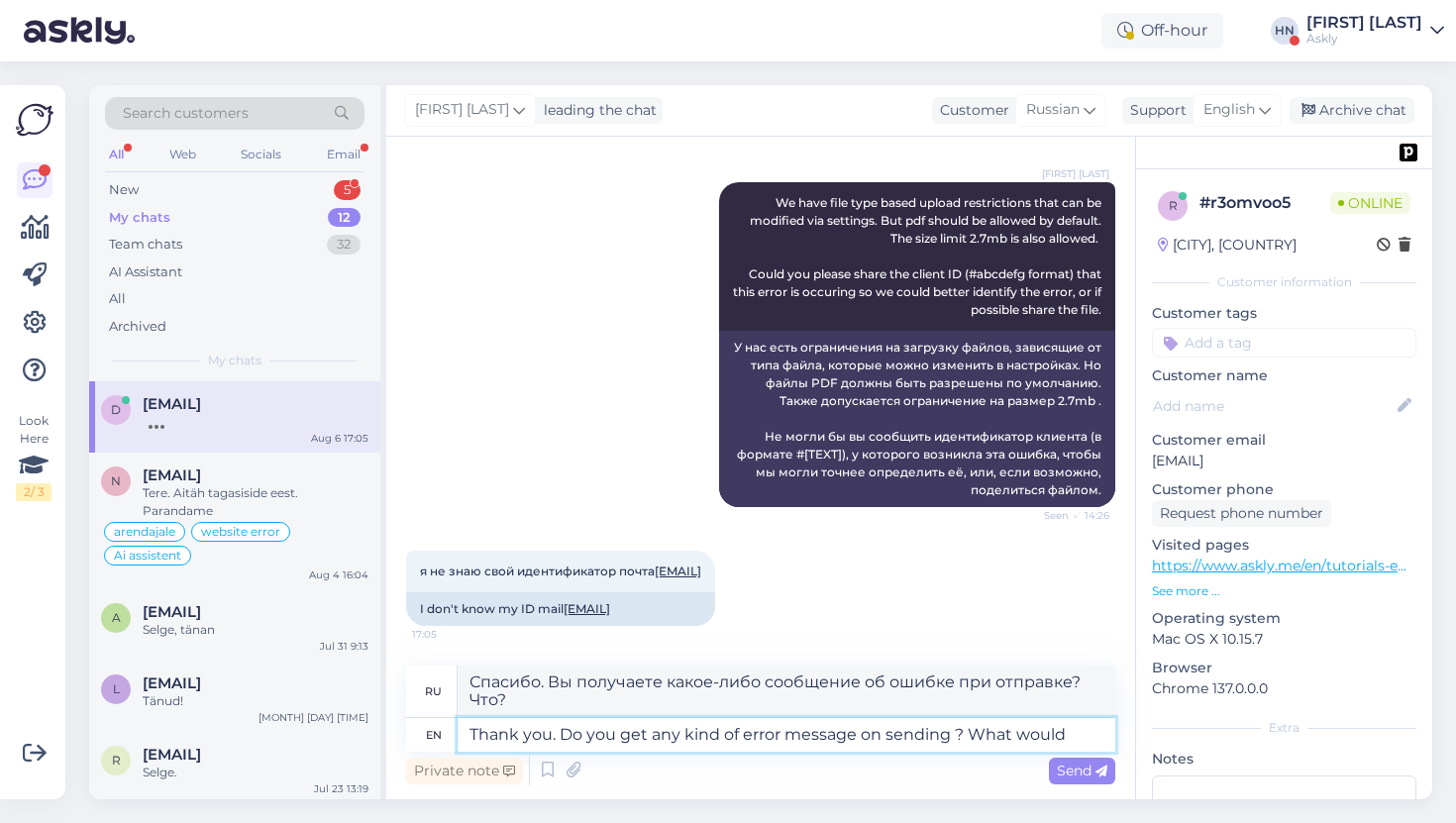 type on "Спасибо. Возникает ли какое-либо сообщение об ошибке при отправке? Что бы вы сказали?" 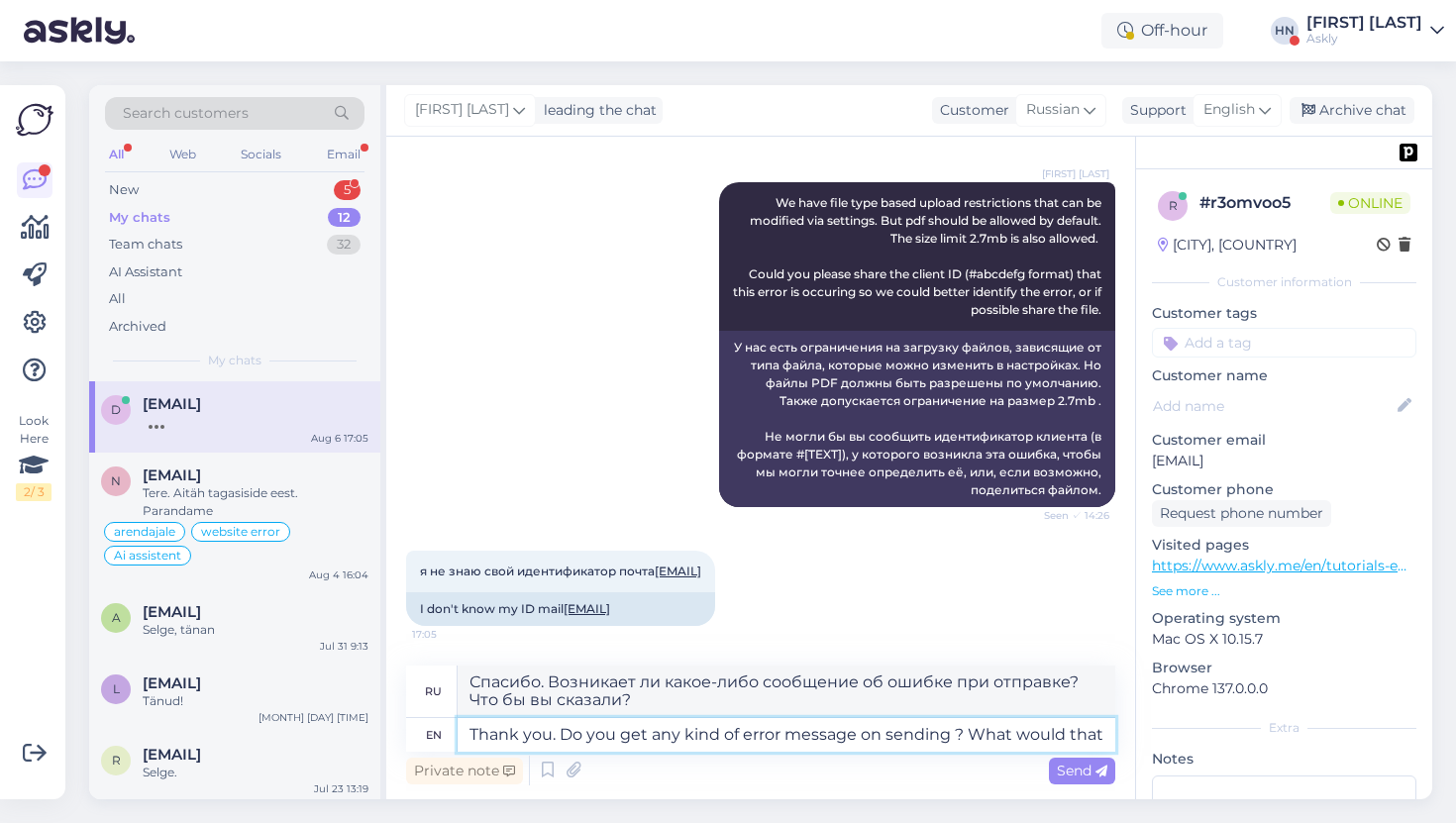 type on "Thank you. Do you get any kind of error message on sending ? What would that" 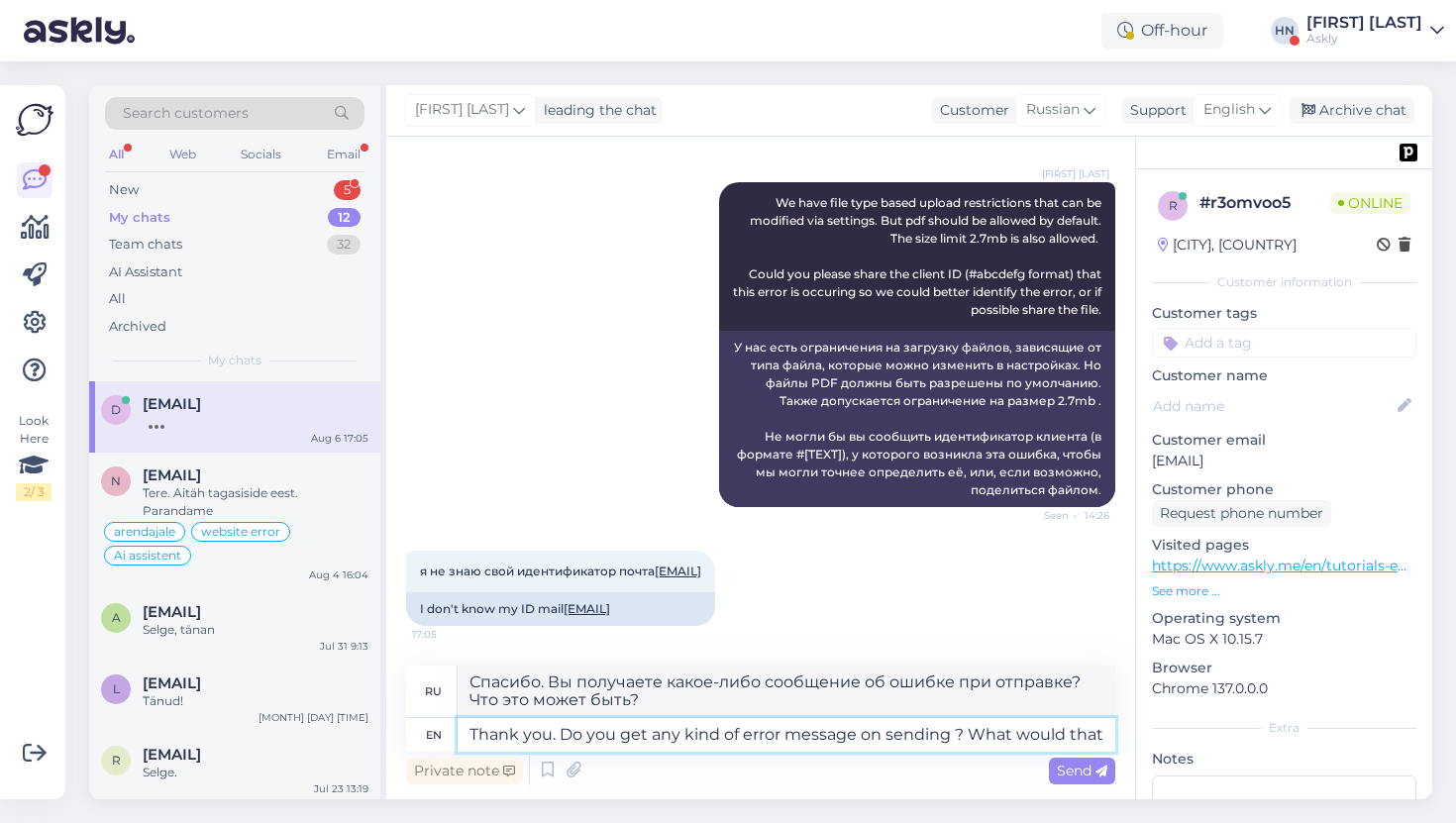 click on "Thank you. Do you get any kind of error message on sending ? What would that" at bounding box center [786, 735] 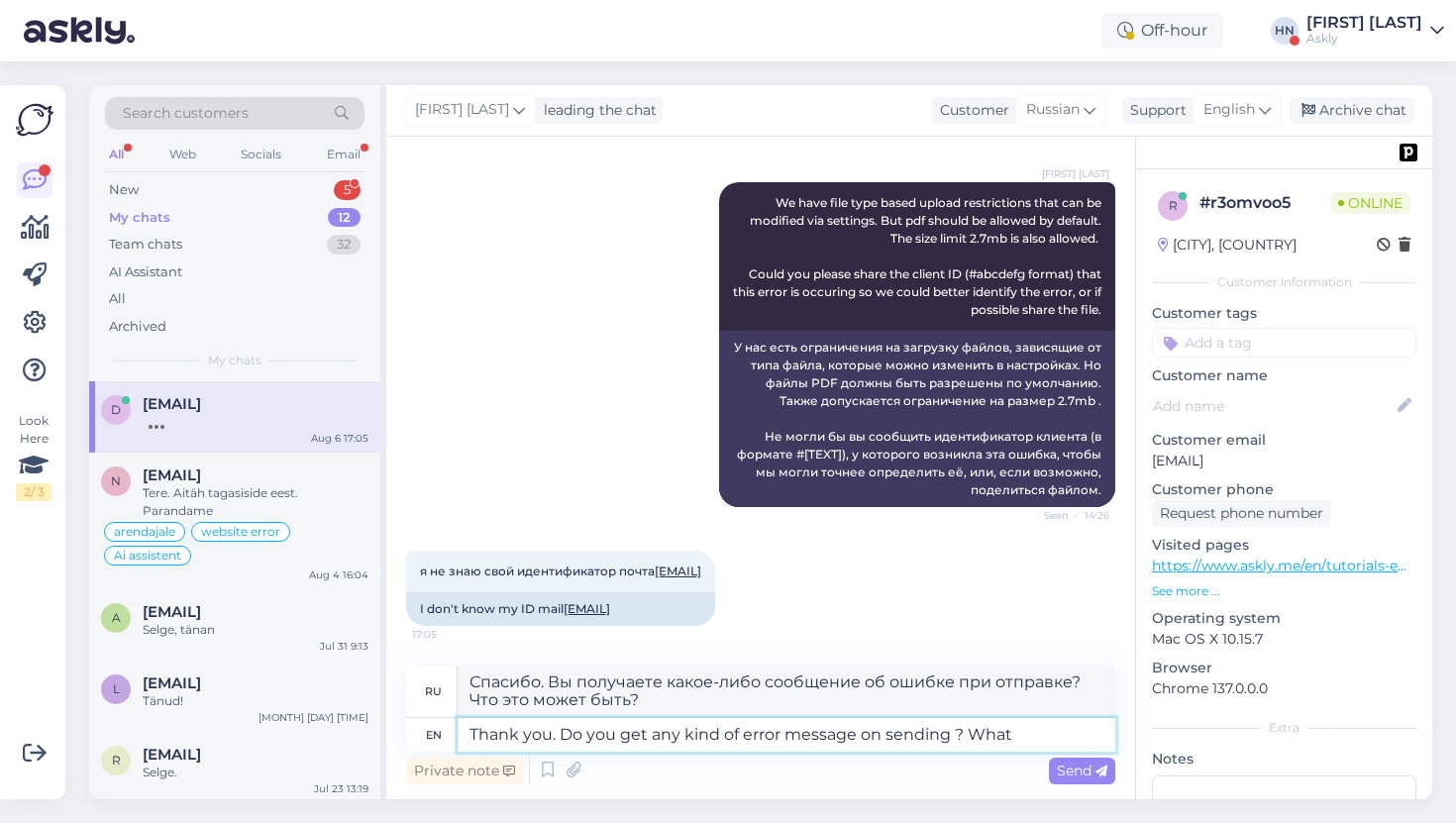 type on "Thank you. Do you get any kind of error message on sending ? What i" 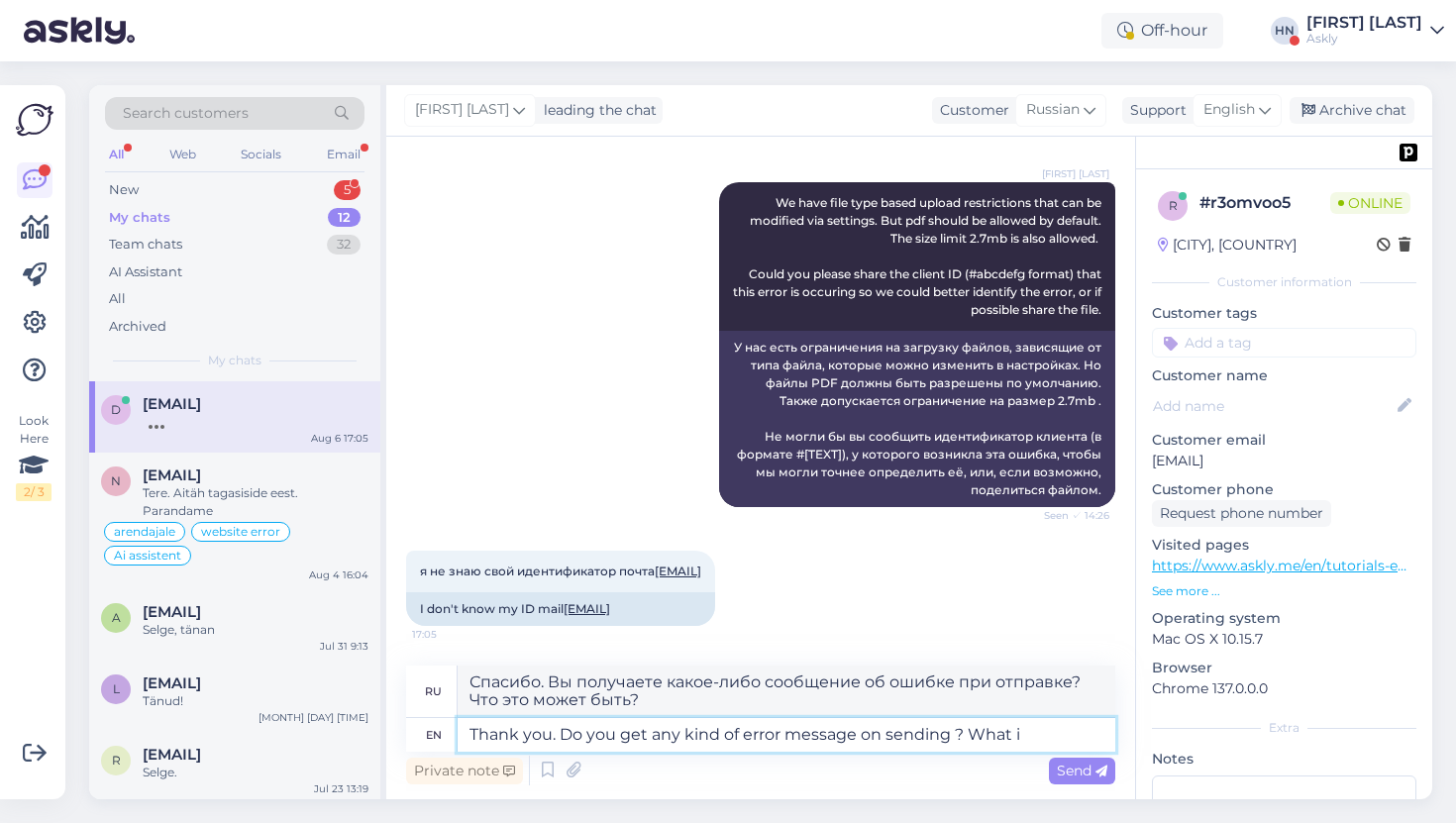 type on "Спасибо. Вы получаете какое-либо сообщение об ошибке при отправке? Что?" 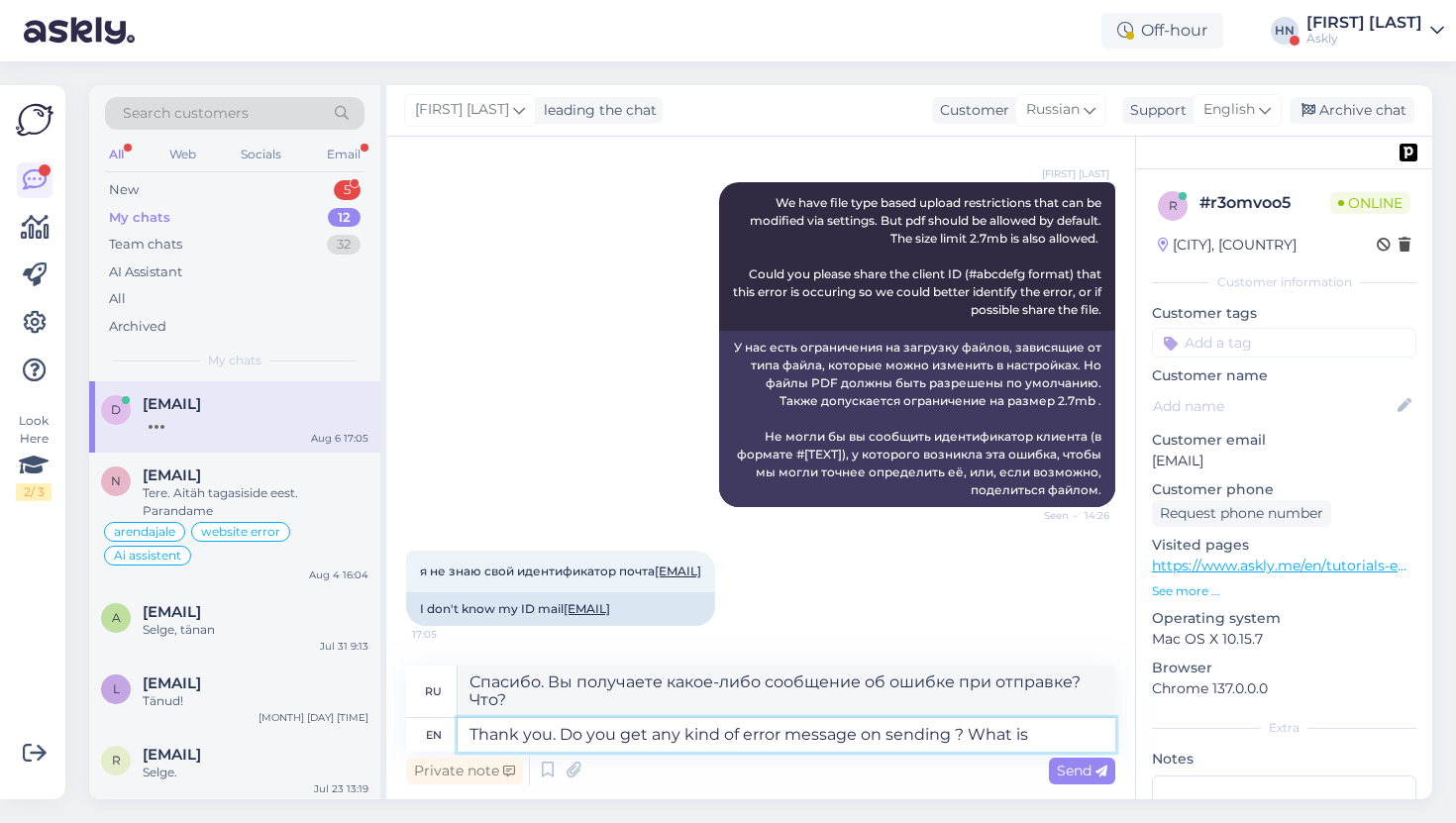 type on "Thank you. Do you get any kind of error message on sending ? What is t" 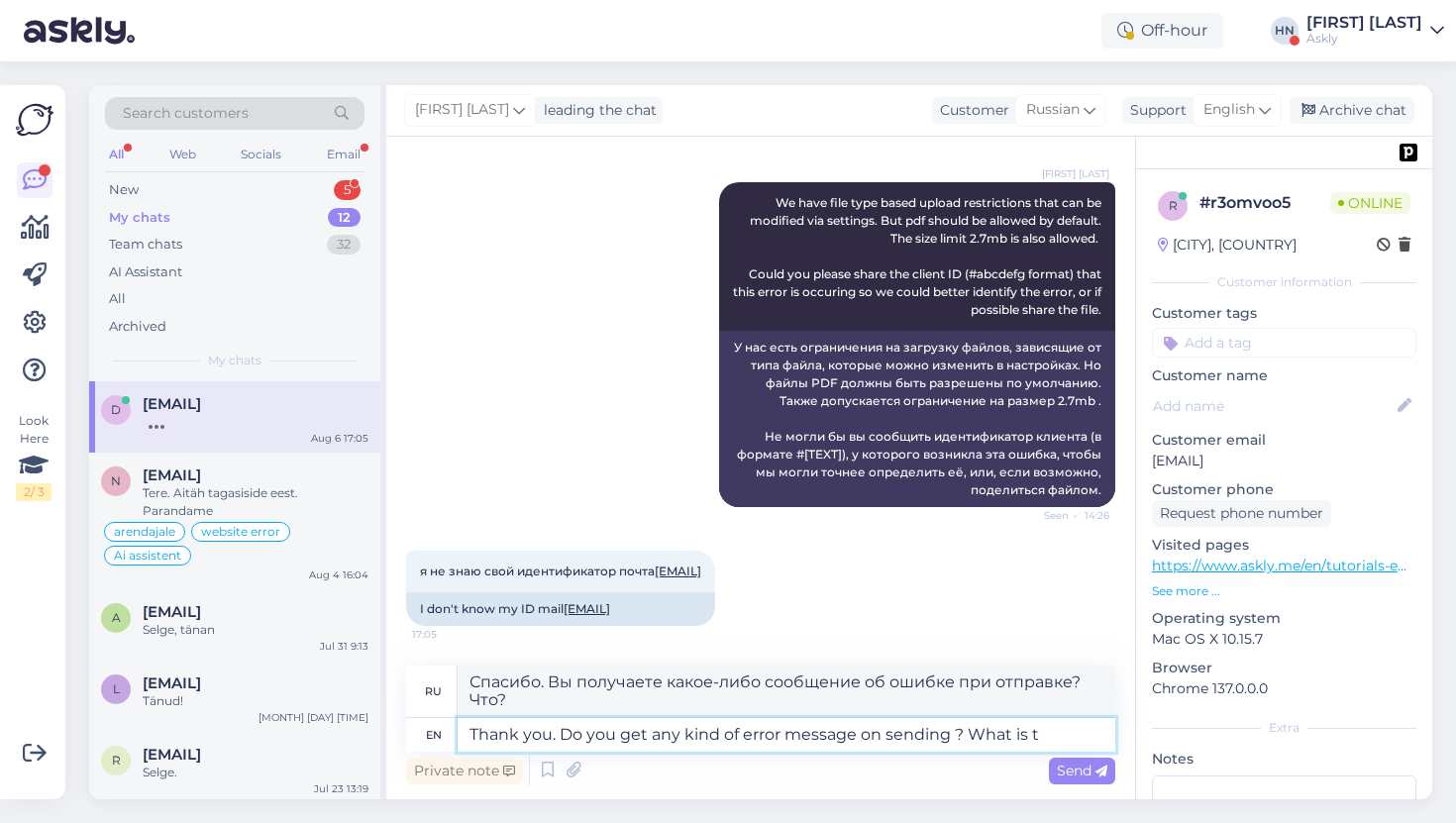 type on "Спасибо. Возникает ли какое-либо сообщение об ошибке при отправке? Что это?" 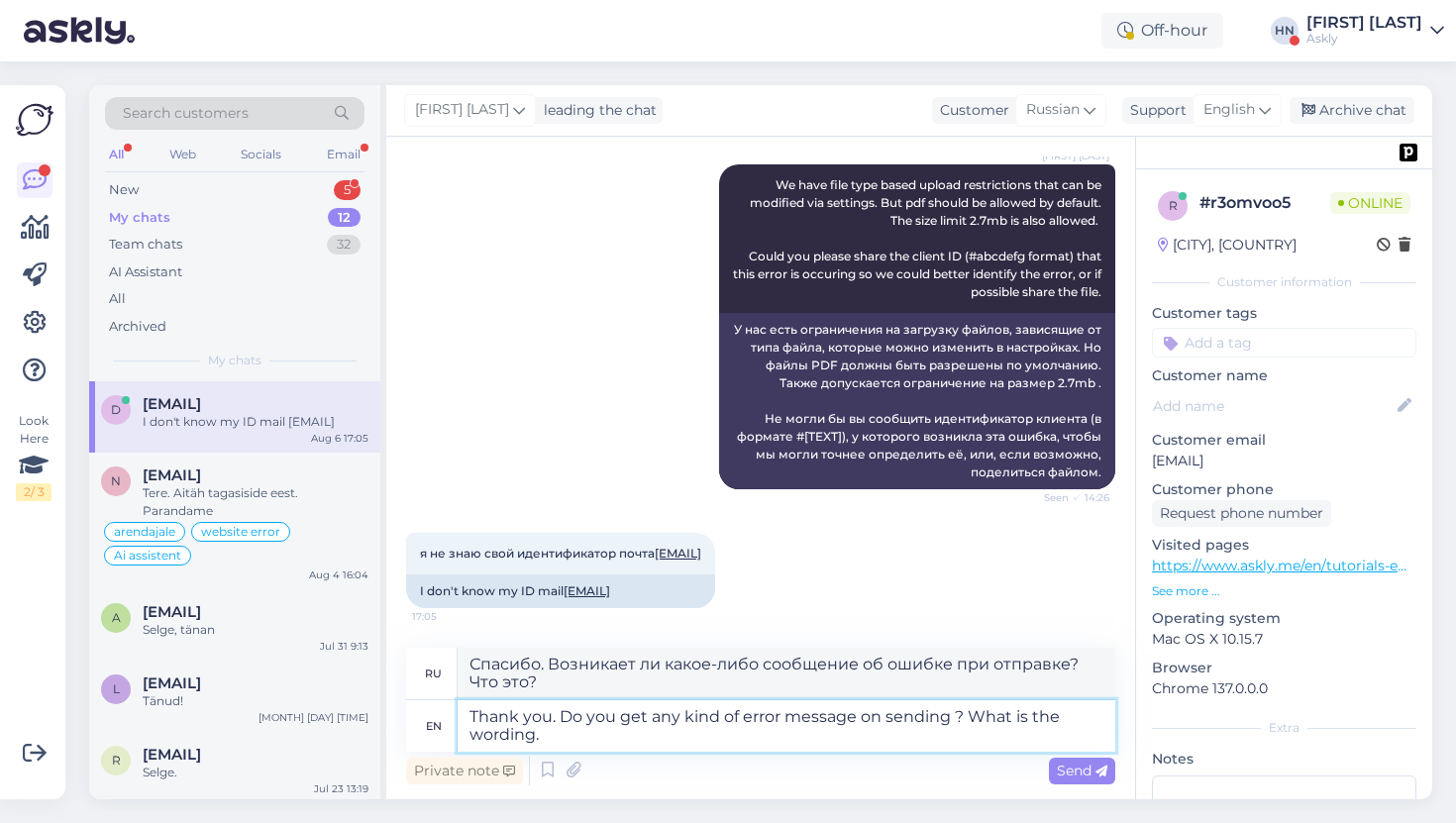 type on "Thank you. Do you get any kind of error message on sending ? What is the wording." 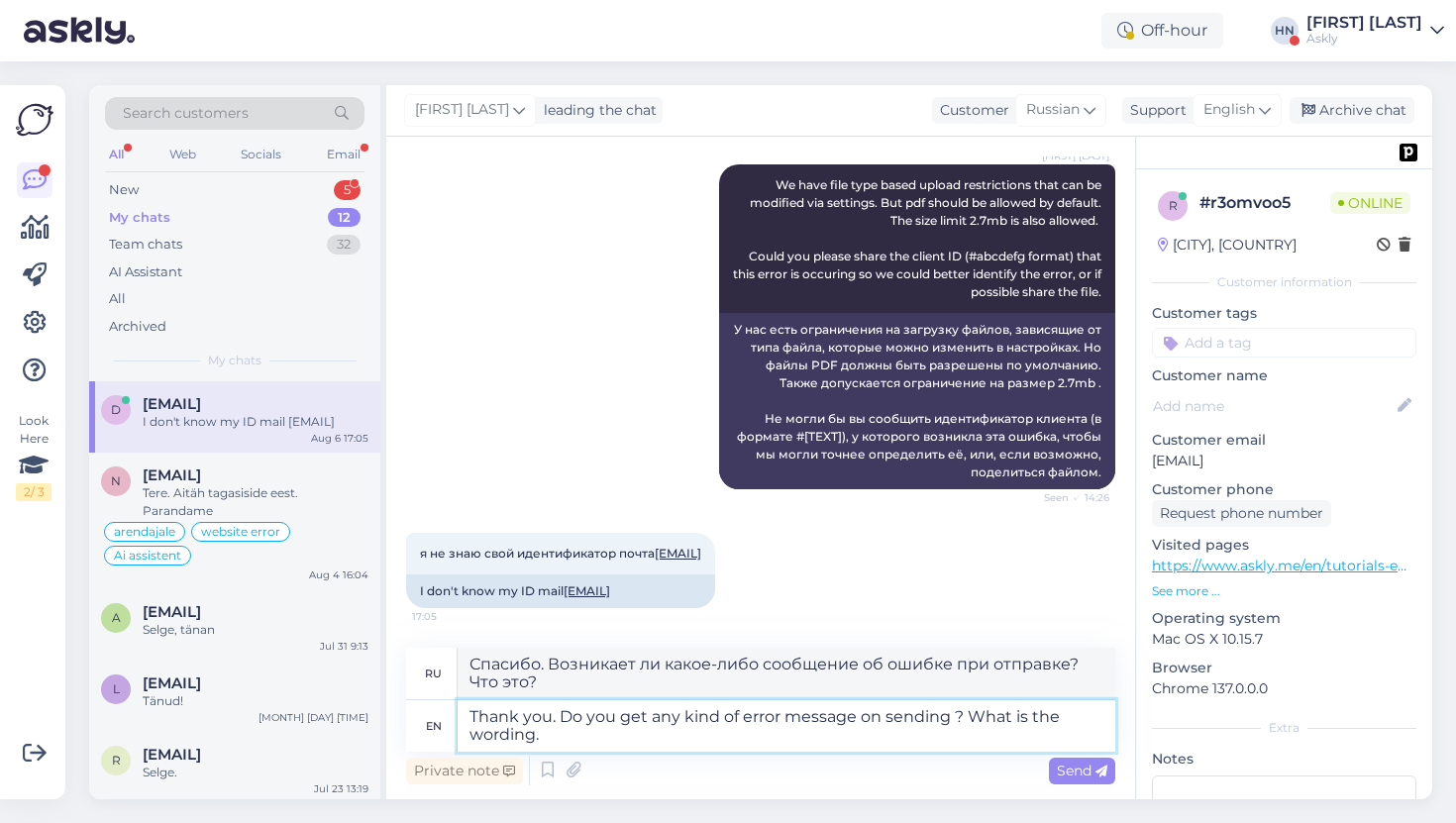 type on "Спасибо. Возникает ли какое-либо сообщение об ошибке при отправке? Как оно сформулировано?" 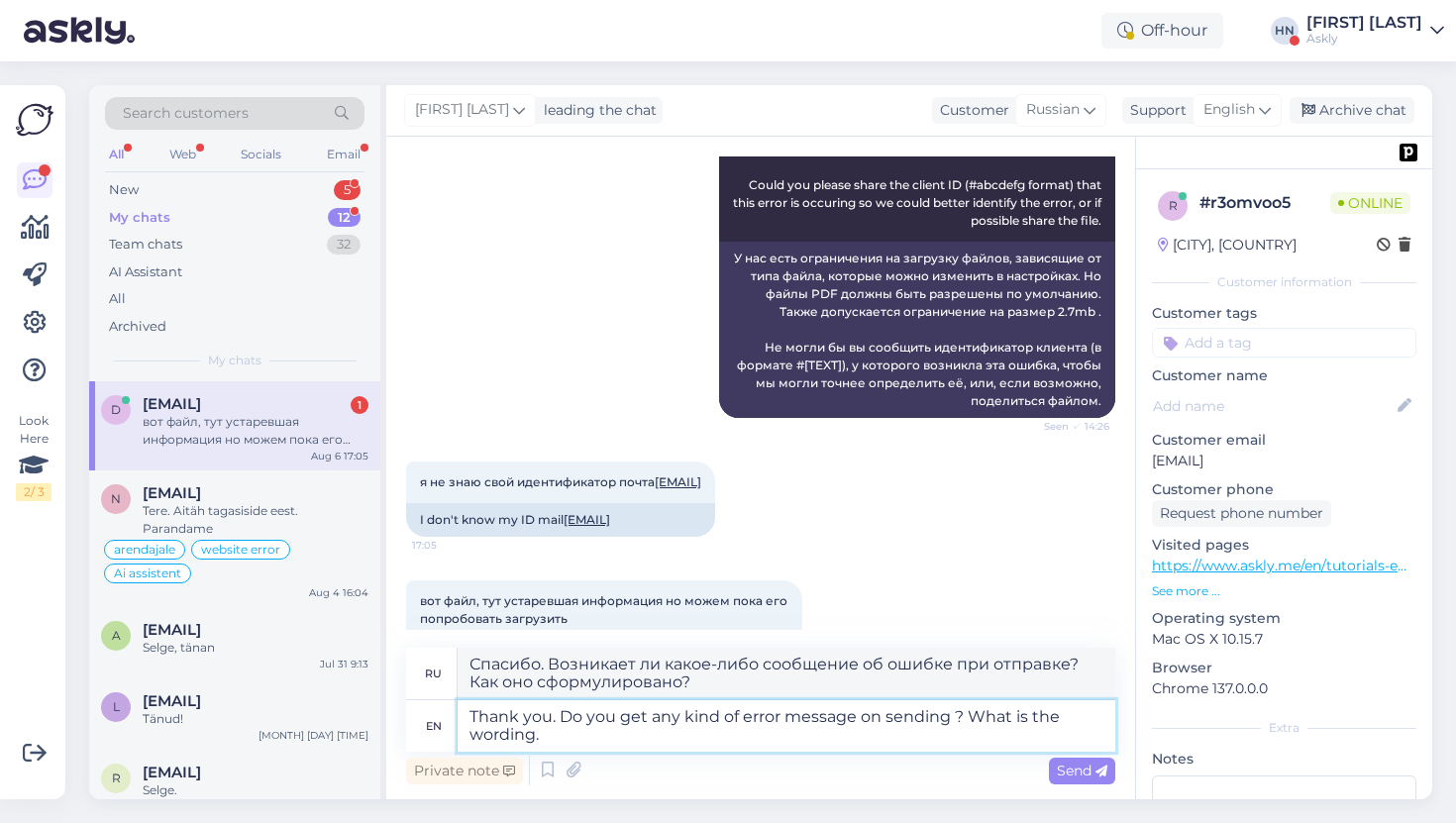 scroll, scrollTop: 7047, scrollLeft: 0, axis: vertical 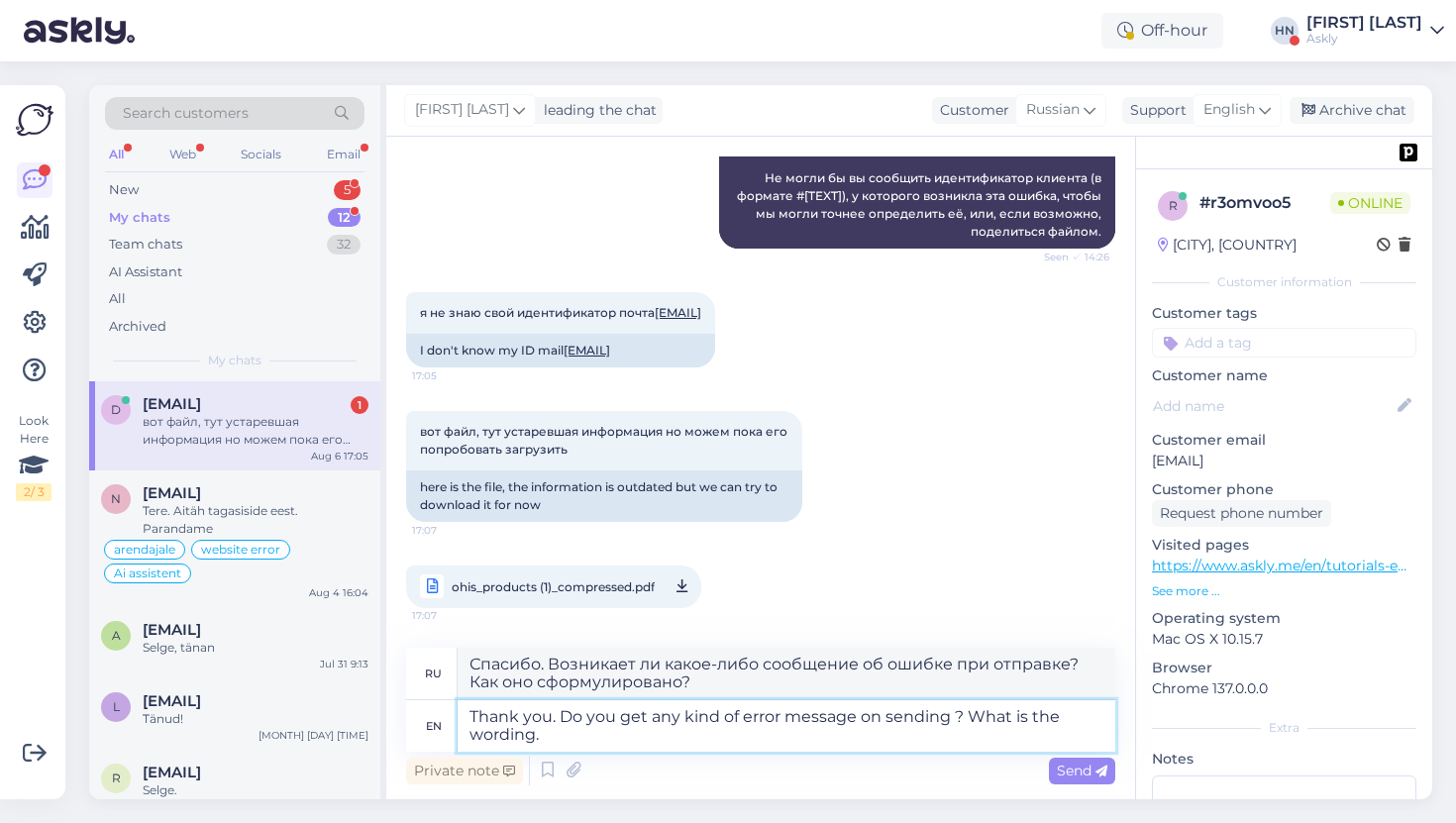 type on "Thank you. Do you get any kind of error message on sending ? What is the wording. ?" 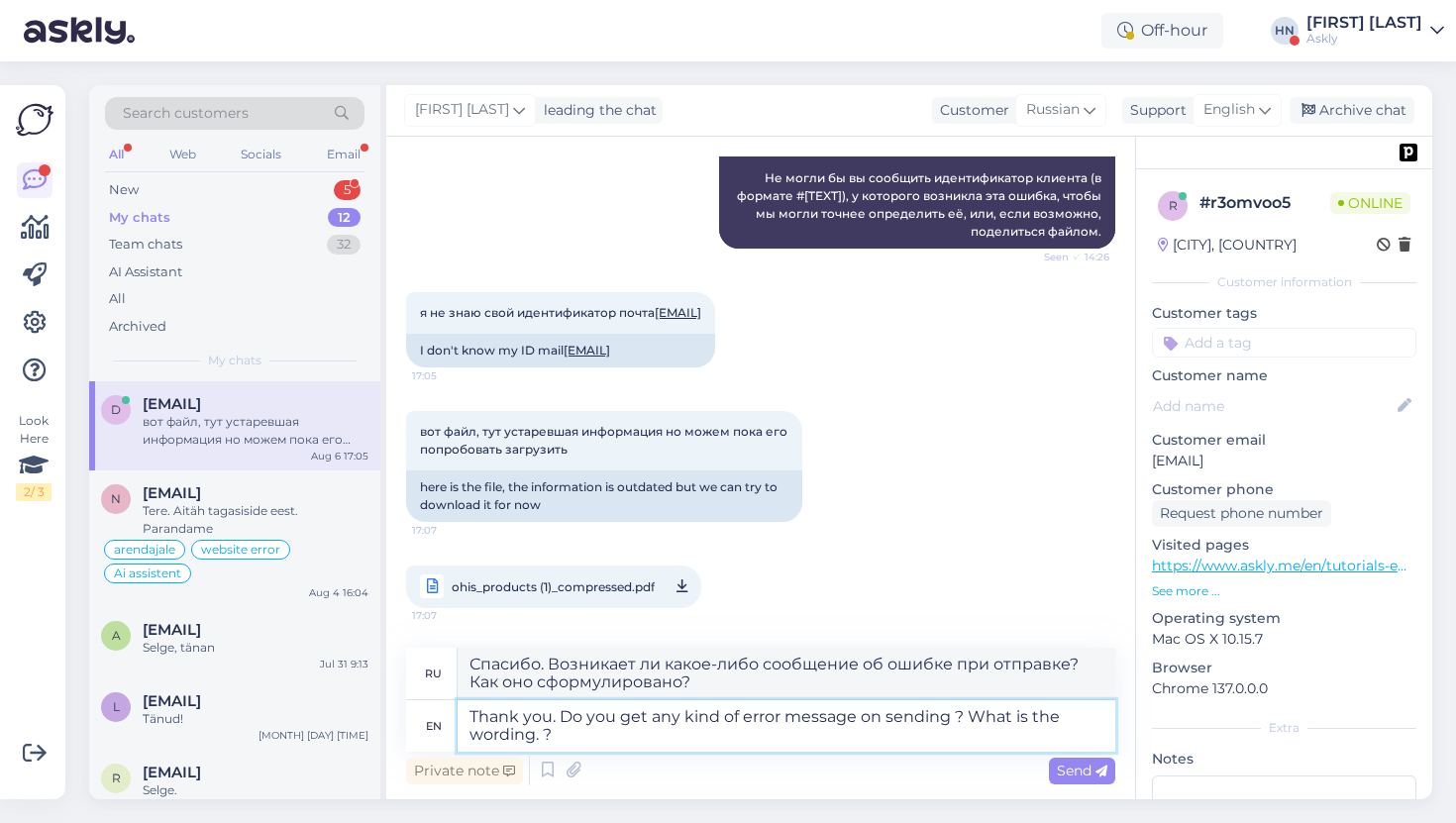 type on "Спасибо. Возникает ли какое-либо сообщение об ошибке при отправке? Какова его формулировка?" 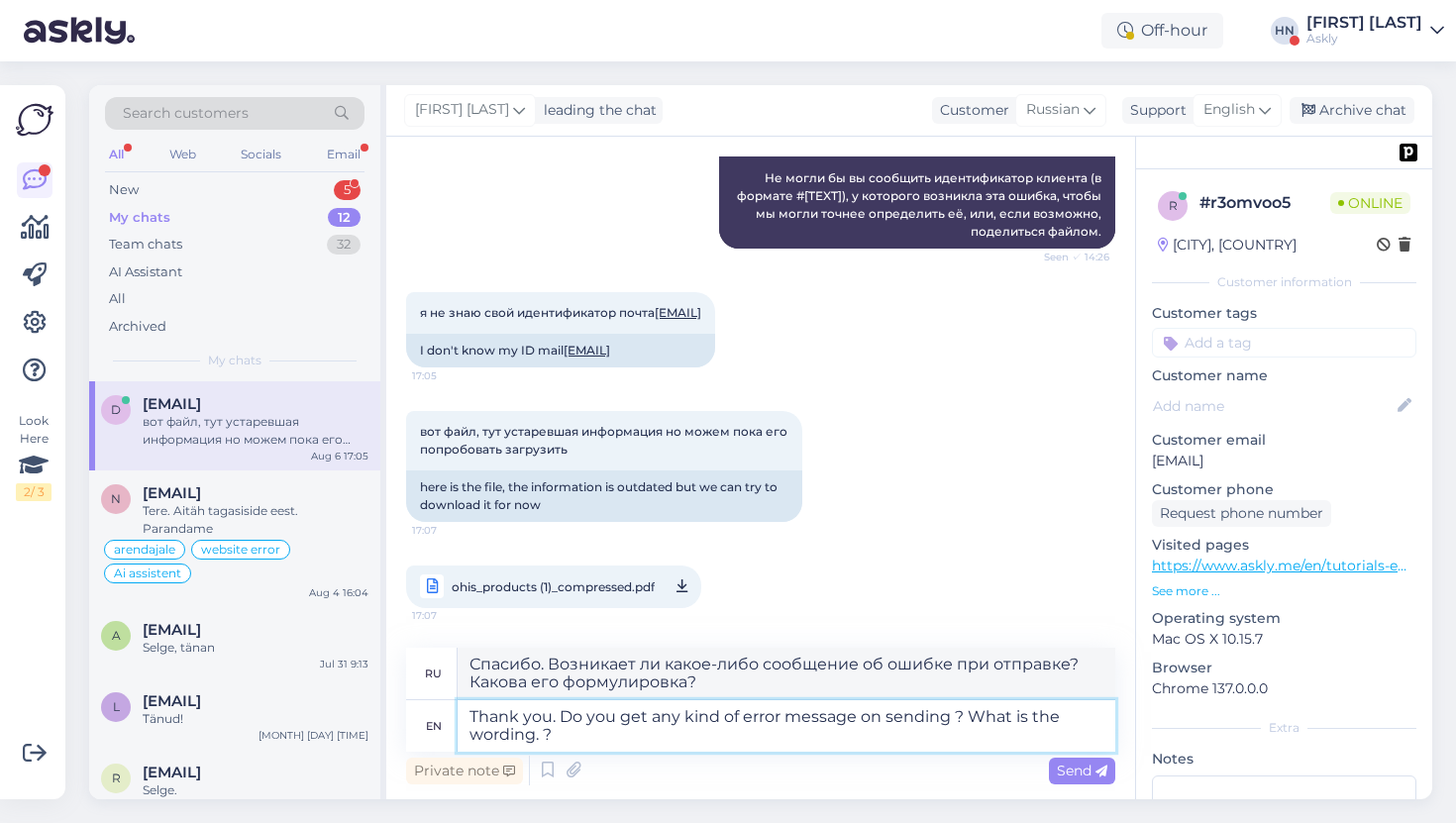 click on "Thank you. Do you get any kind of error message on sending ? What is the wording. ?" at bounding box center (786, 726) 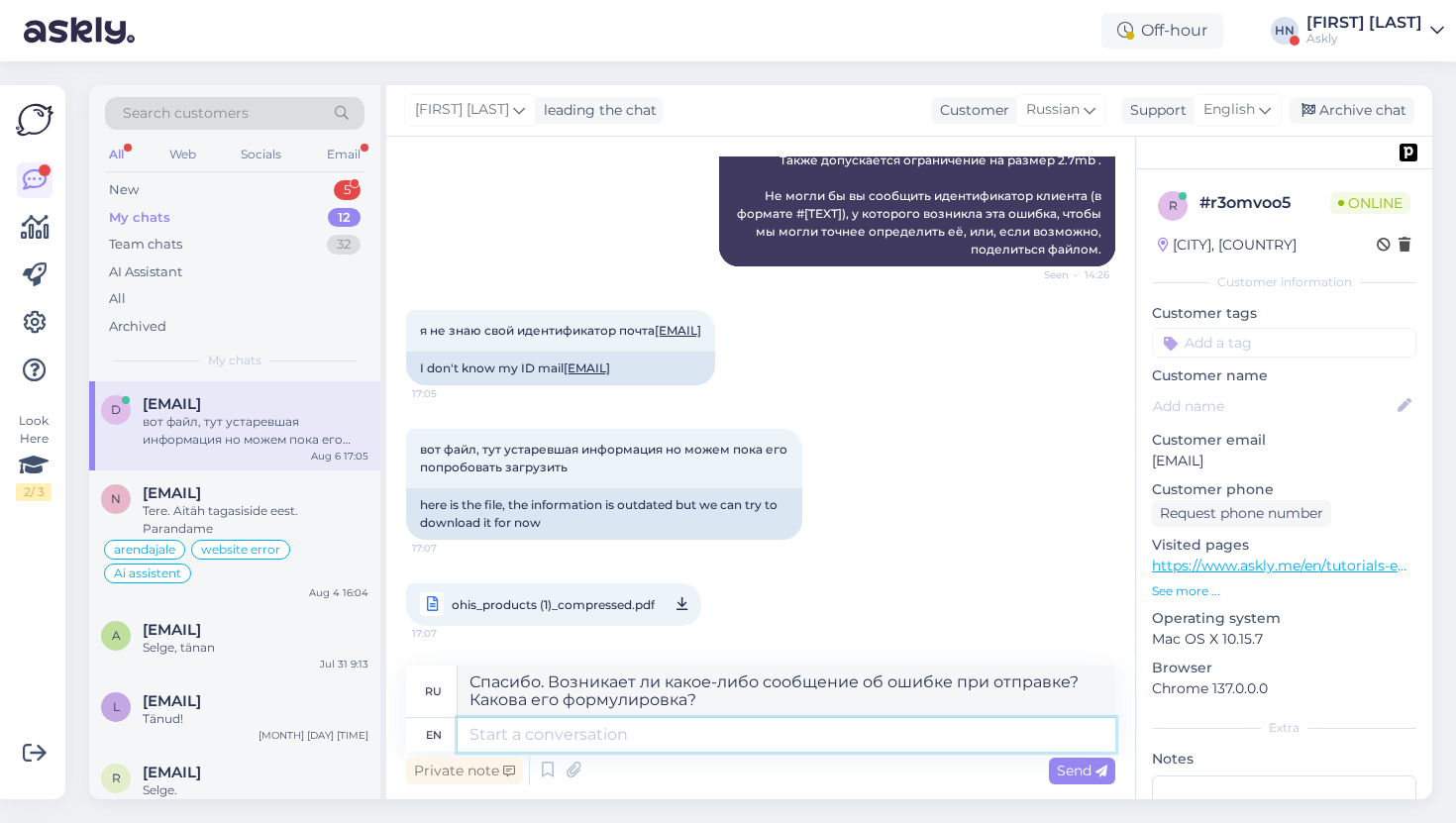 type 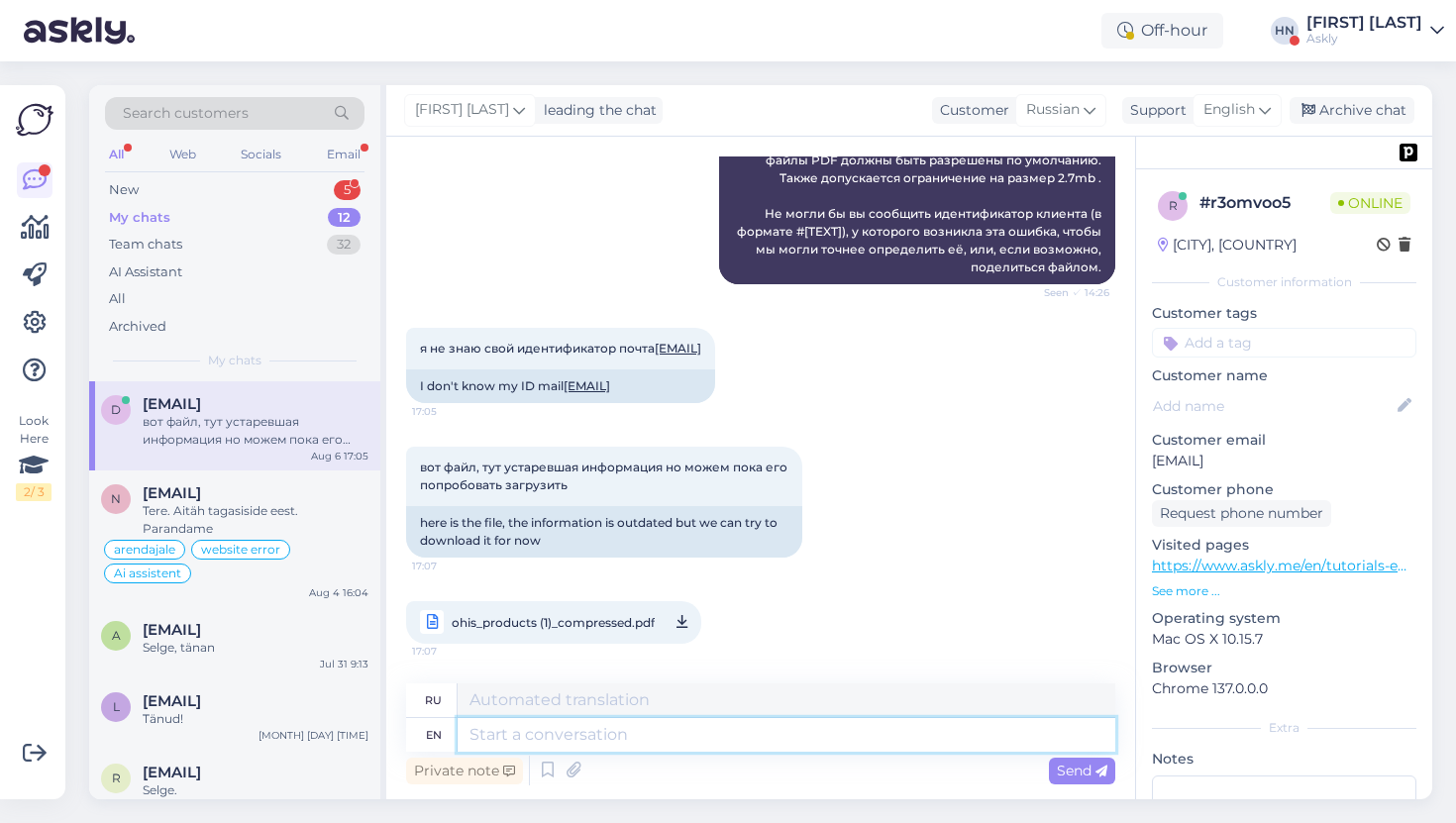 scroll, scrollTop: 7011, scrollLeft: 0, axis: vertical 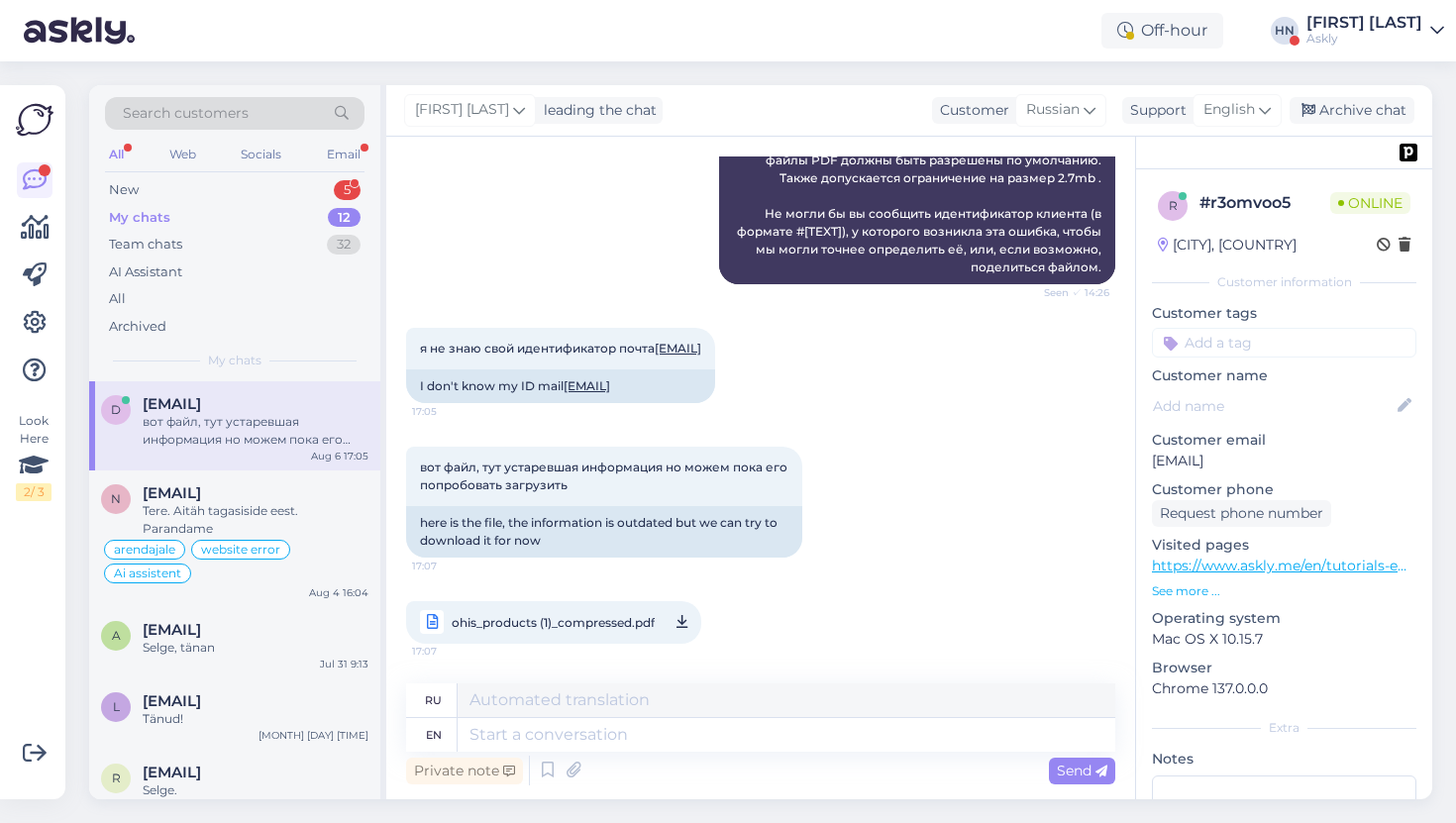 click on "ohis_products (1)_compressed.pdf" at bounding box center (553, 622) 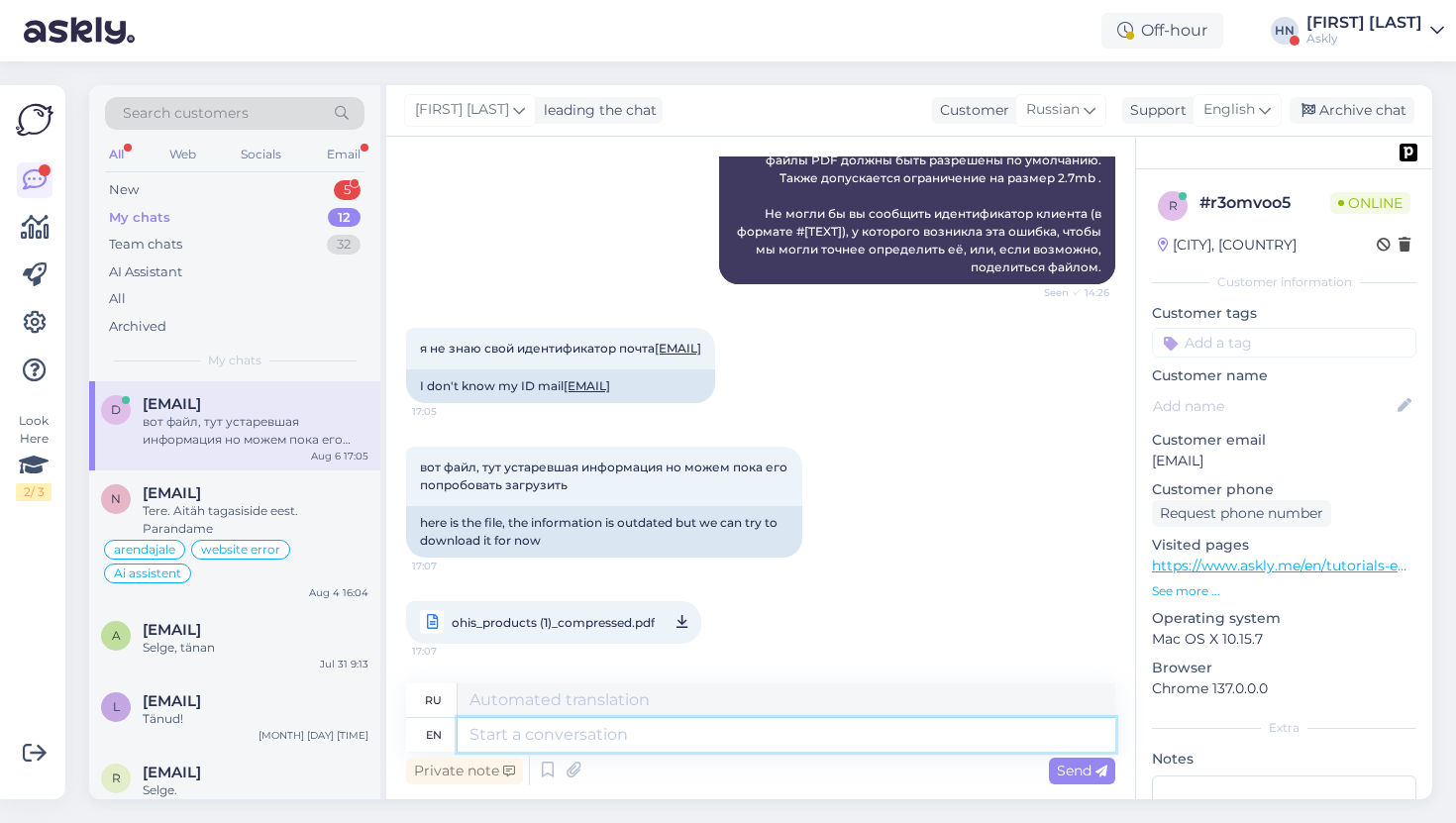 click at bounding box center [786, 735] 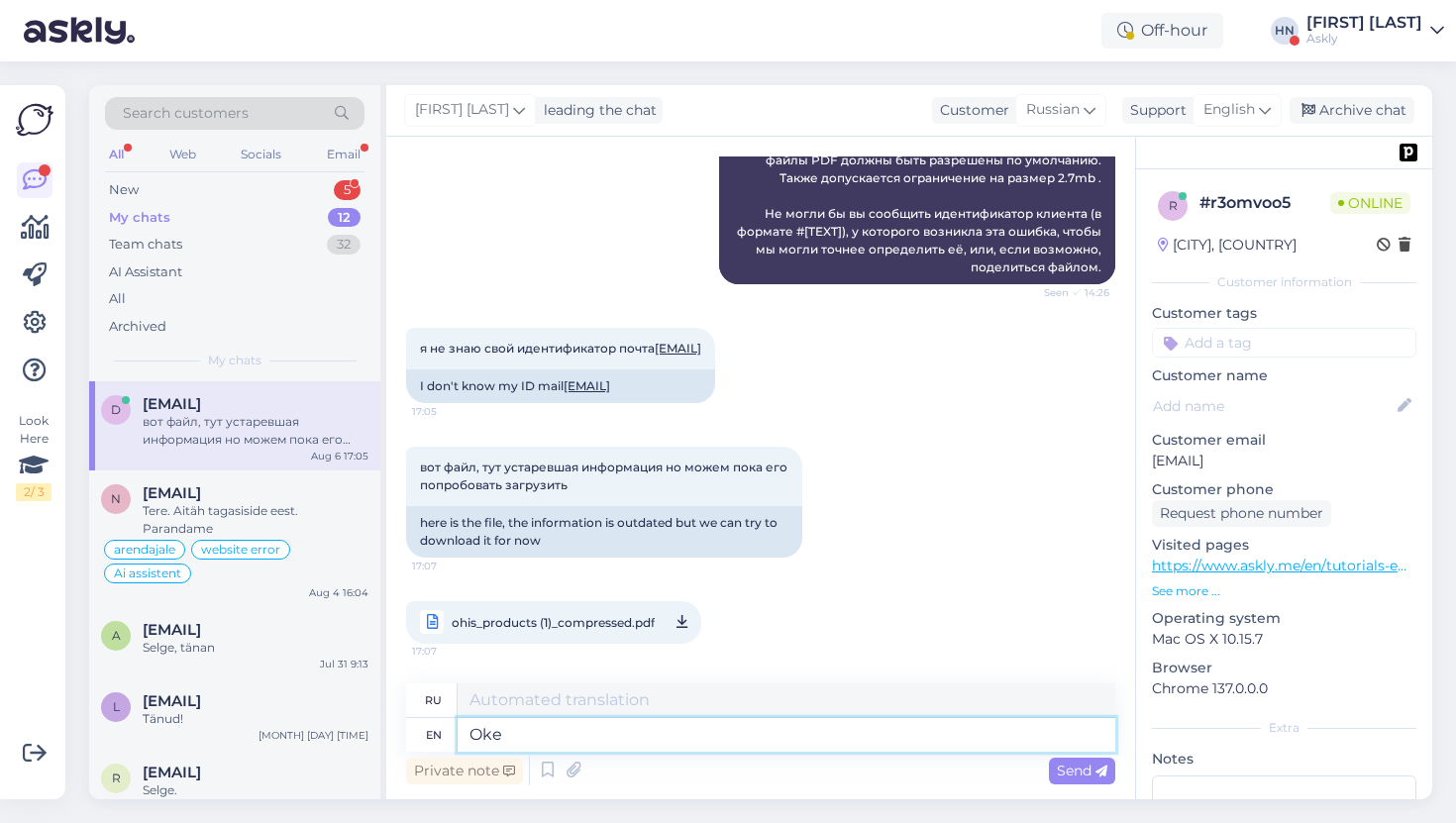 type on "Oke" 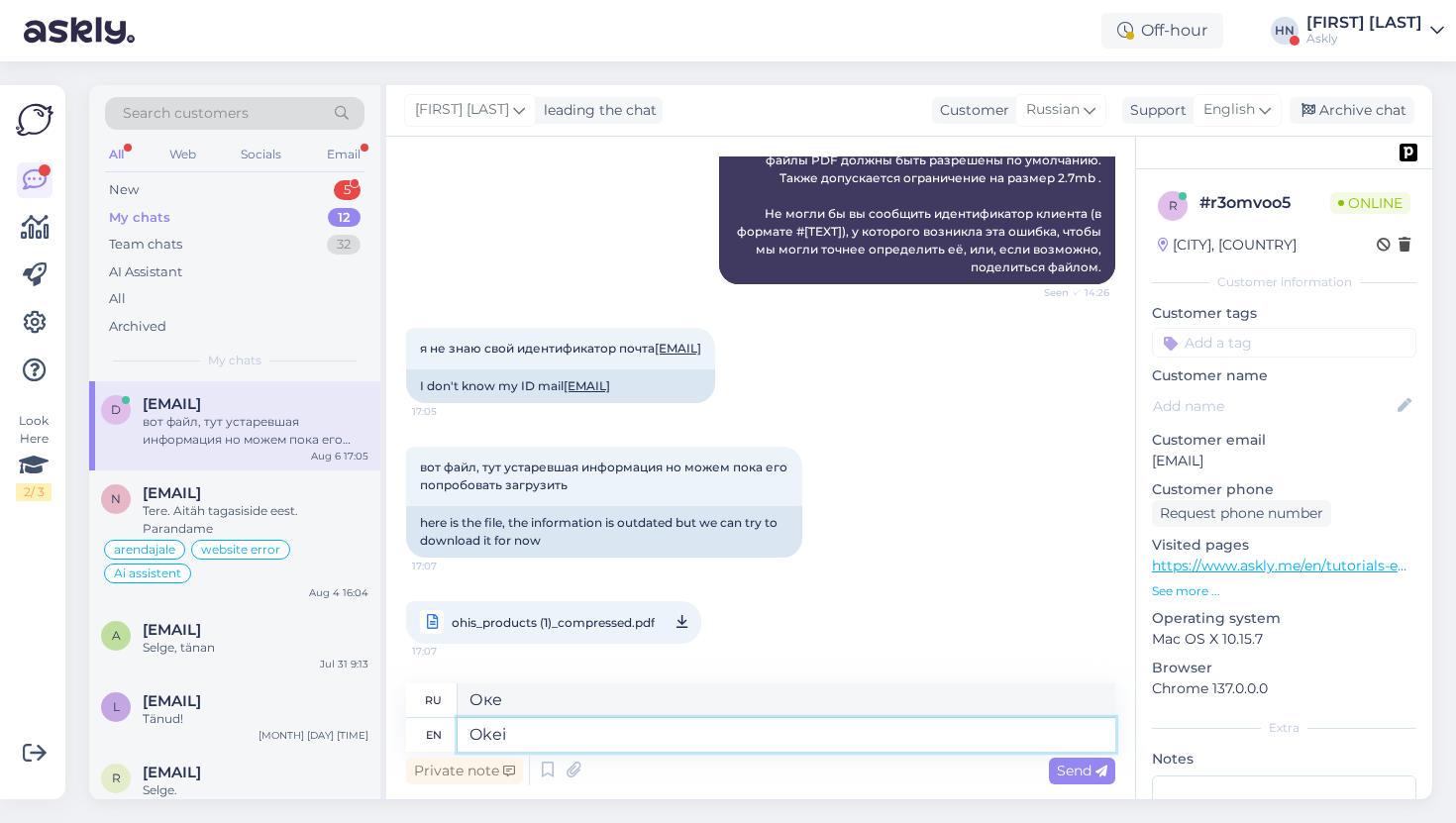 type on "Okei" 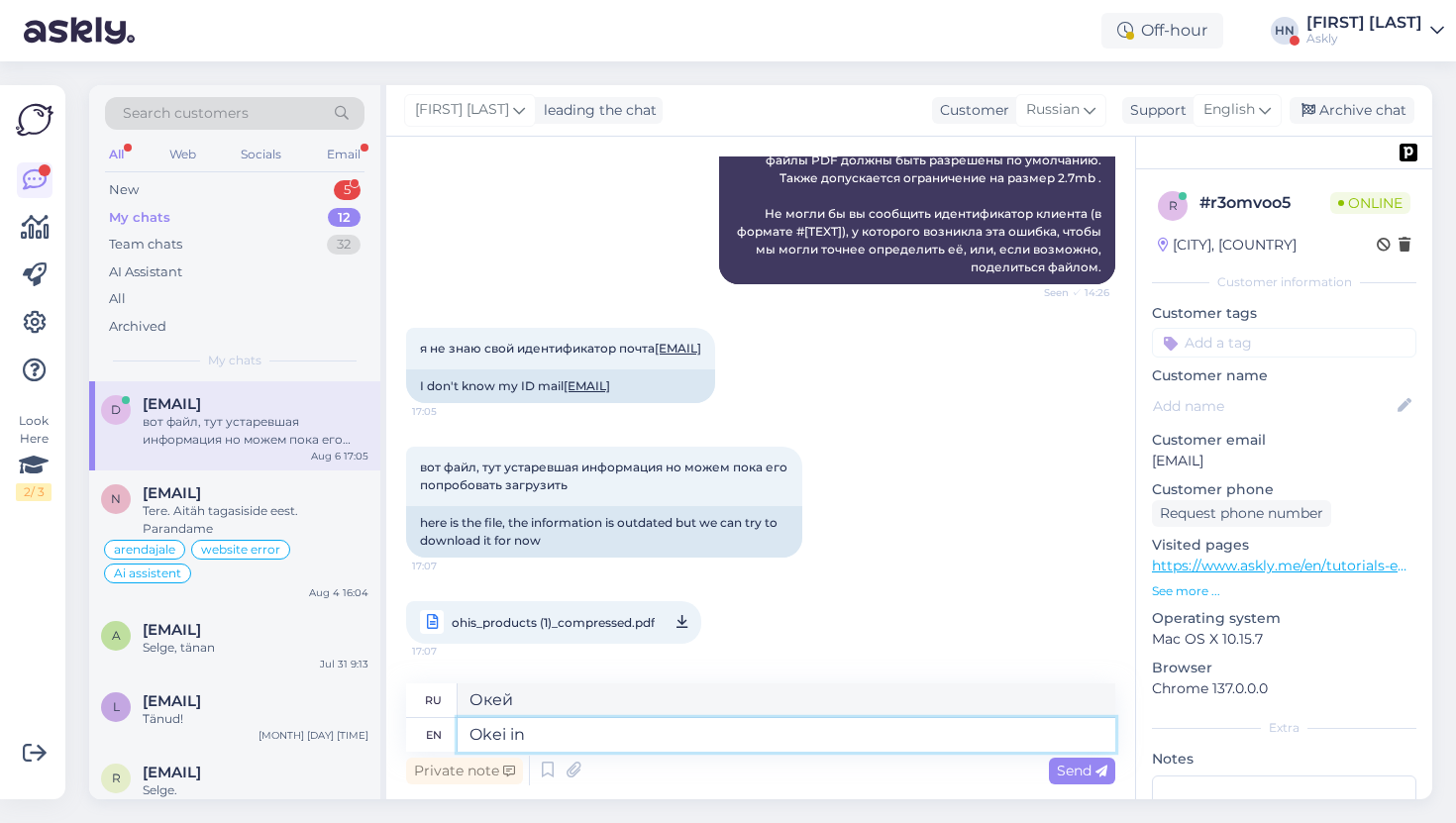type on "Okei in" 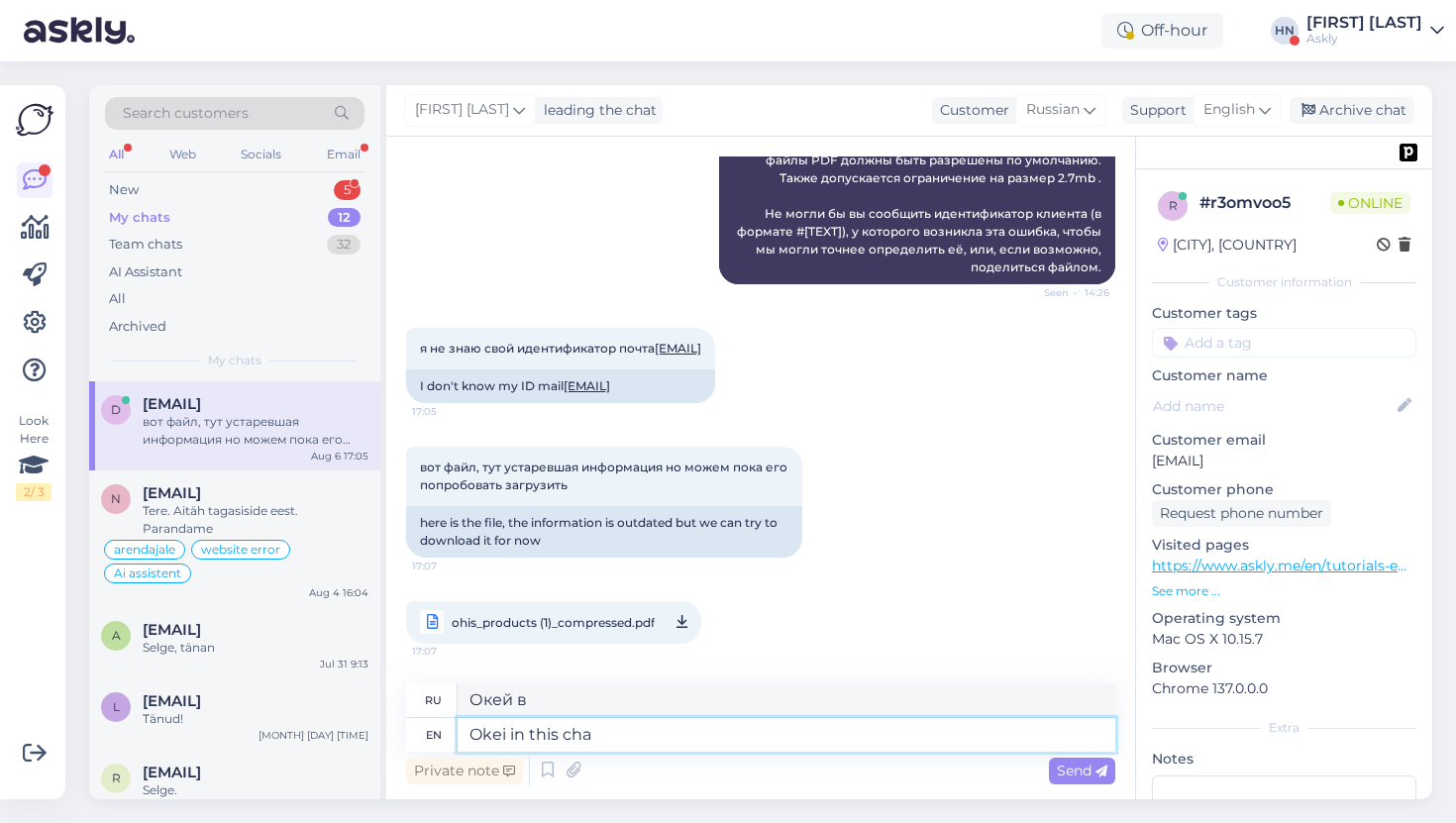type on "Okei in this chat" 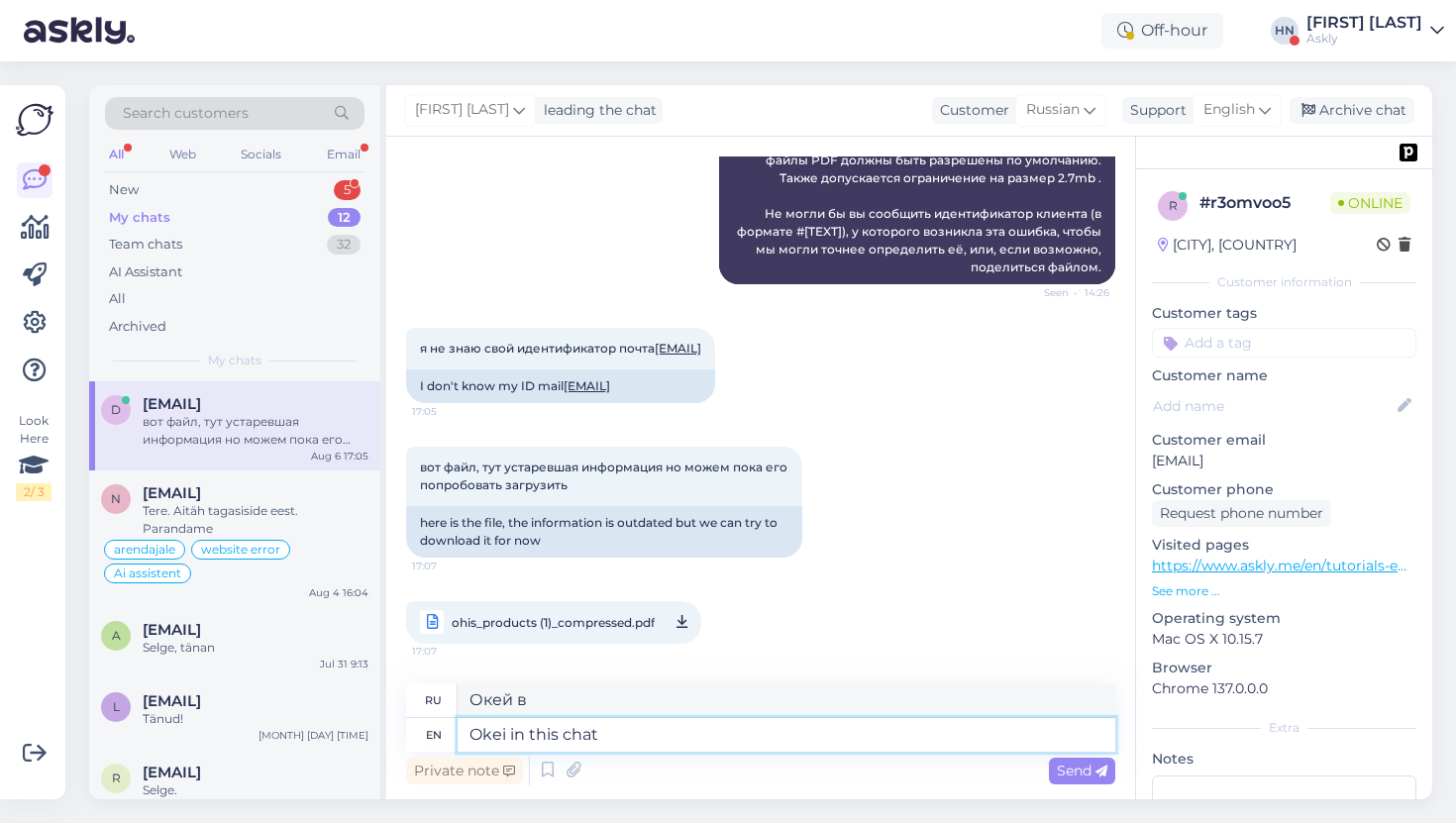 type on "Окей в этом" 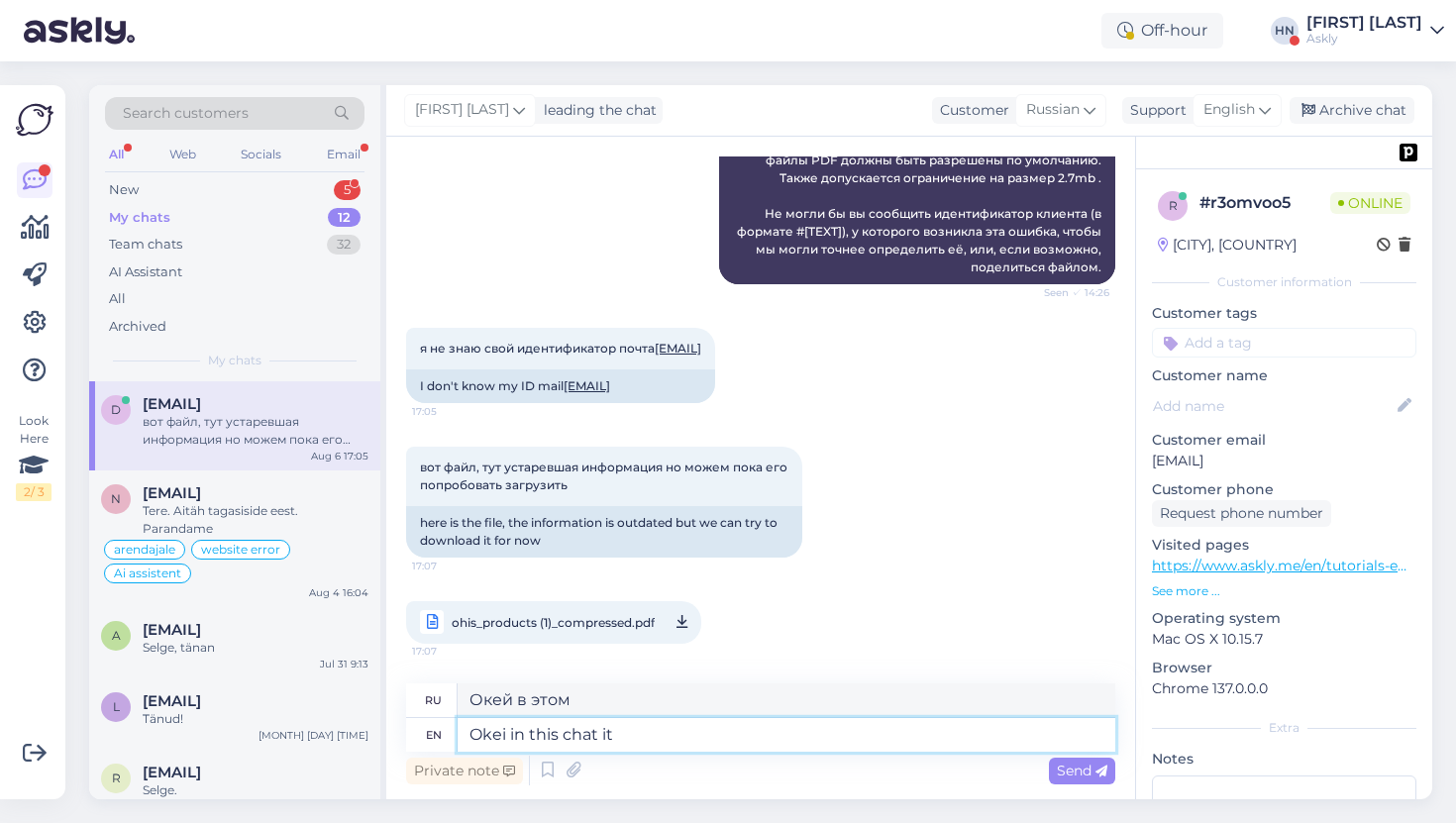 type on "Okei in this chat it" 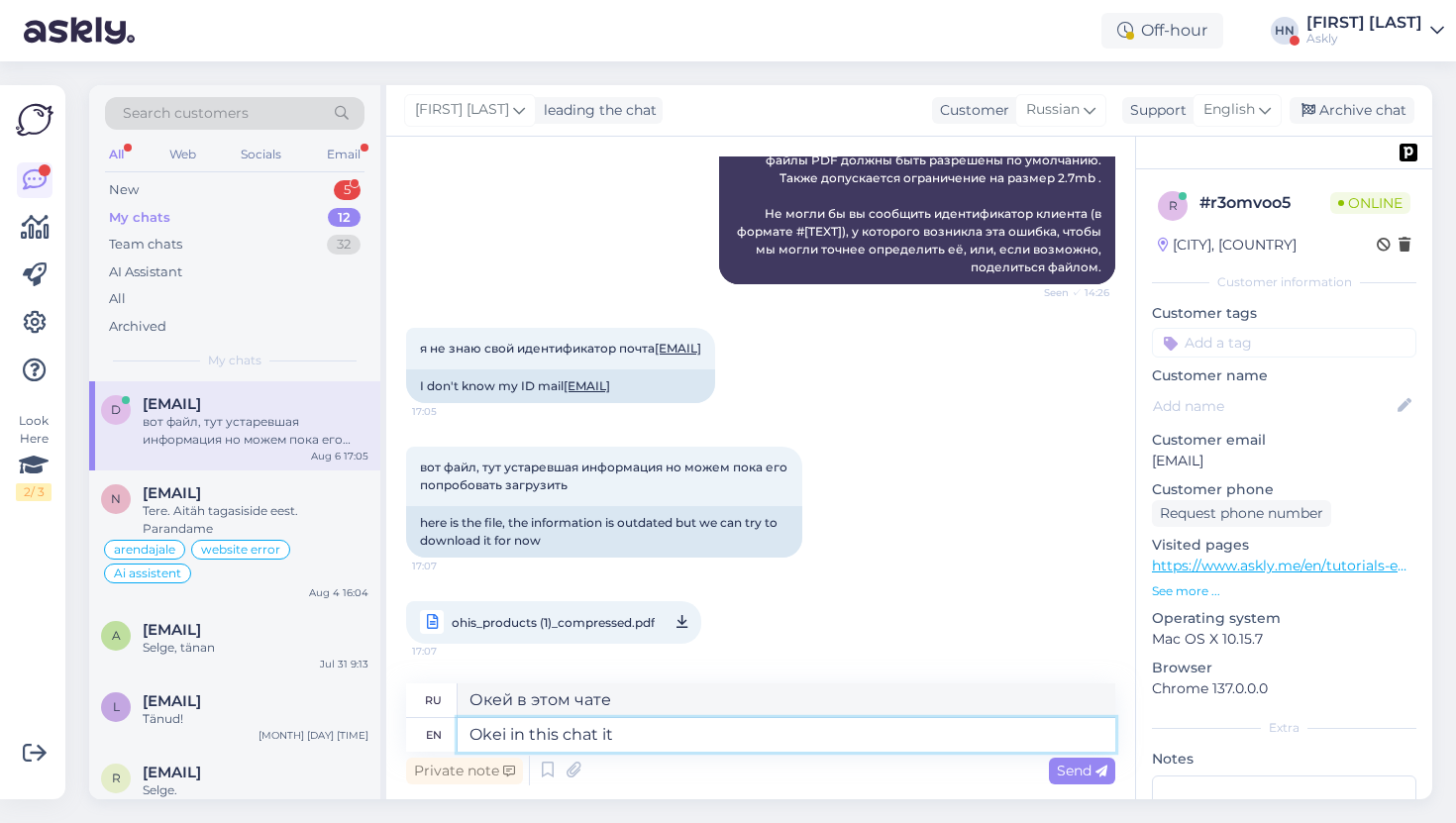 type on "Okei in this chat it s" 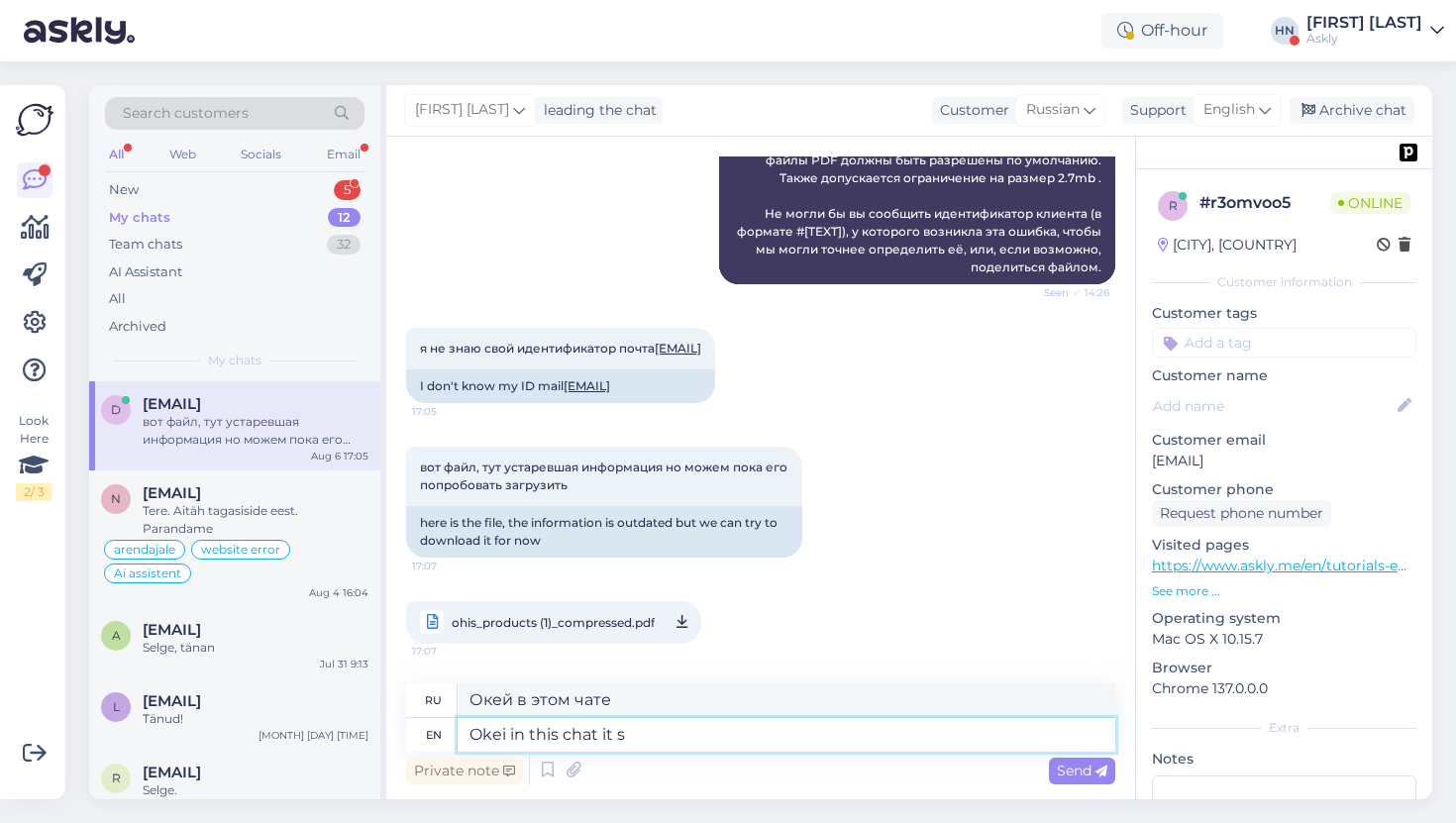 type on "Окей в этом чате это" 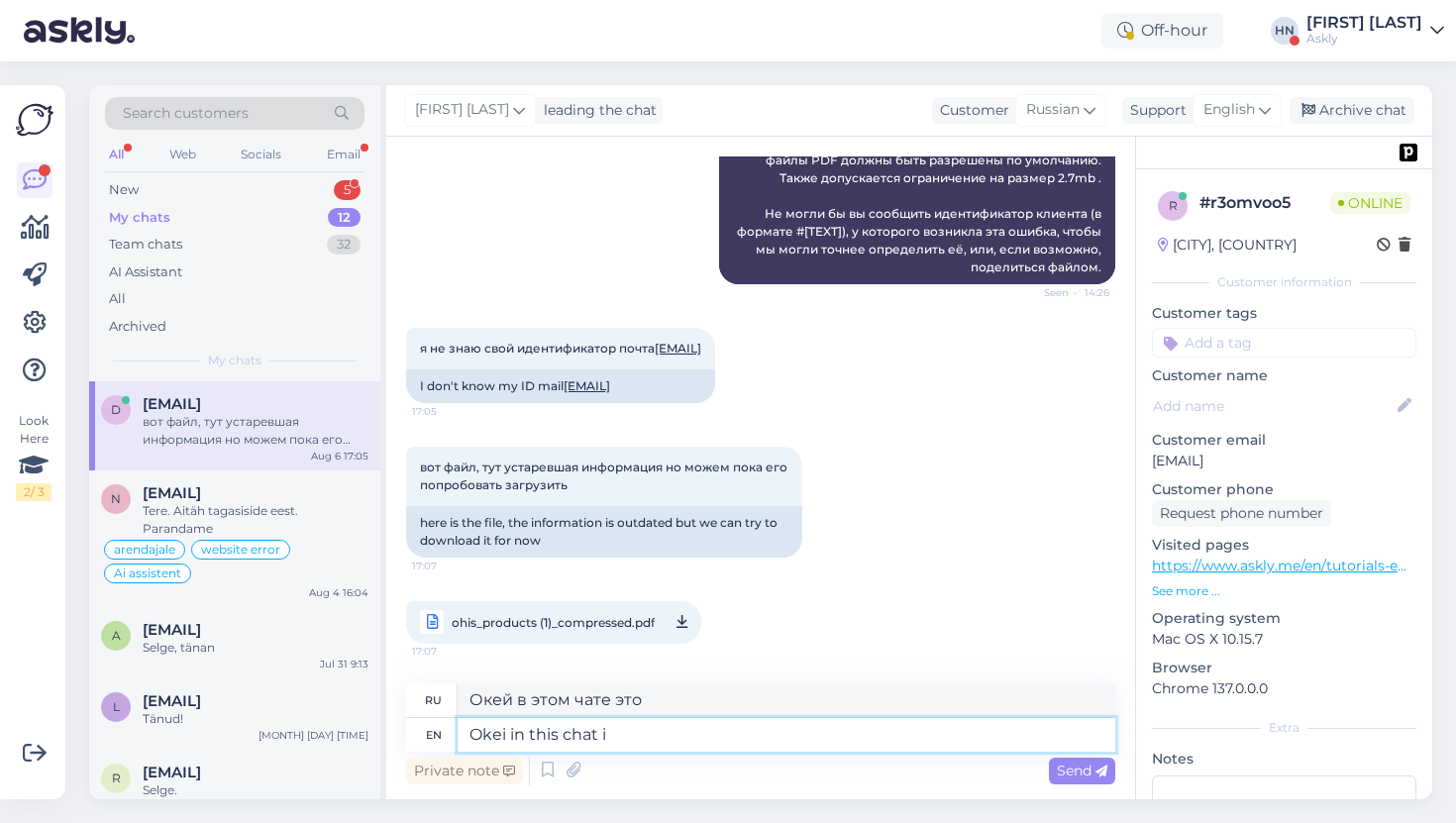 type on "Okei in this chat" 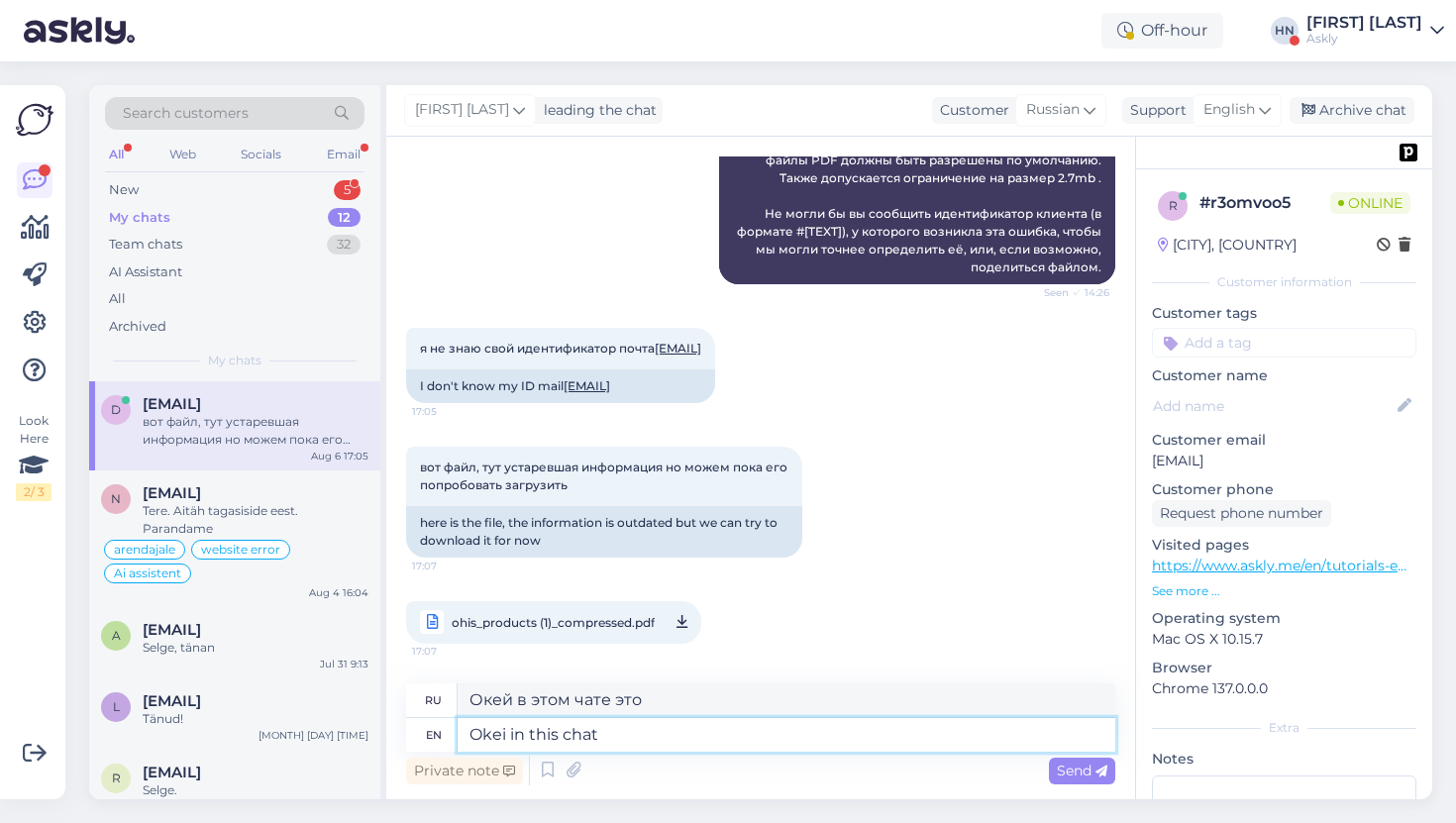 type on "Окей в этом чате" 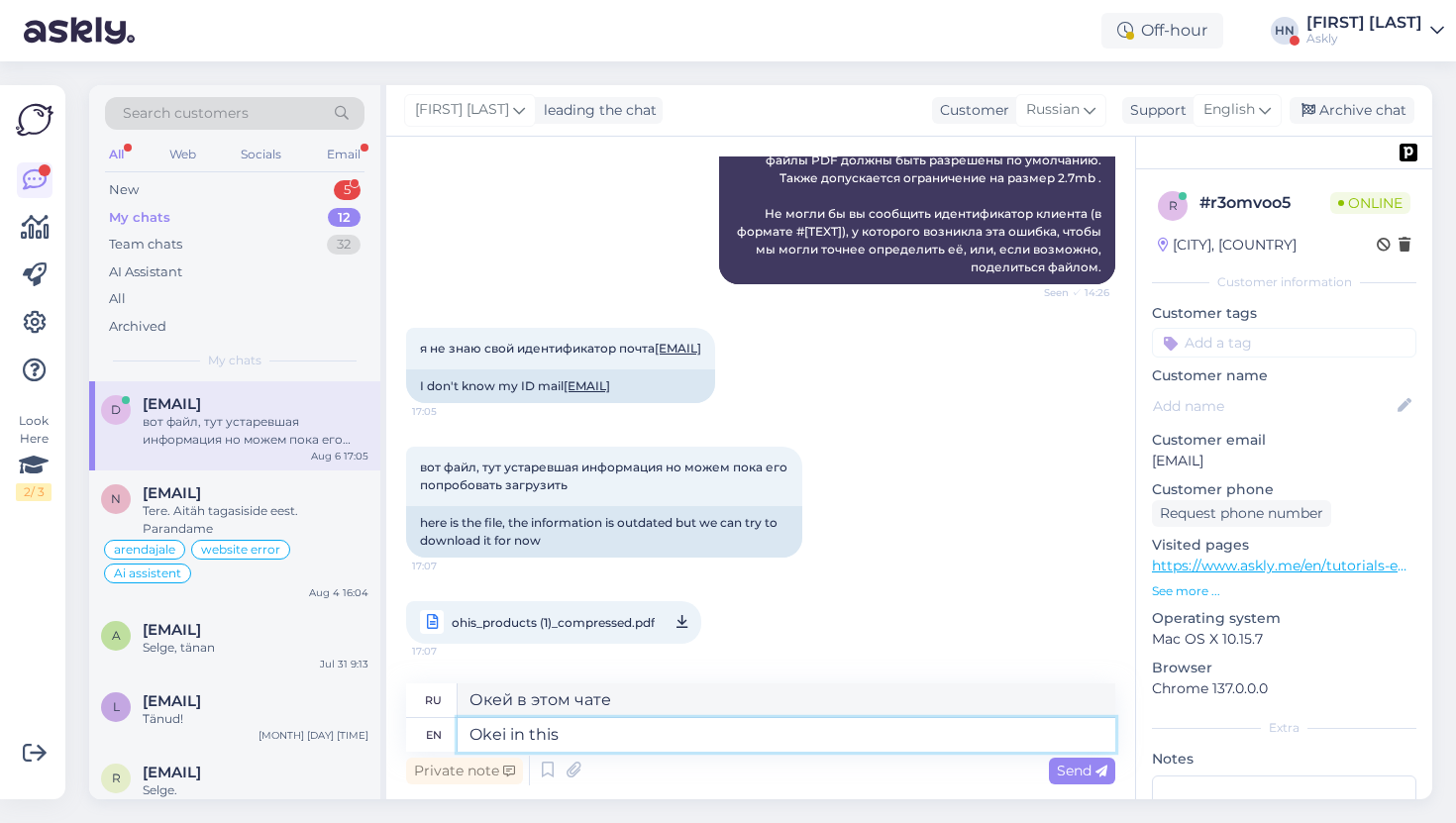 type on "Okei in this" 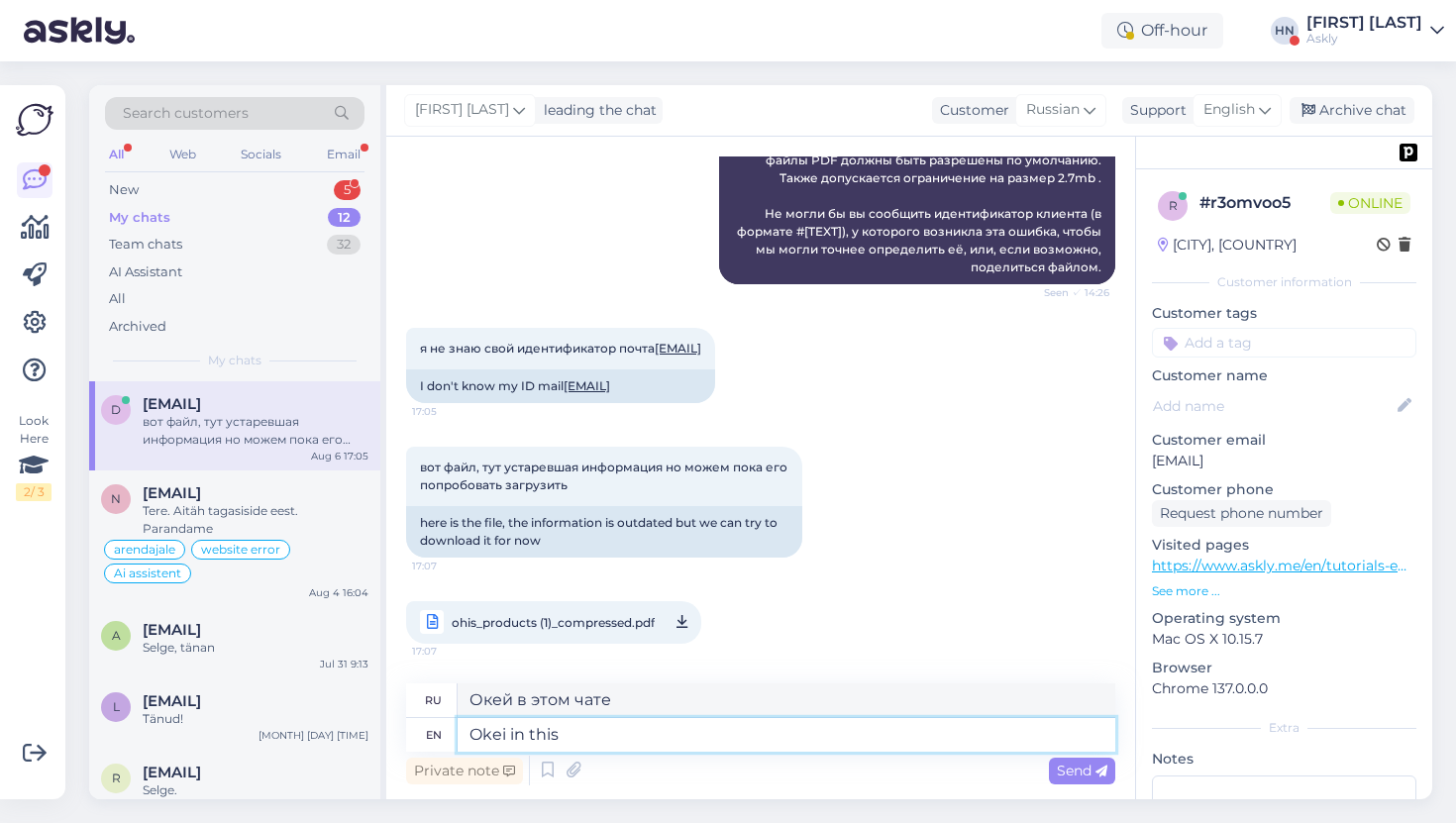 type on "Окей в этом" 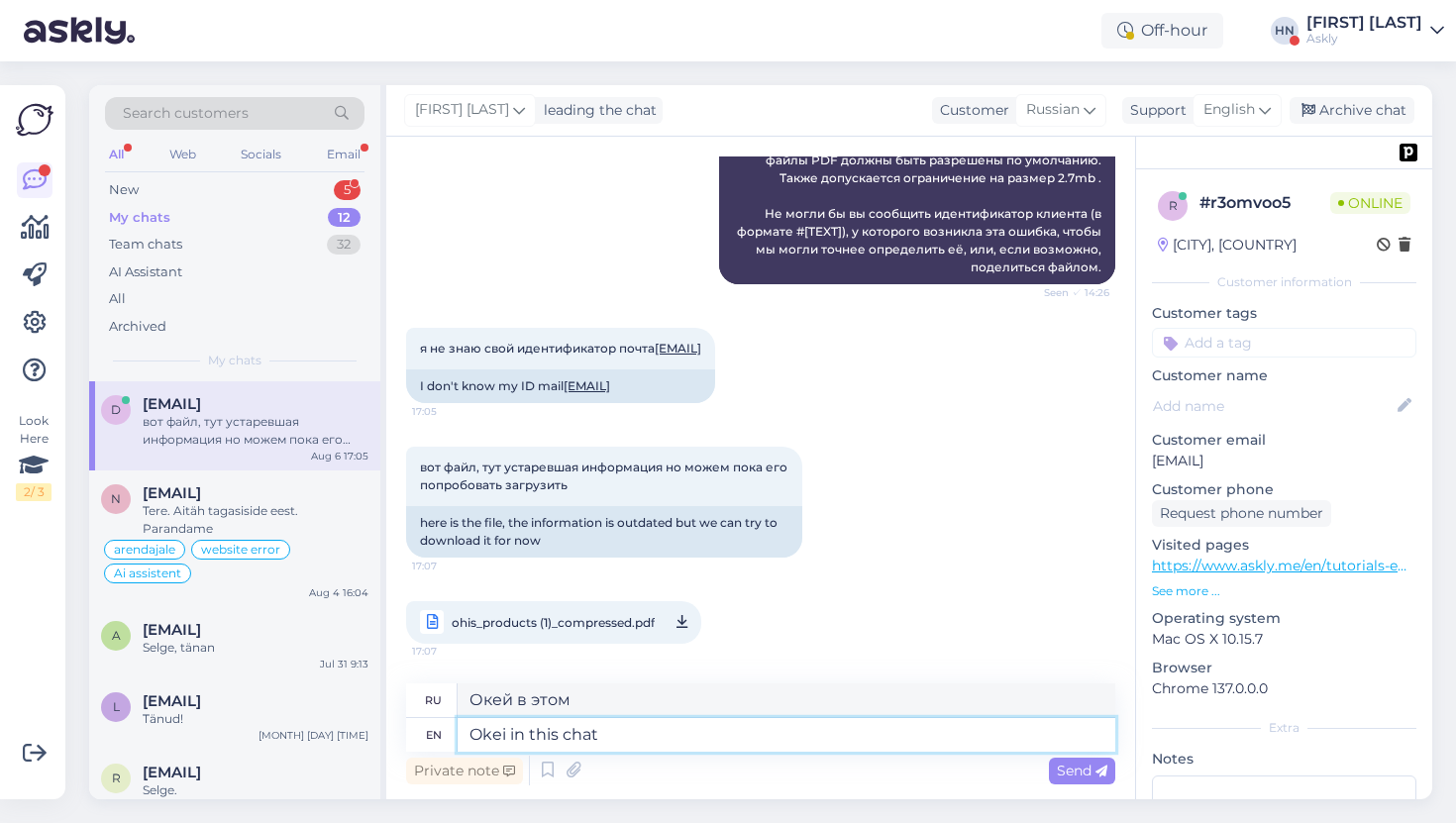 type on "Okei in this chat t" 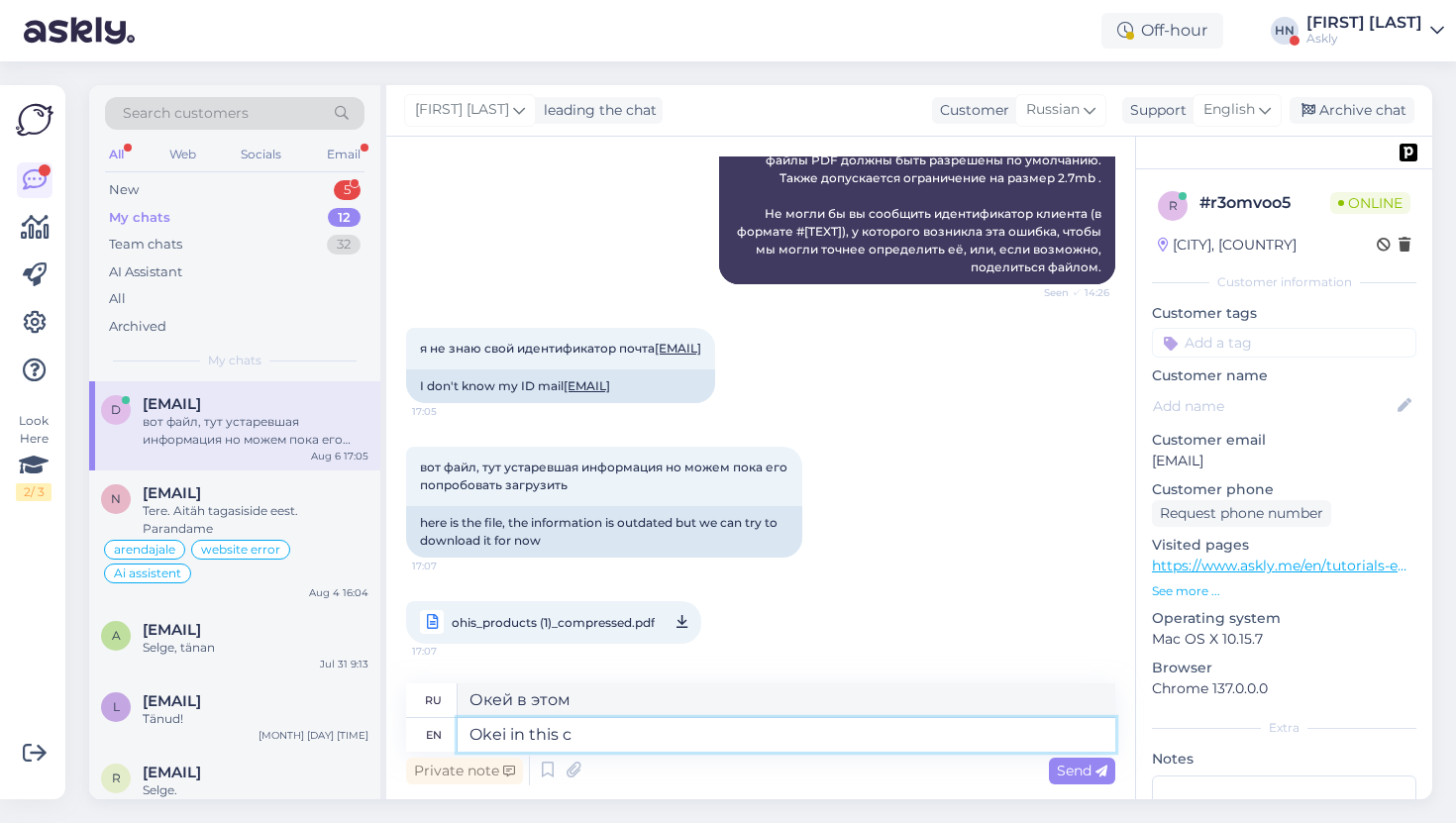 type on "Окей в этом чате" 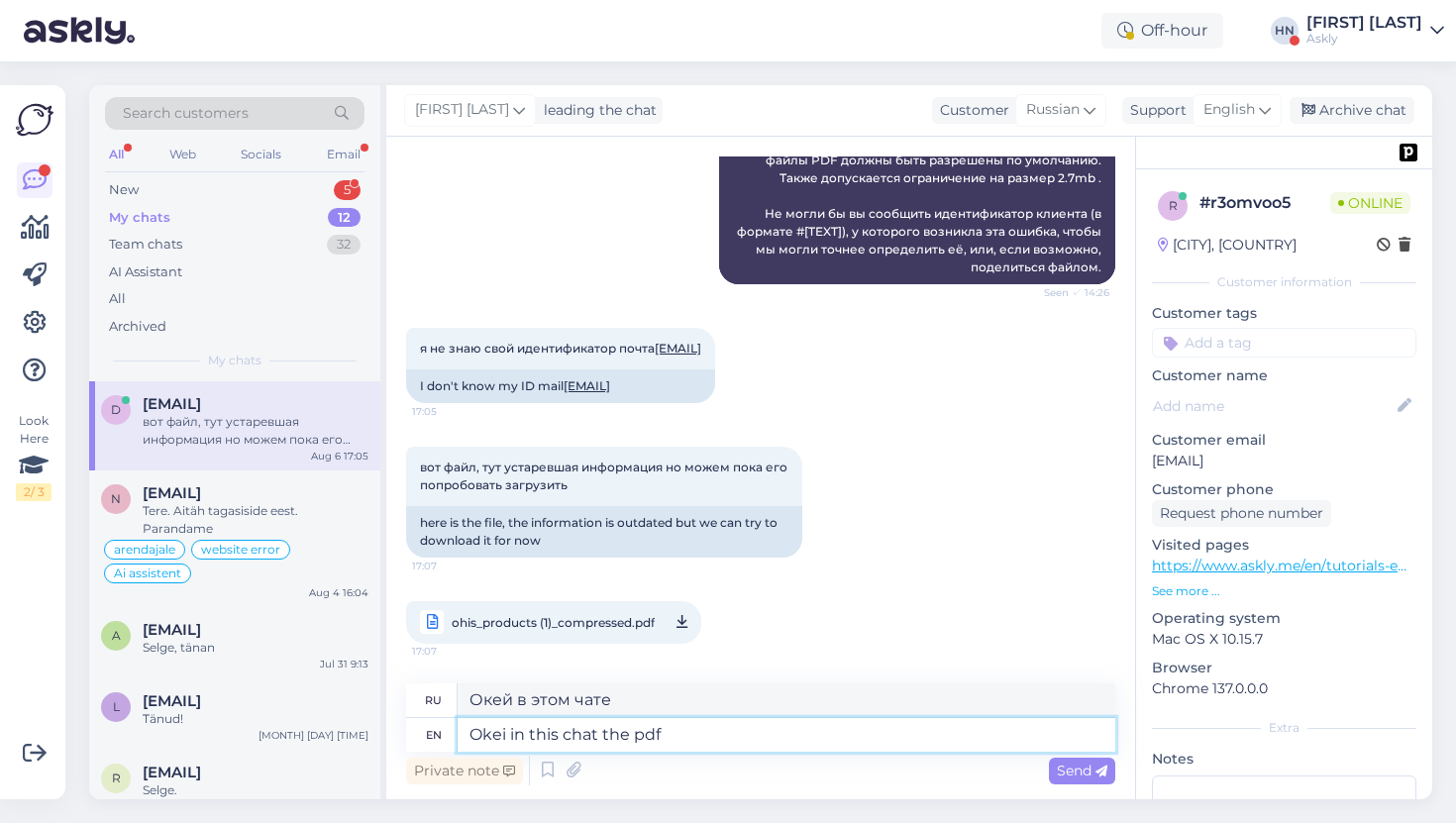 type on "Okei in this chat the pdf s" 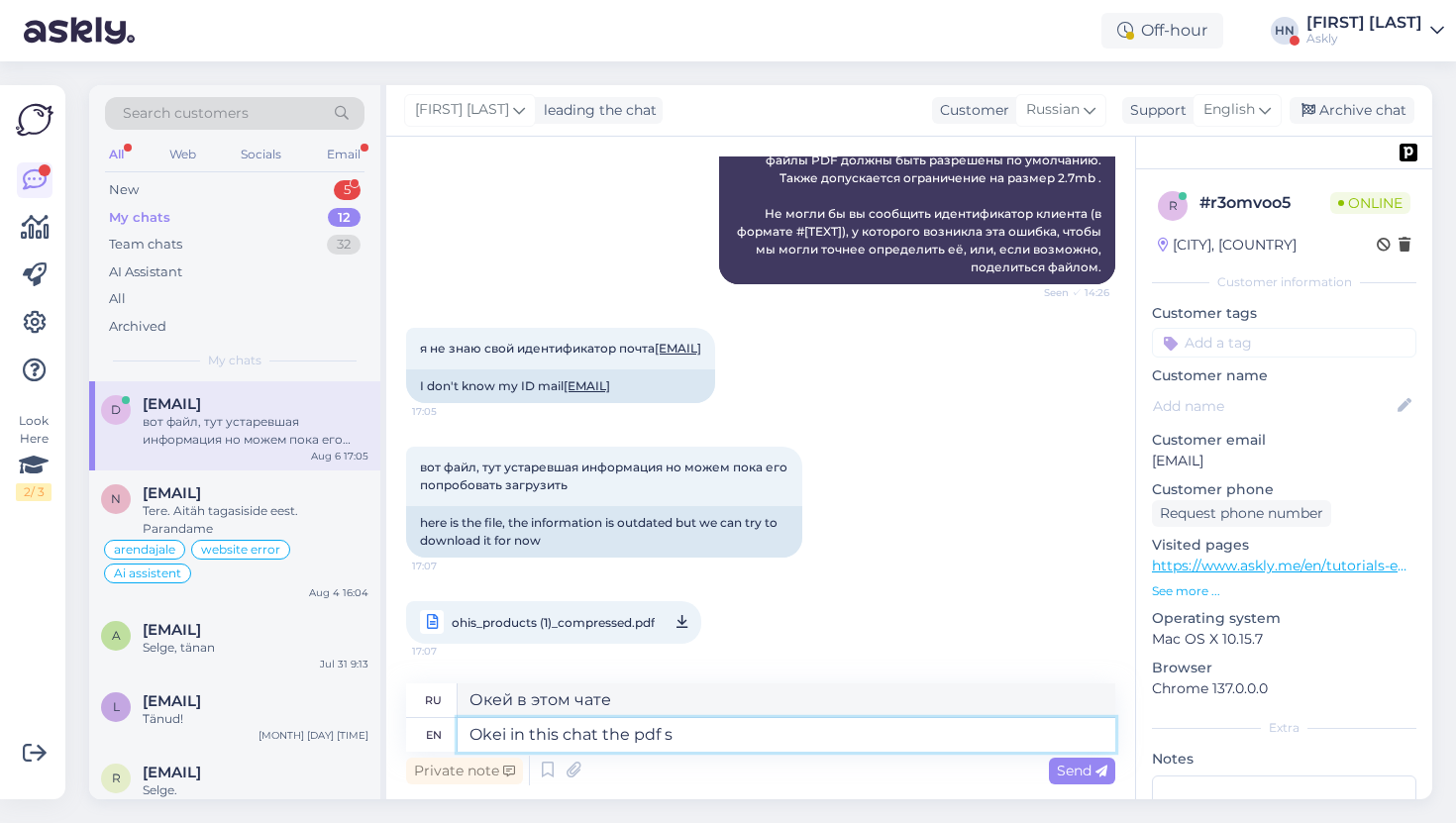 type on "Окей в этом чате pdf" 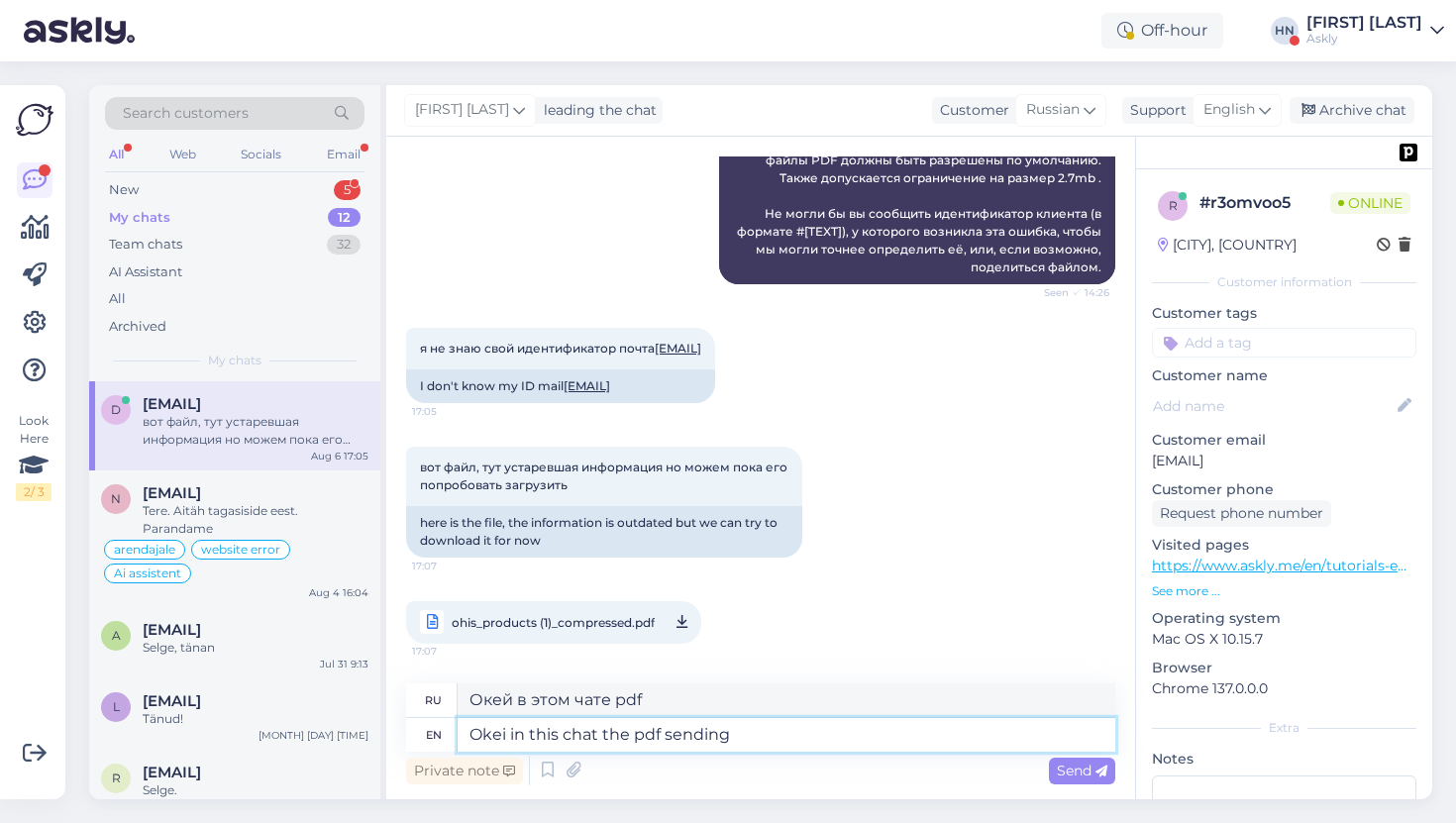 type on "Okei in this chat the pdf sending s" 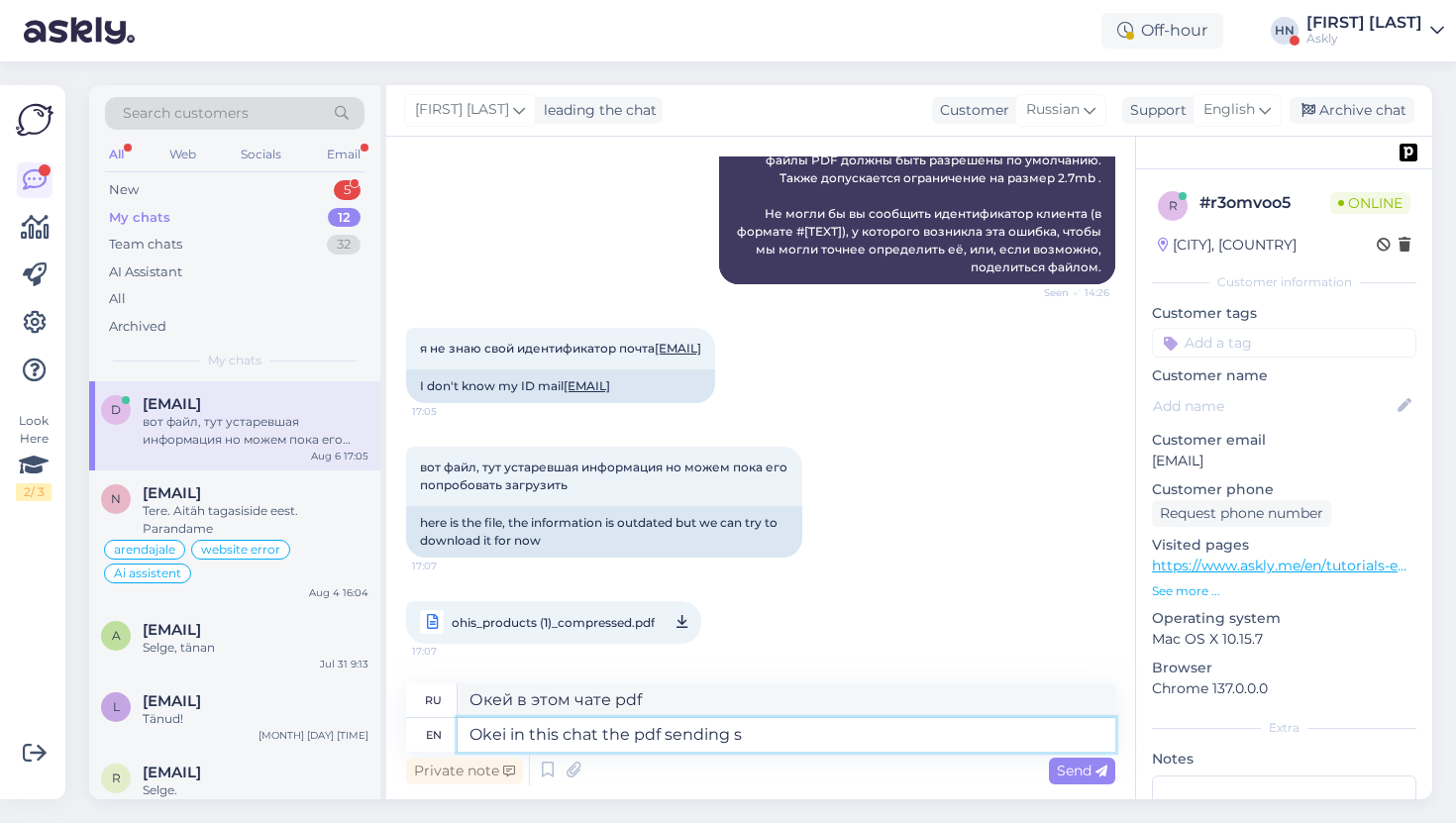type on "Окей в этом чате отправка PDF-файла" 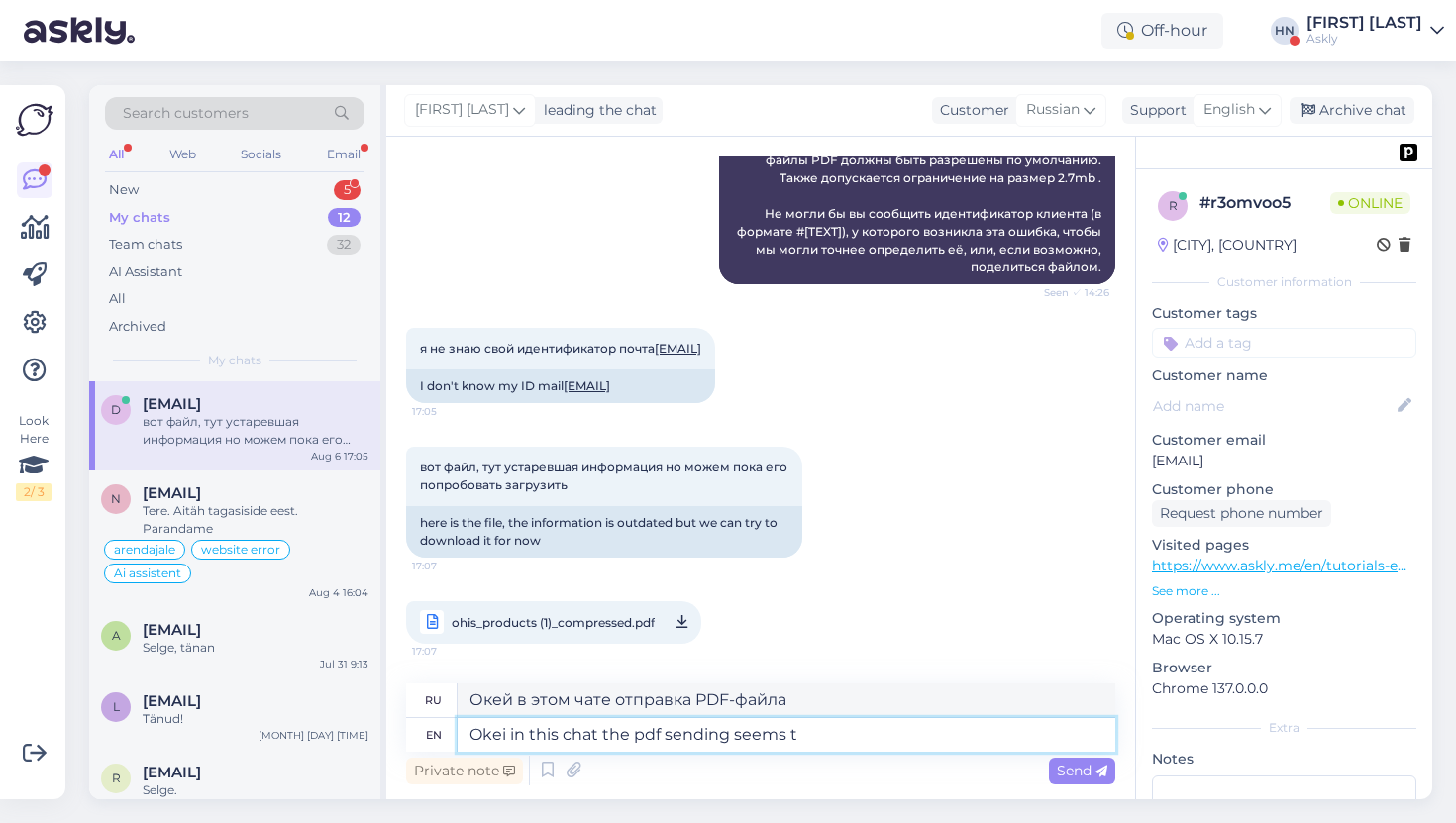 type on "Okei in this chat the pdf sending seems to" 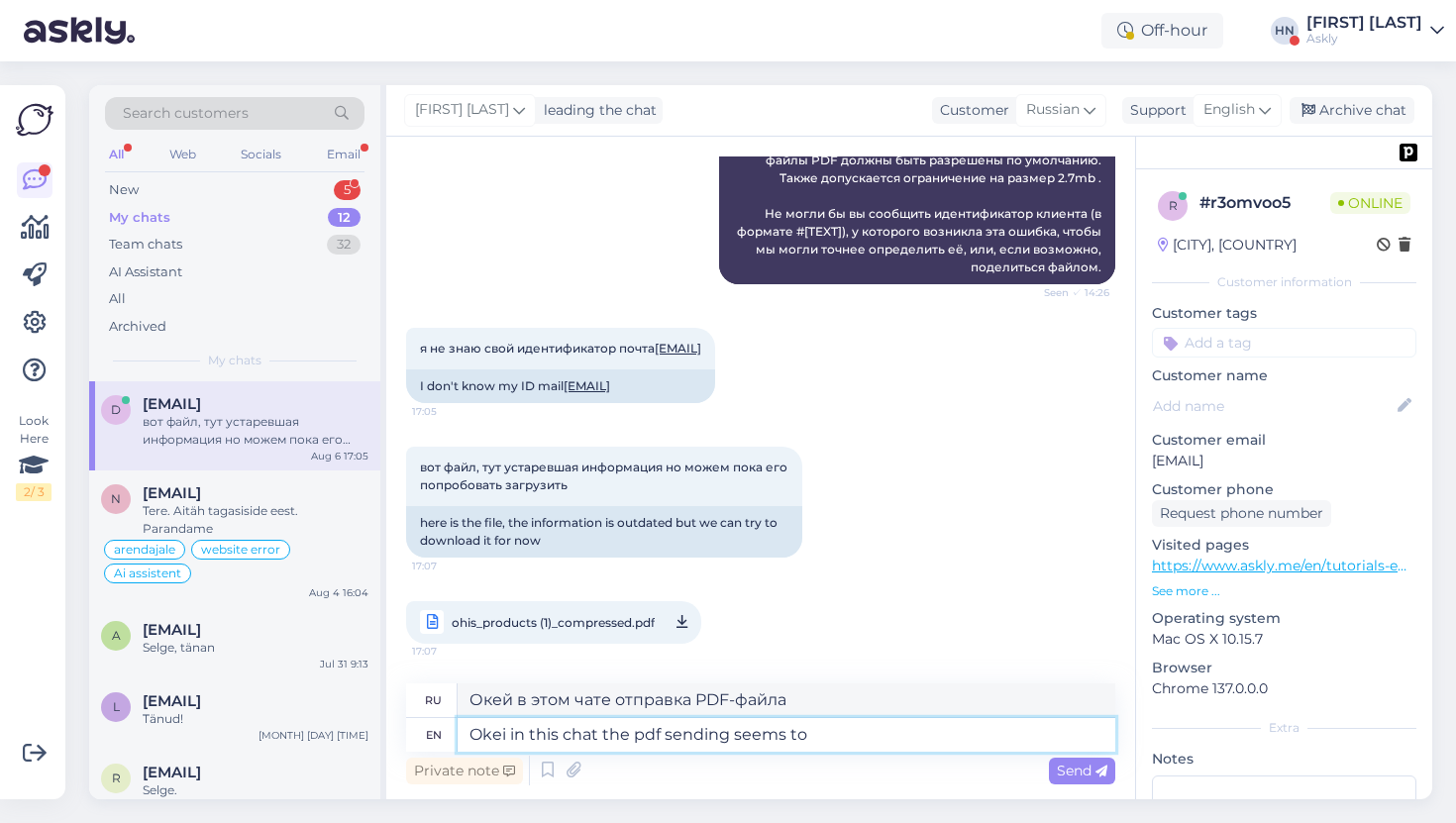 type on "Окей, в этом чате отправка PDF-файлов кажется" 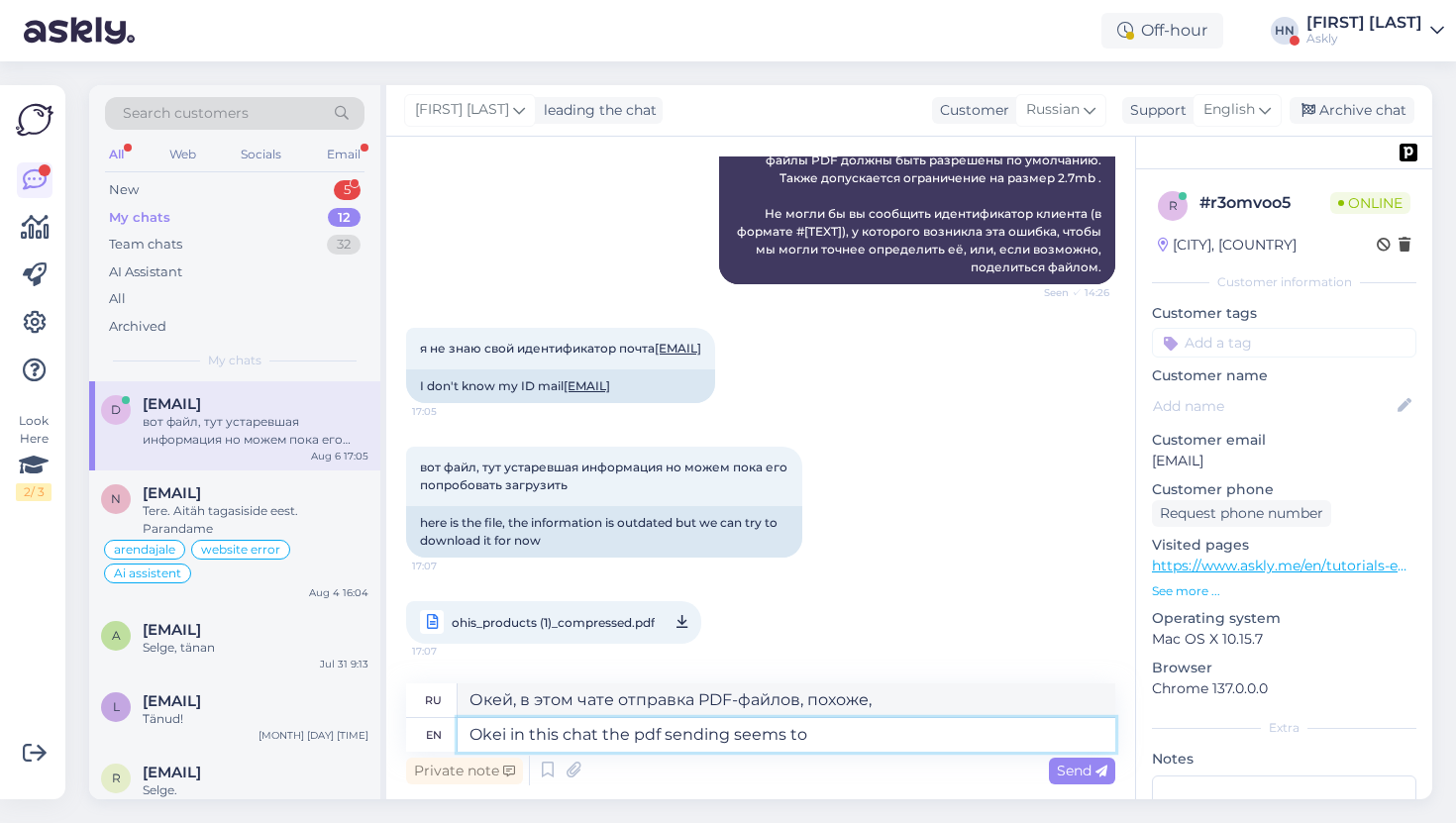 type on "Okei in this chat the pdf sending seems to w" 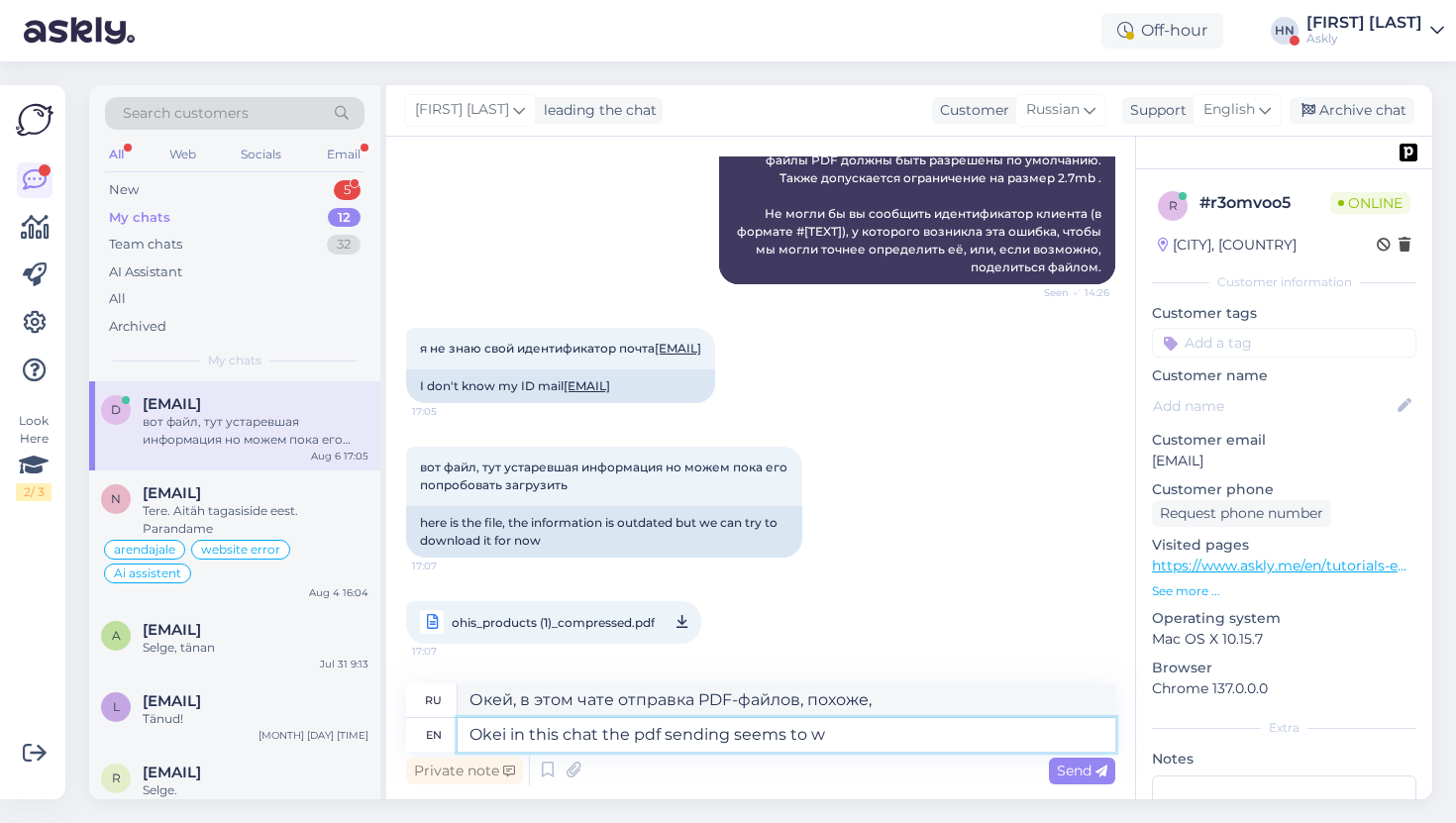 type on "Окей, в этом чате отправка PDF-файлов, похоже," 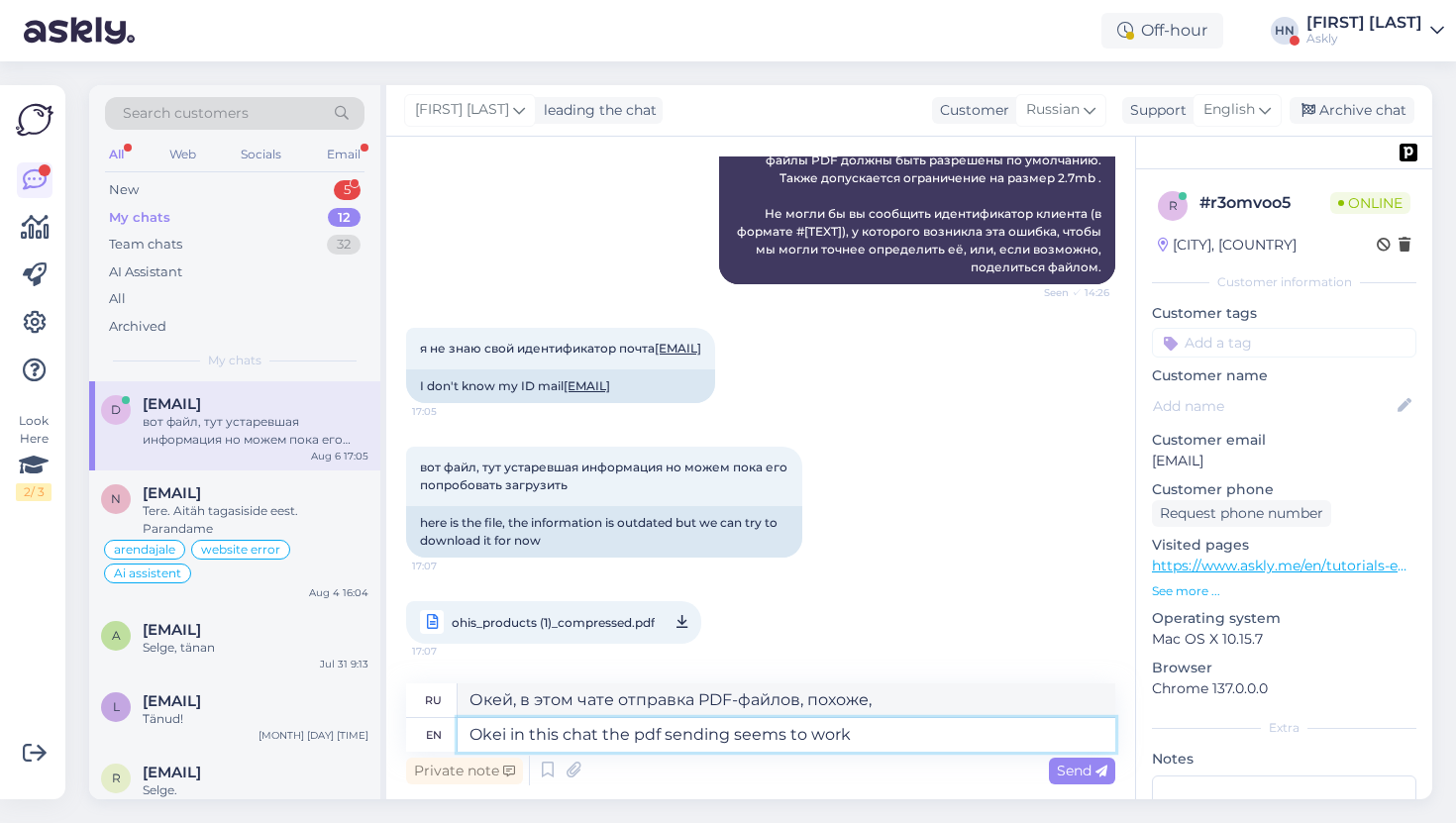 type on "Okei in this chat the pdf sending seems to work" 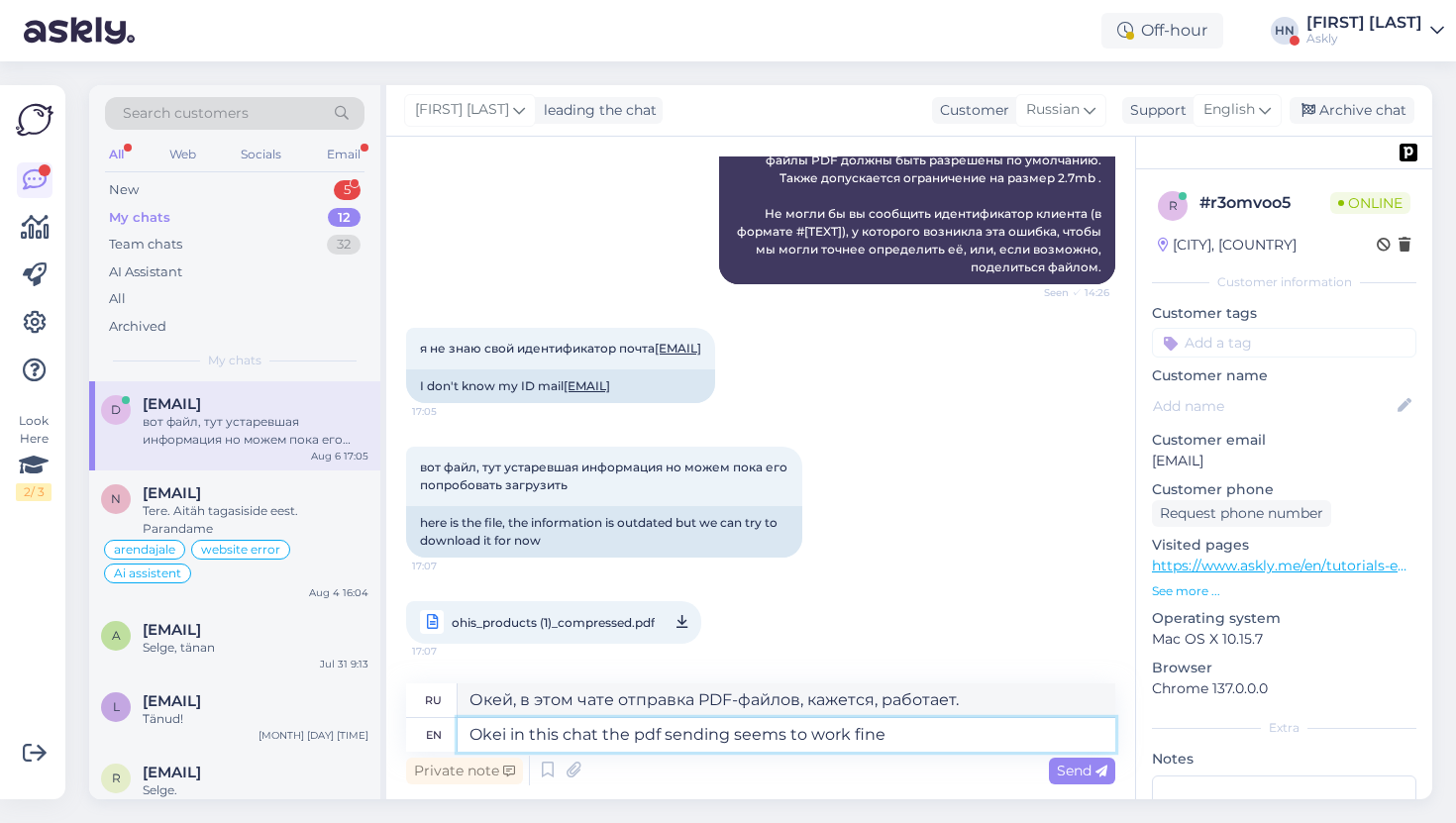 type on "Okei in this chat the pdf sending seems to work fine." 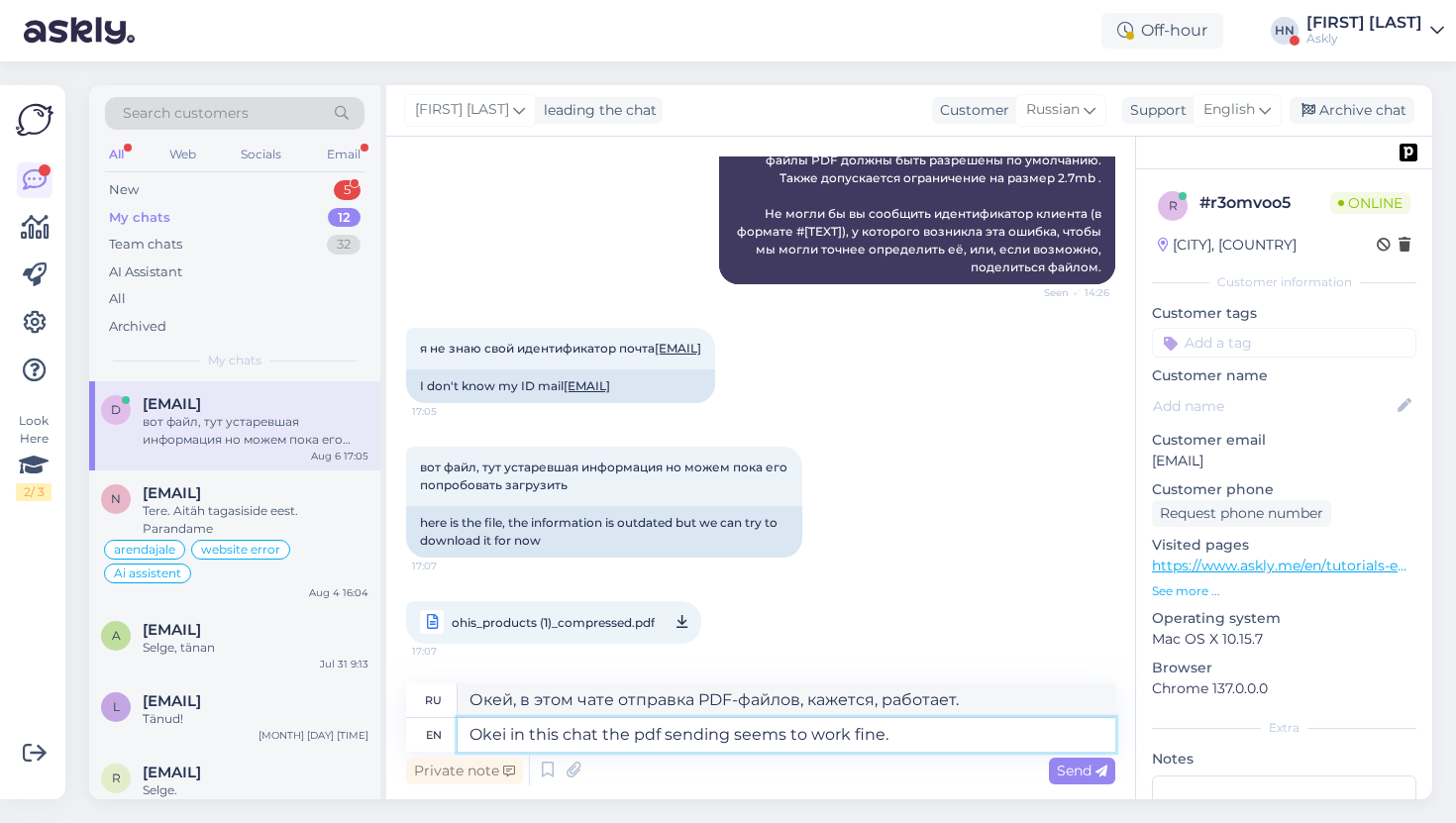 type on "Окей, в этом чате отправка PDF-файлов, похоже, работает нормально." 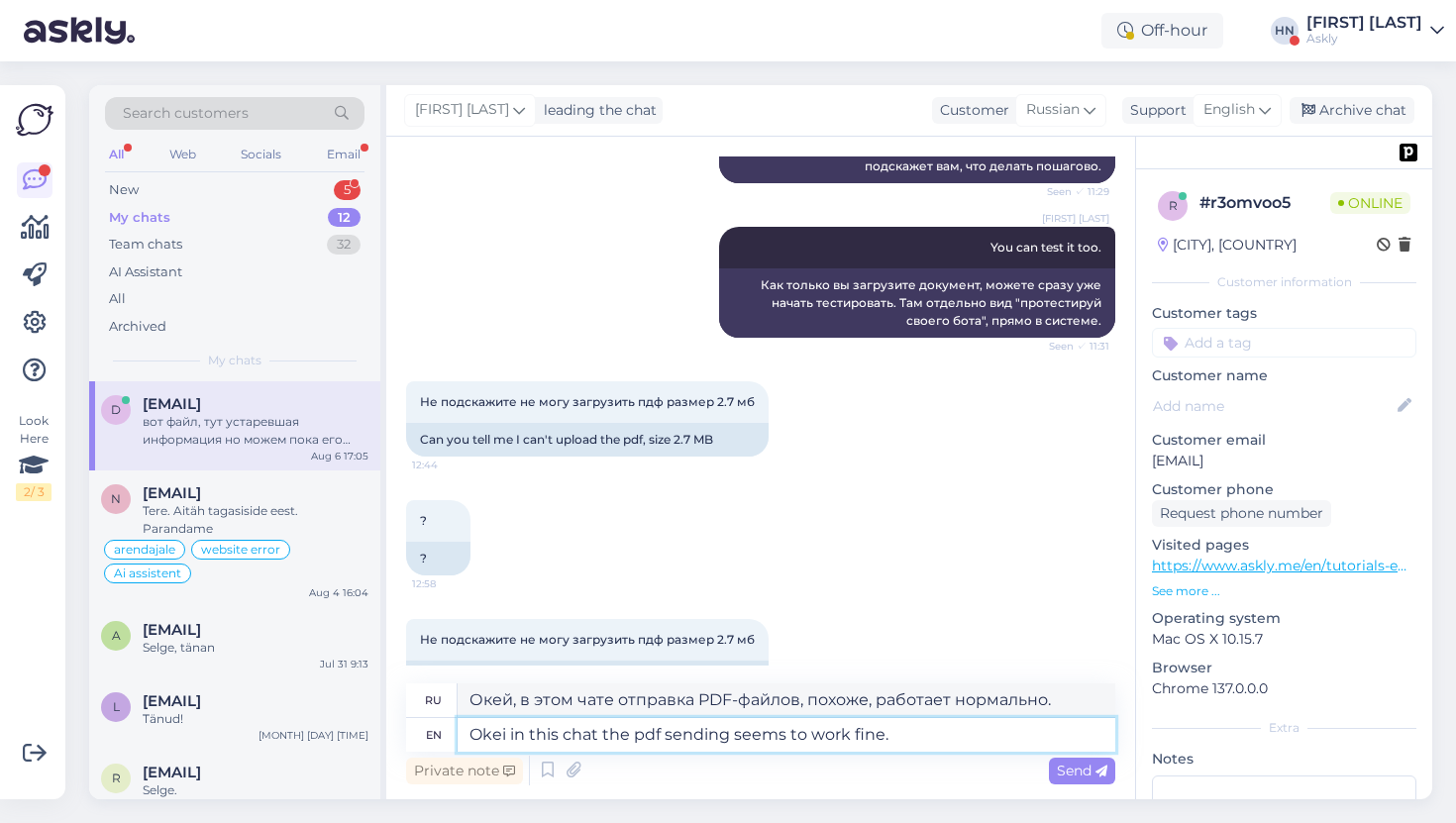 scroll, scrollTop: 7011, scrollLeft: 0, axis: vertical 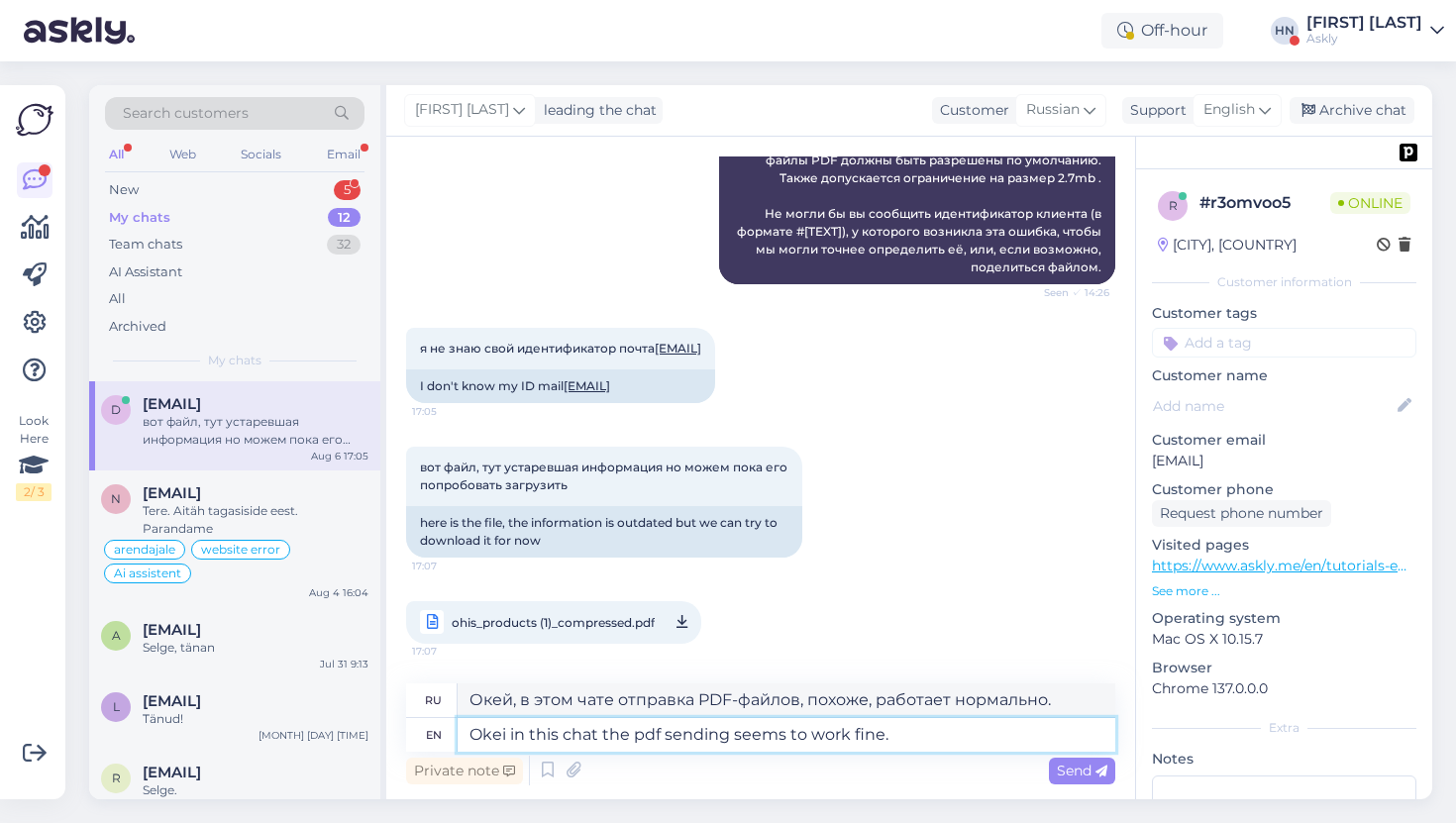 click on "Okei in this chat the pdf sending seems to work fine." at bounding box center (786, 735) 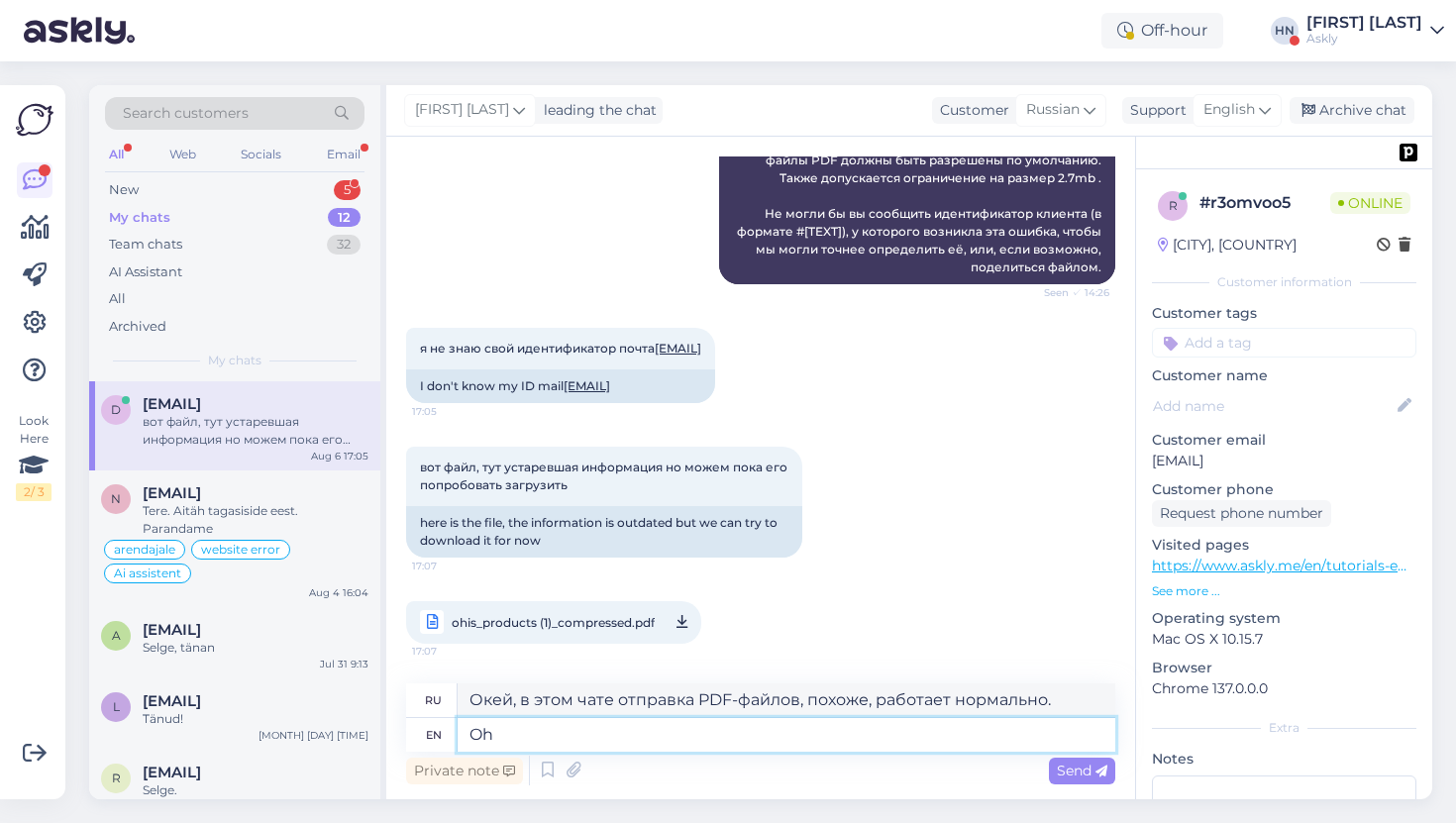 type on "O" 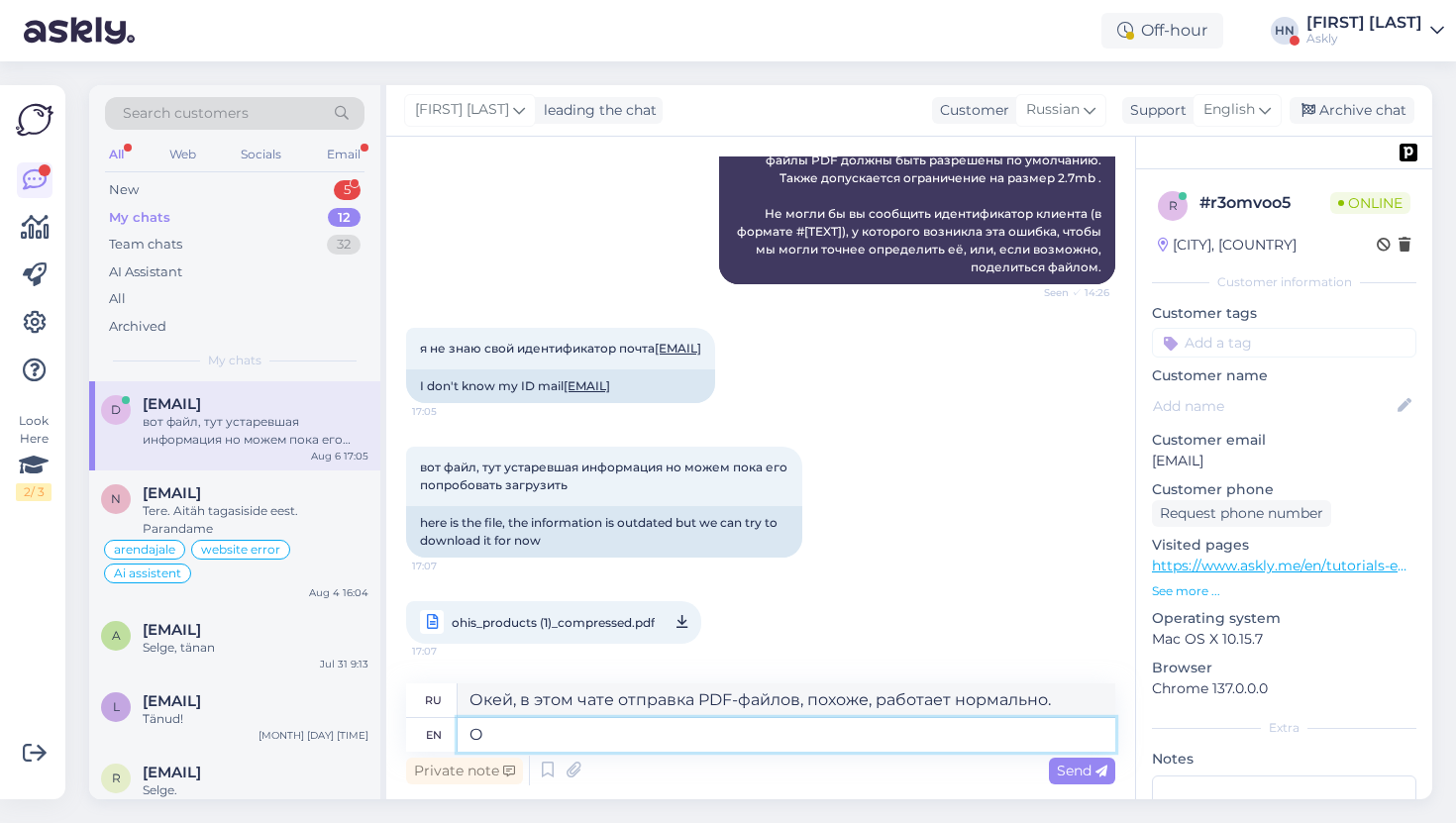 type 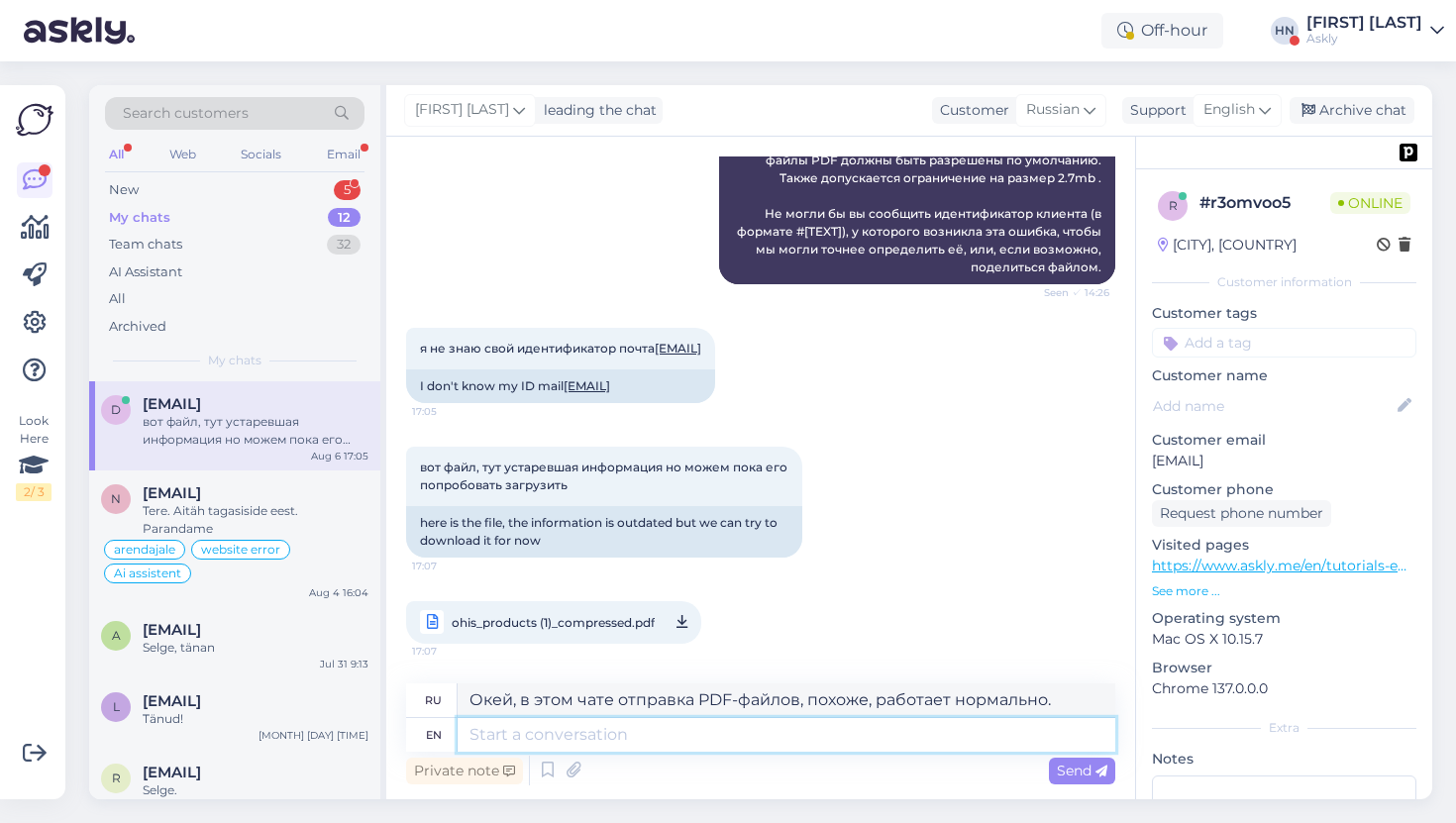 type 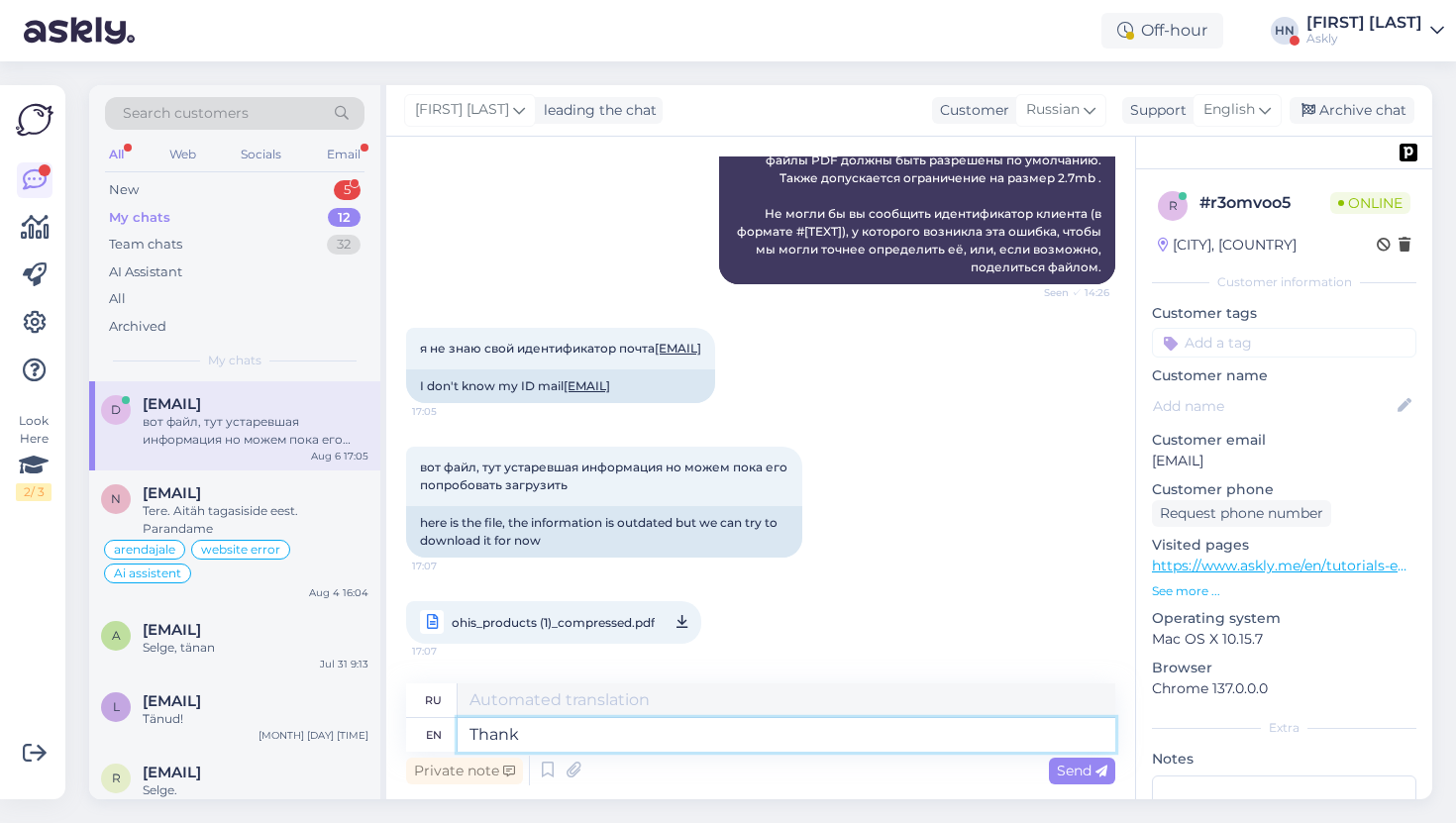 type on "Thank" 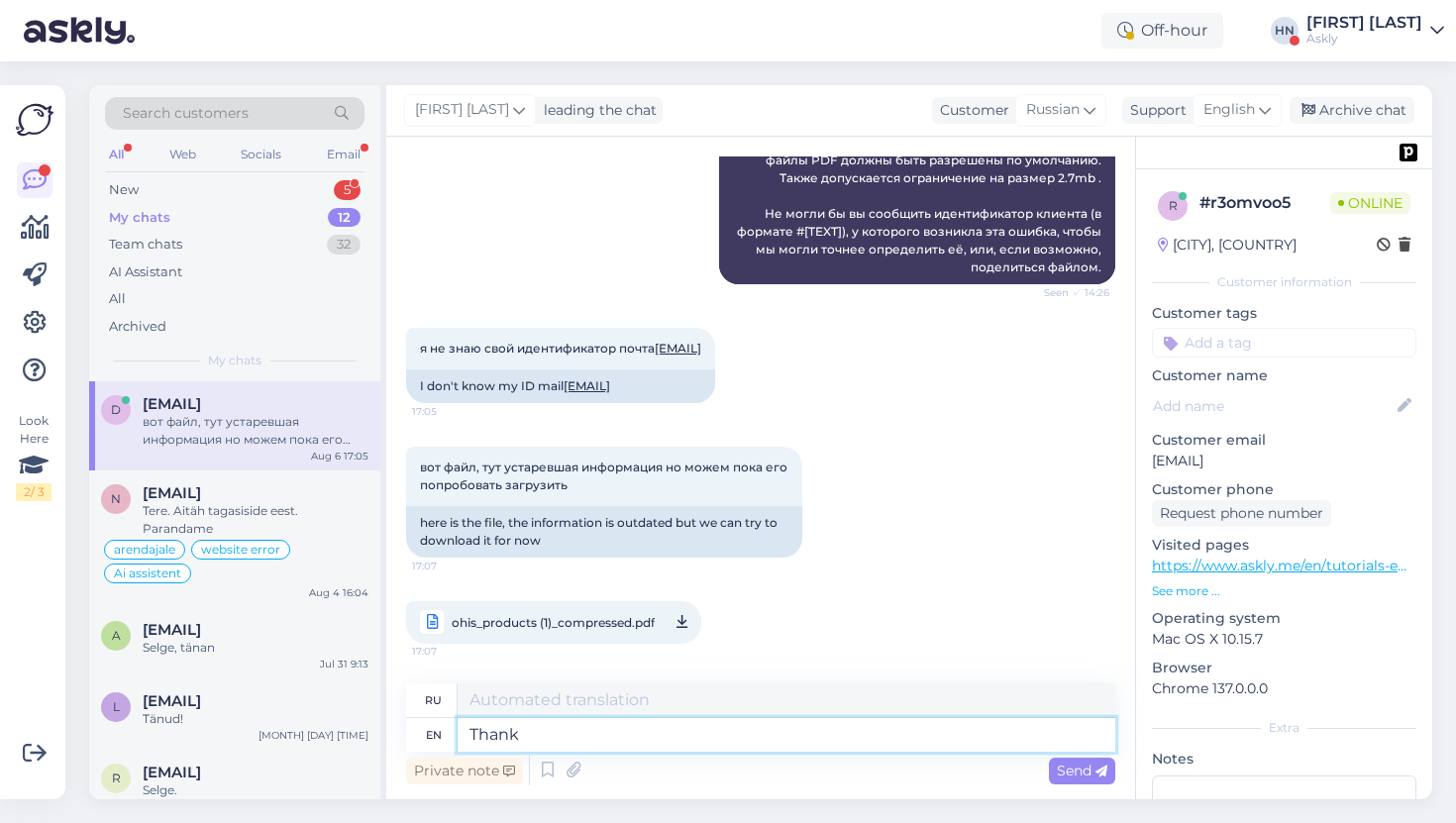type on "Благодарить" 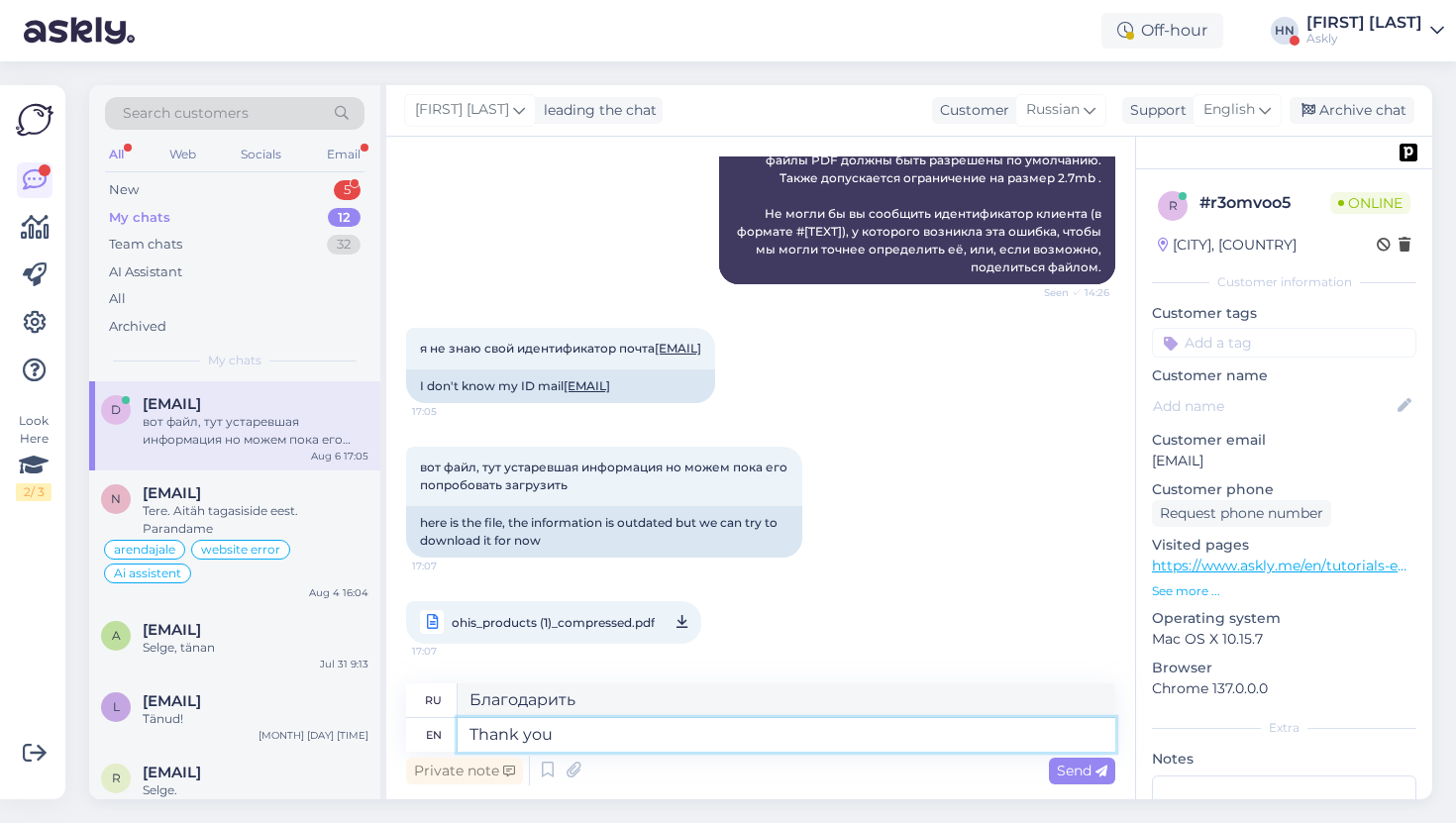 type on "Thank you w" 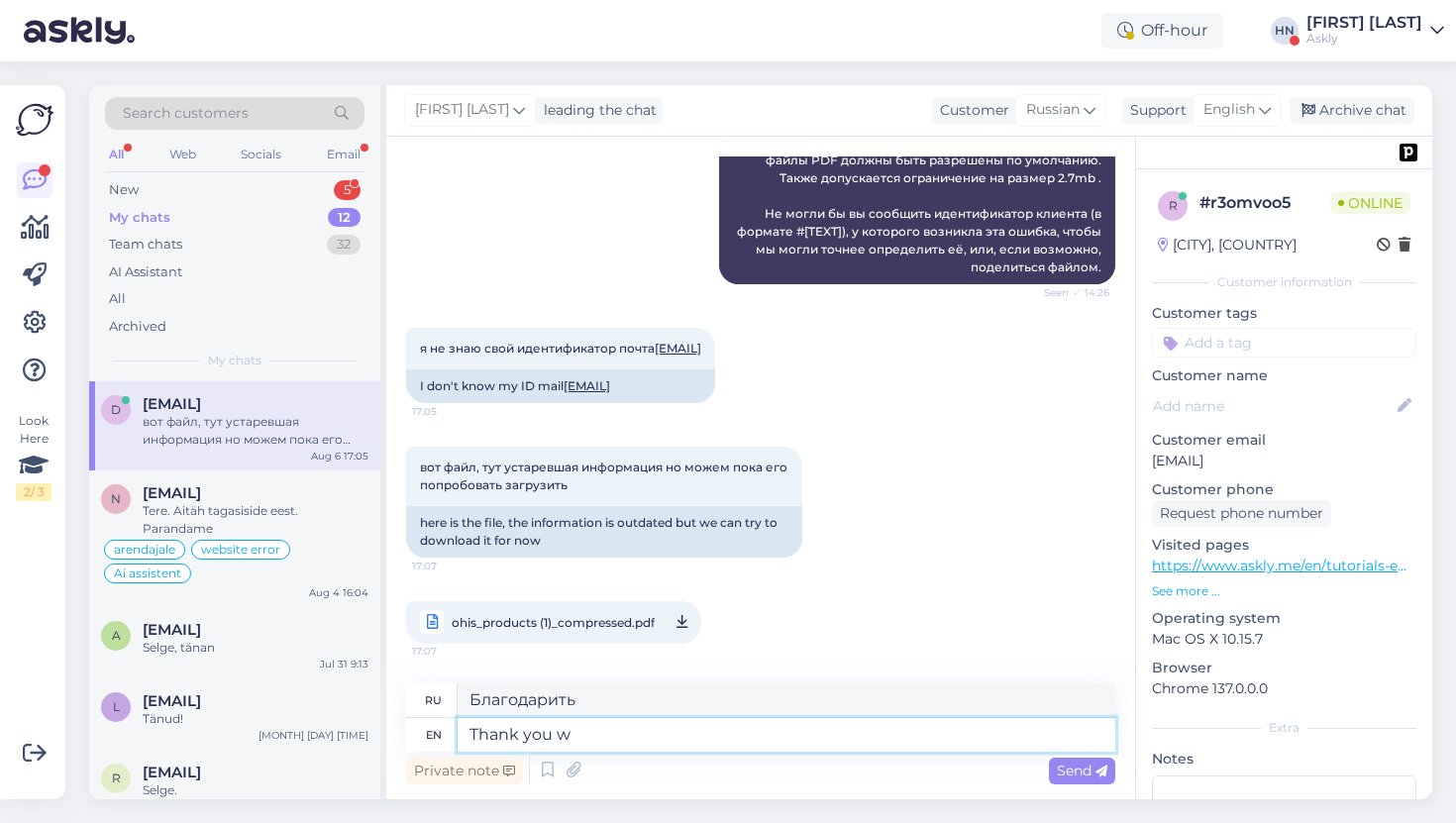type on "Спасибо" 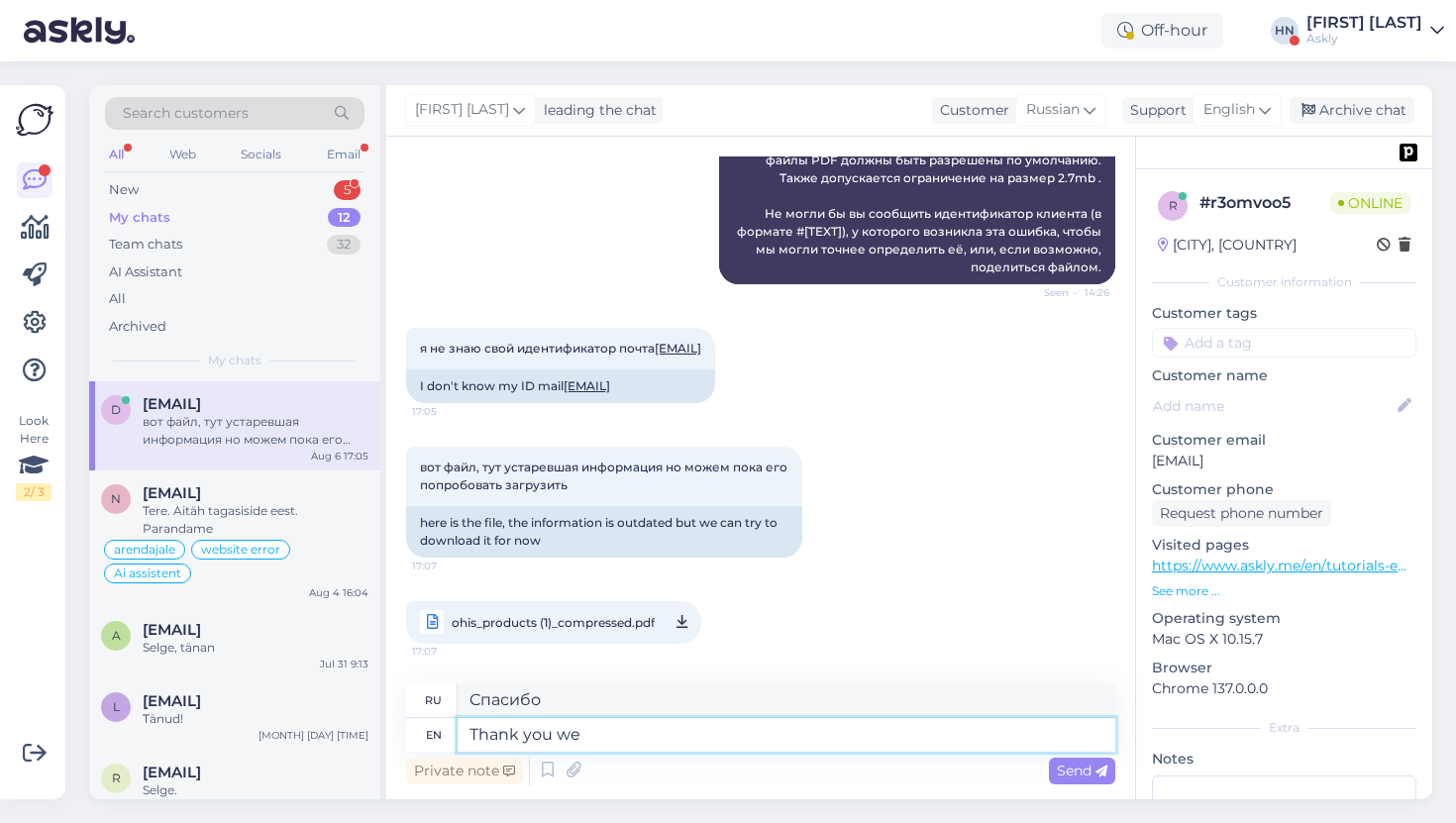 type on "Thank you we" 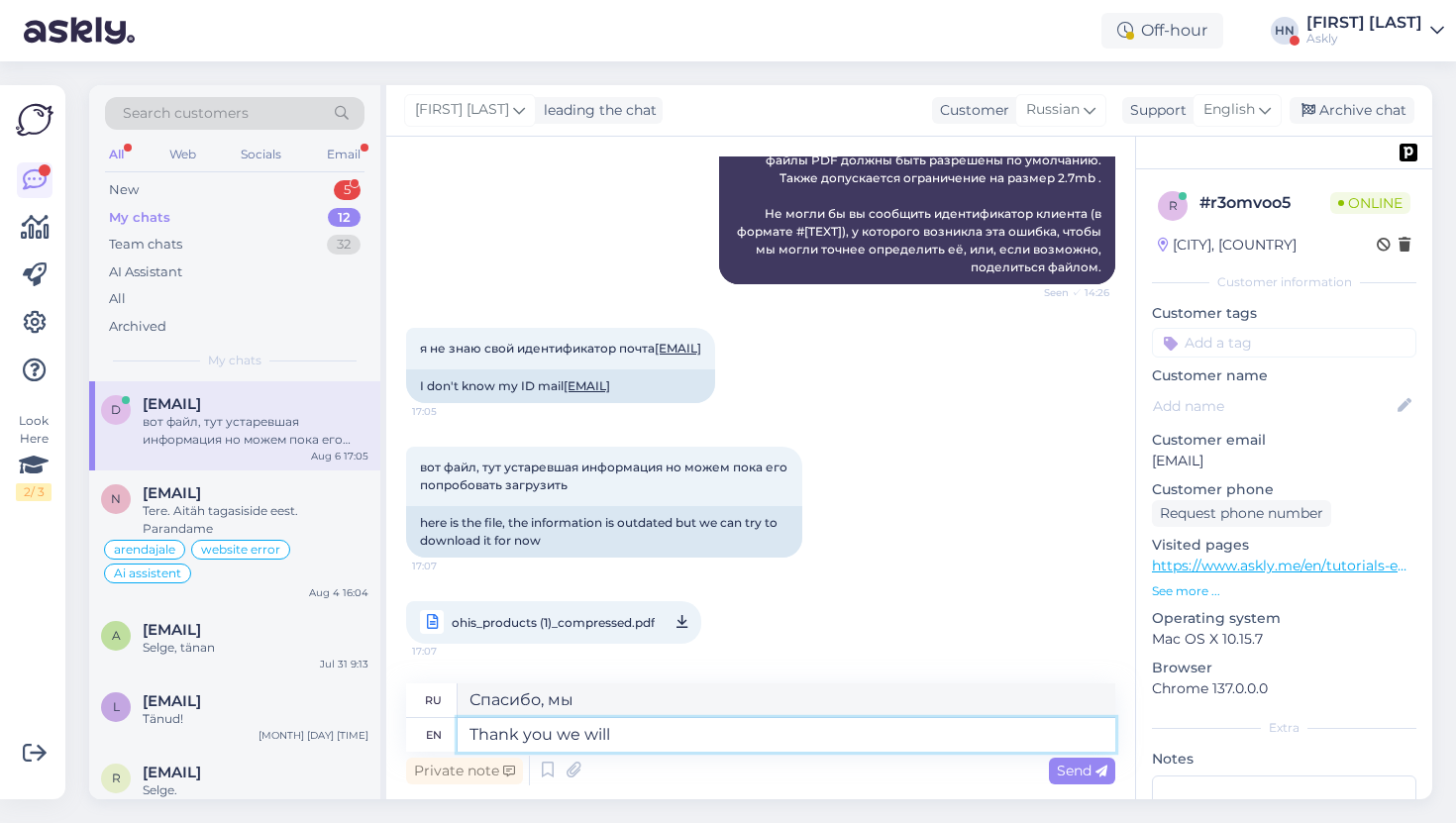 type on "Thank you we will" 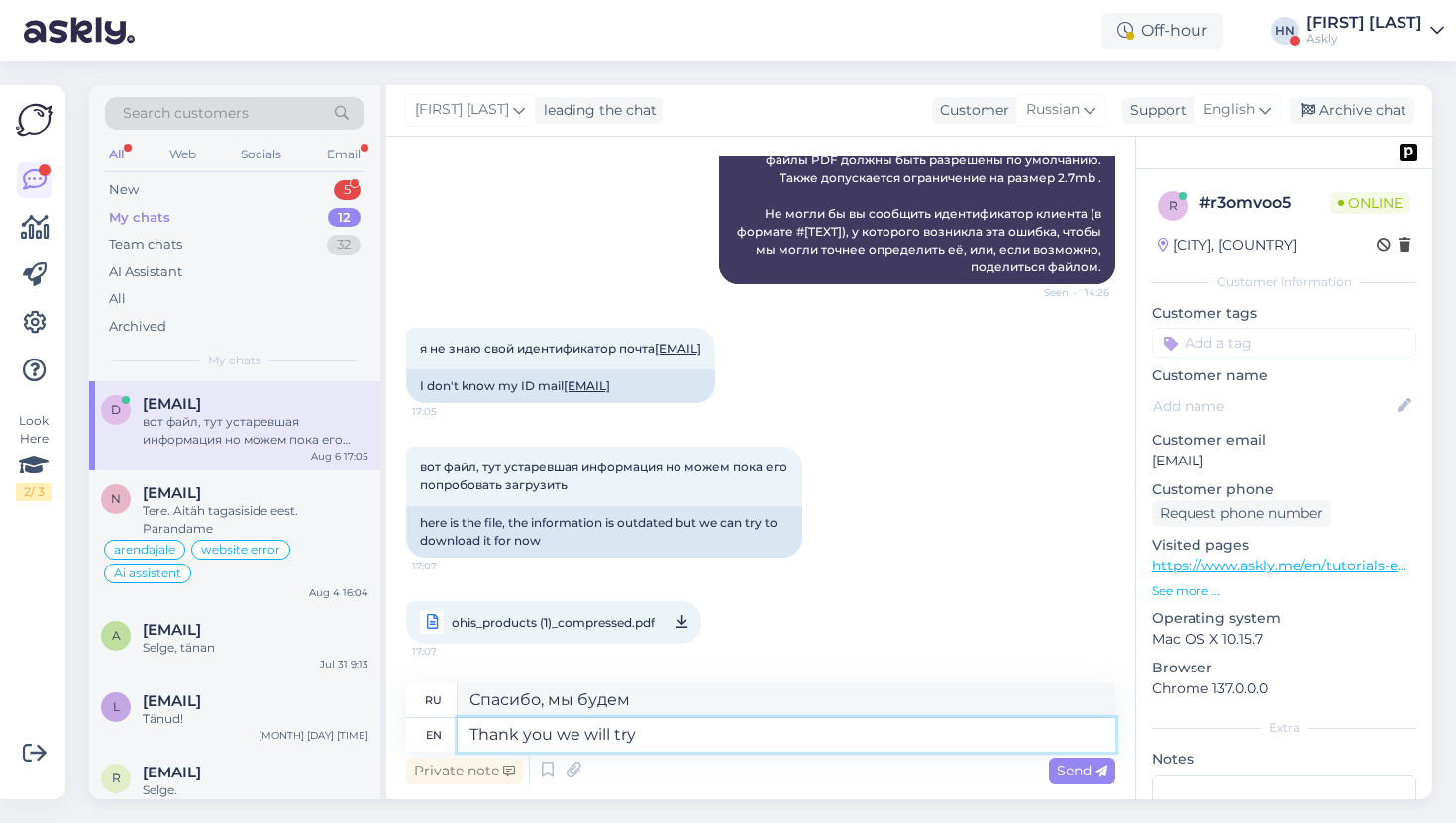 type on "Thank you we will try" 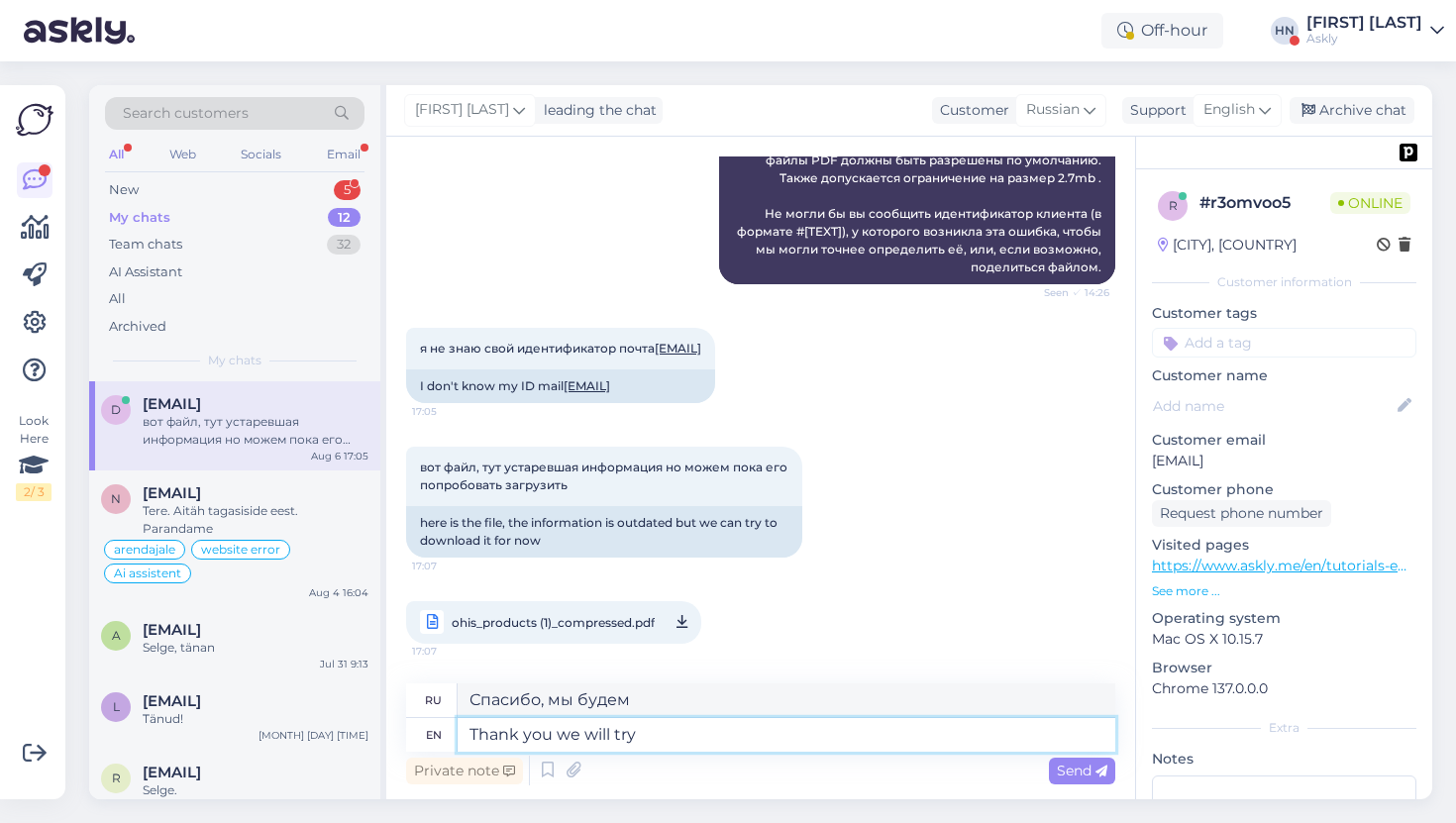 type on "Спасибо, мы попробуем." 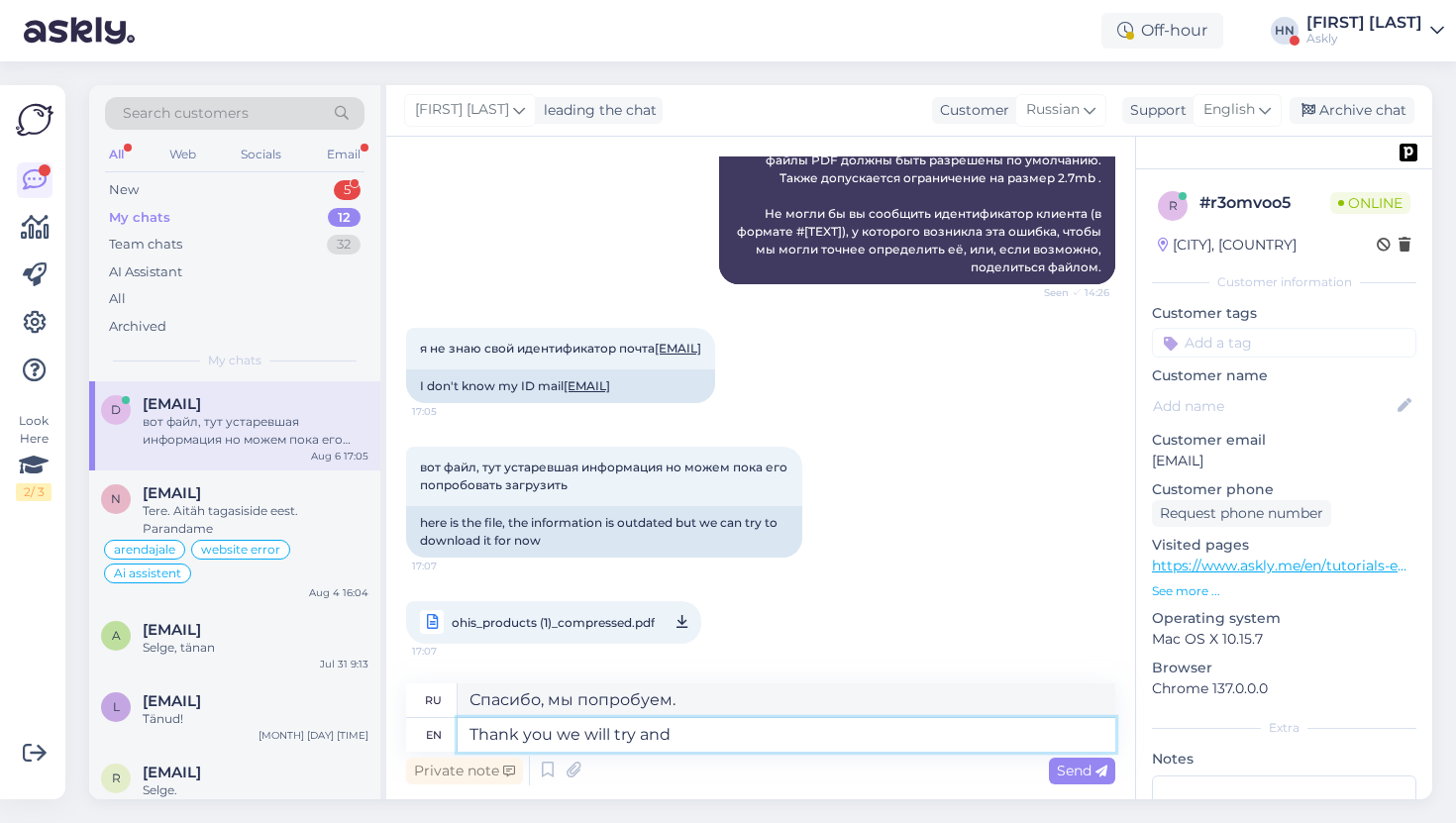 type on "Thank you we will try and" 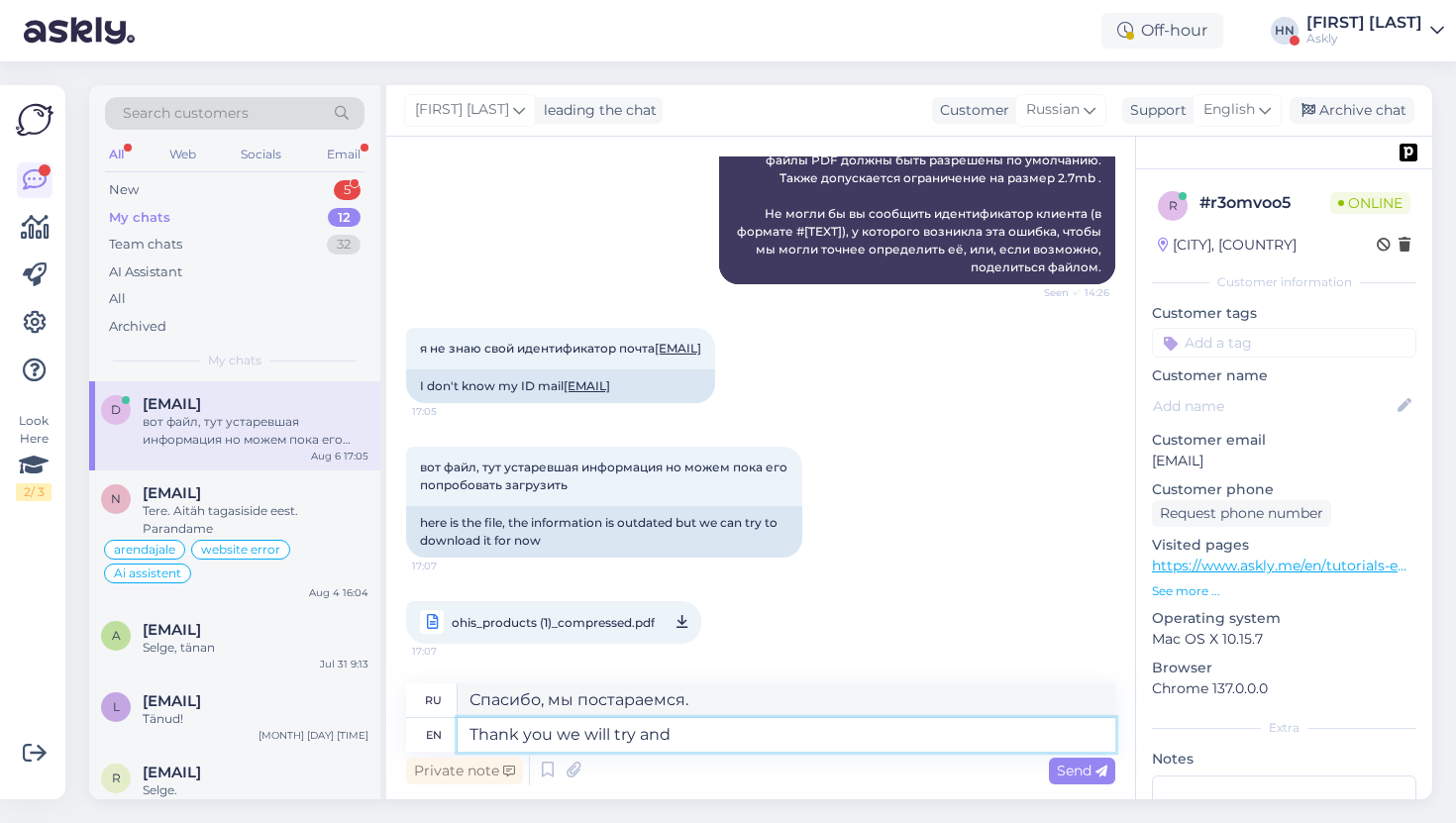 type on "Thank you we will try and f" 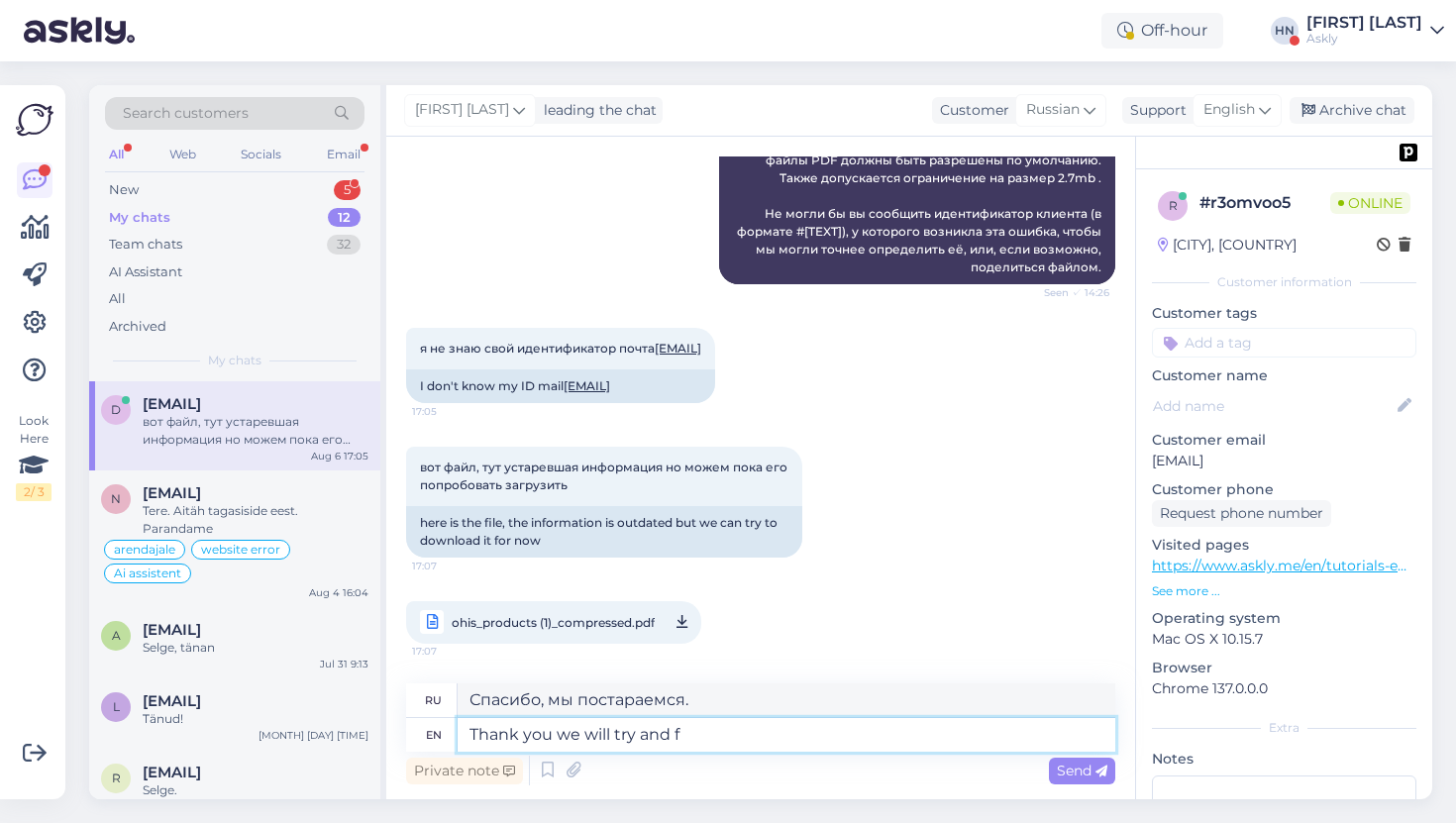 type on "Спасибо, мы попробуем" 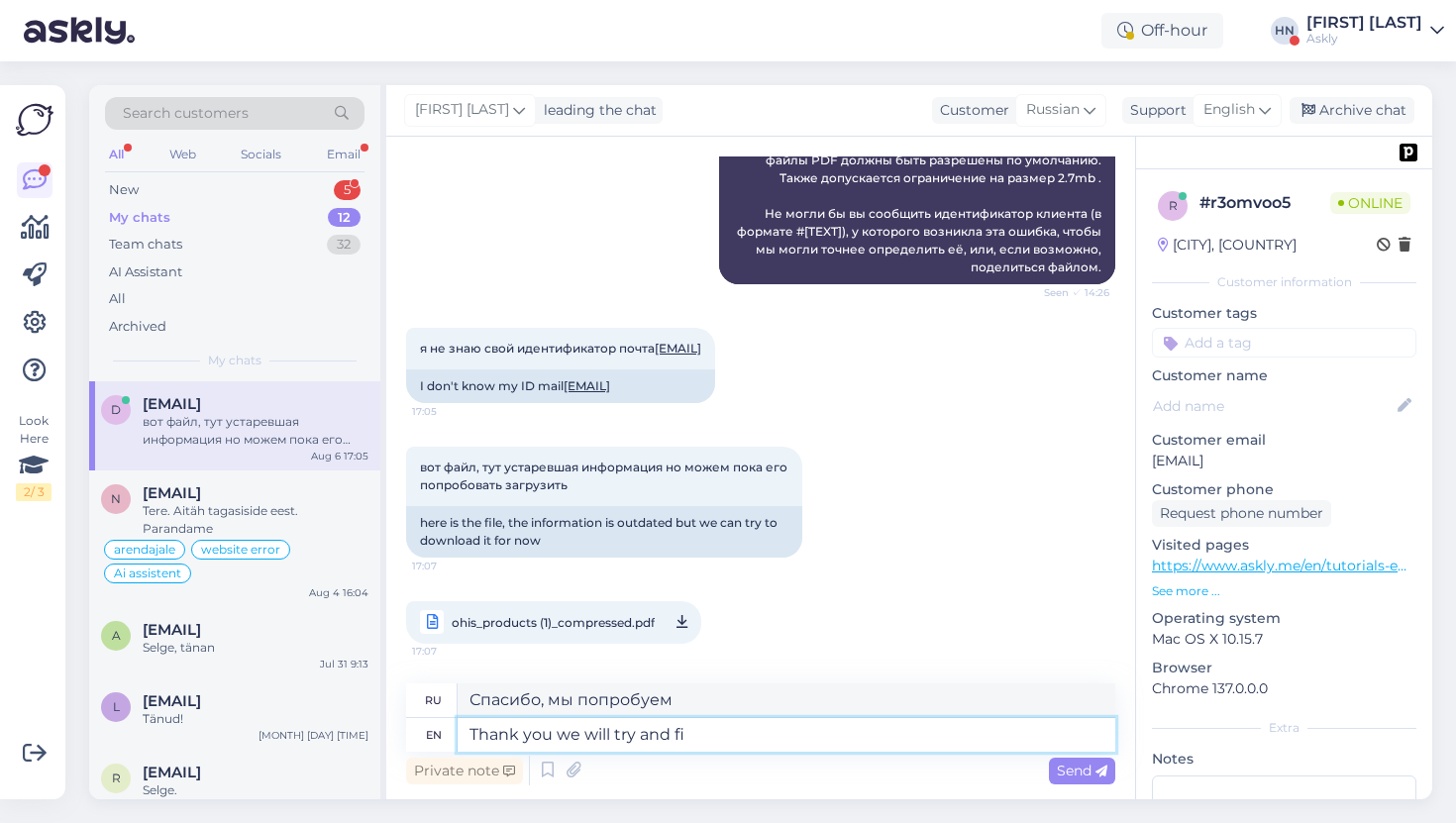 type on "Thank you we will try and fin" 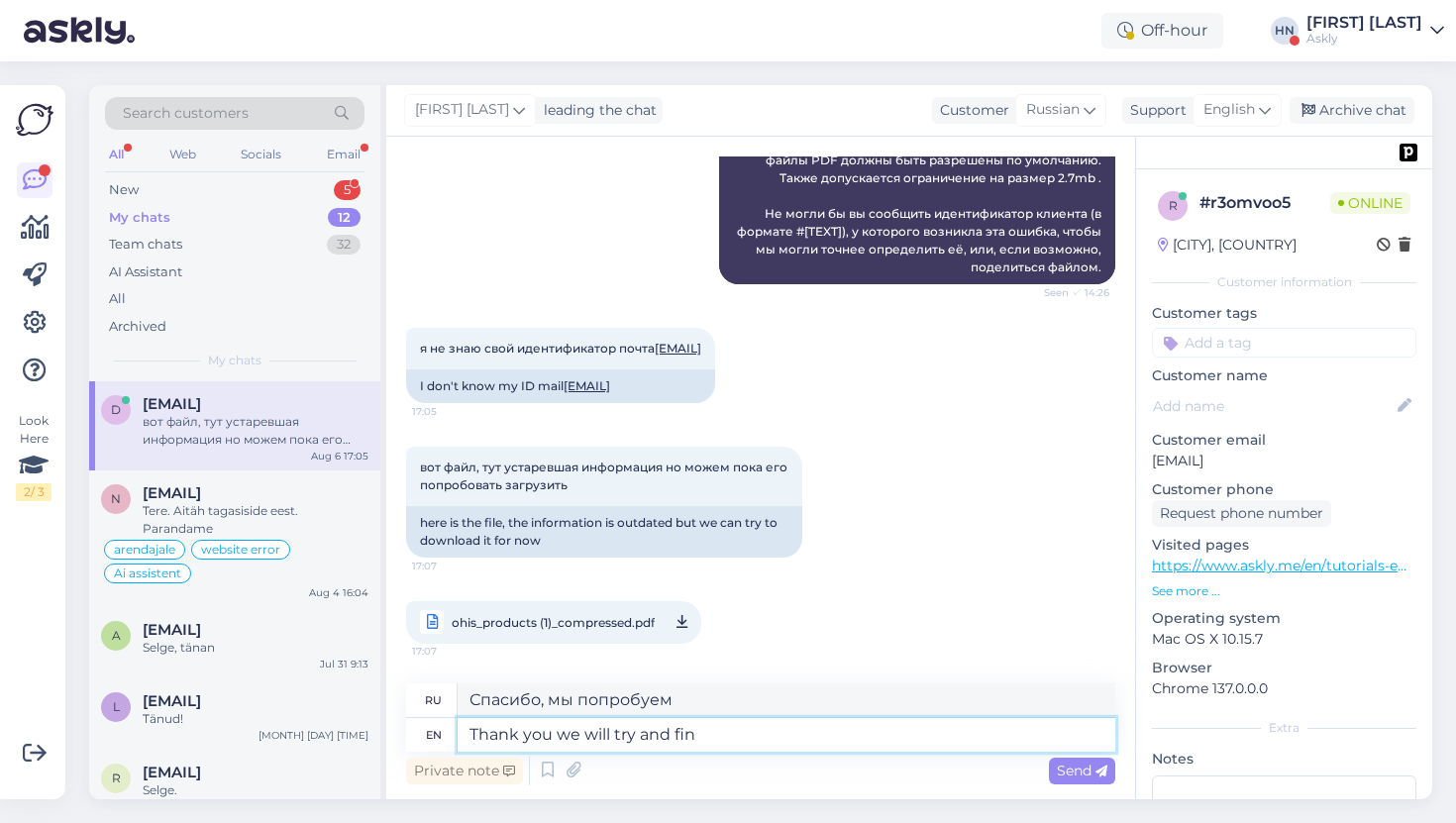 type on "Спасибо, мы постараемся." 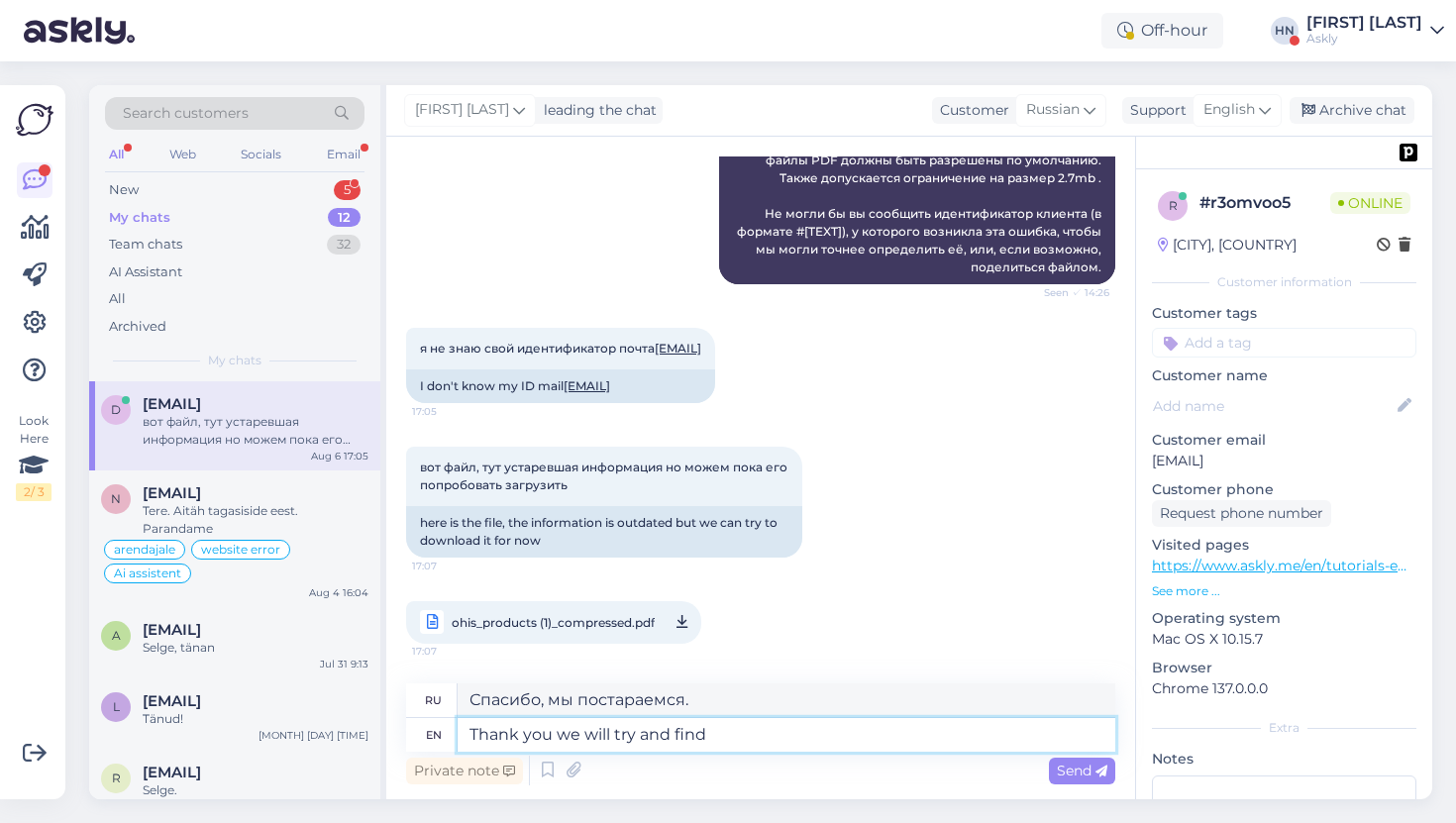type on "Thank you we will try and find" 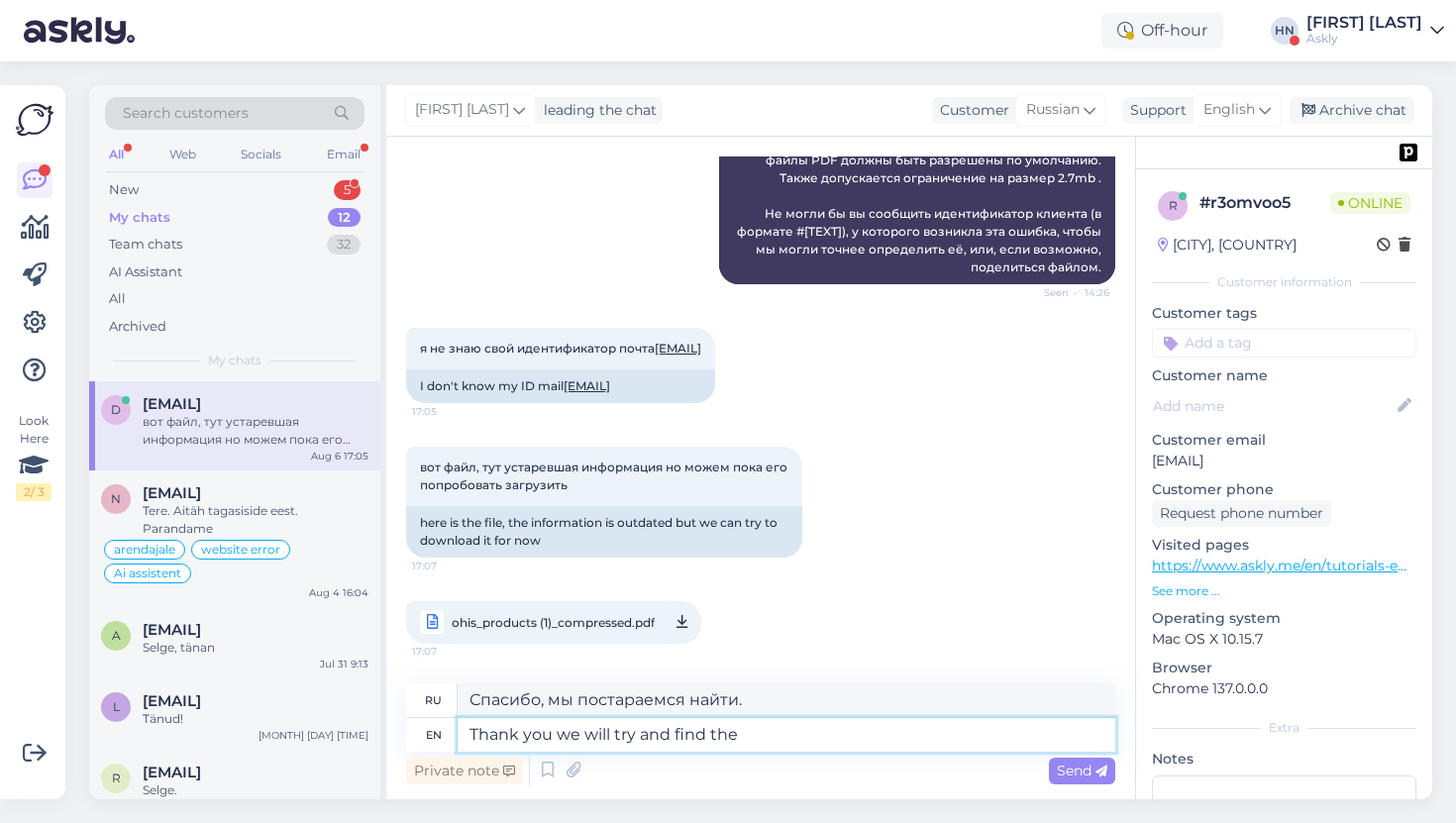 type on "Thank you we will try and find the p" 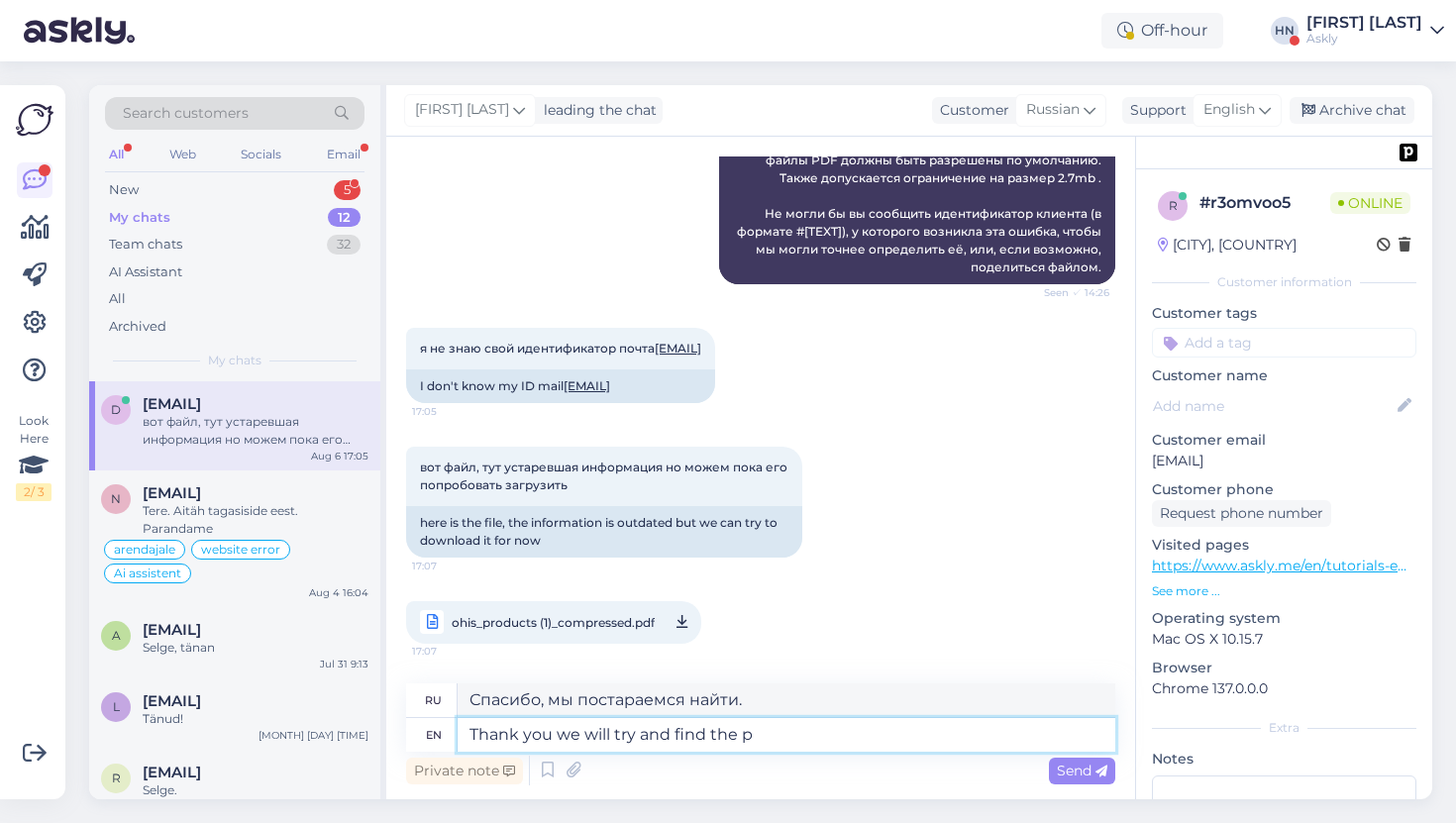 type on "Спасибо, мы постараемся найти" 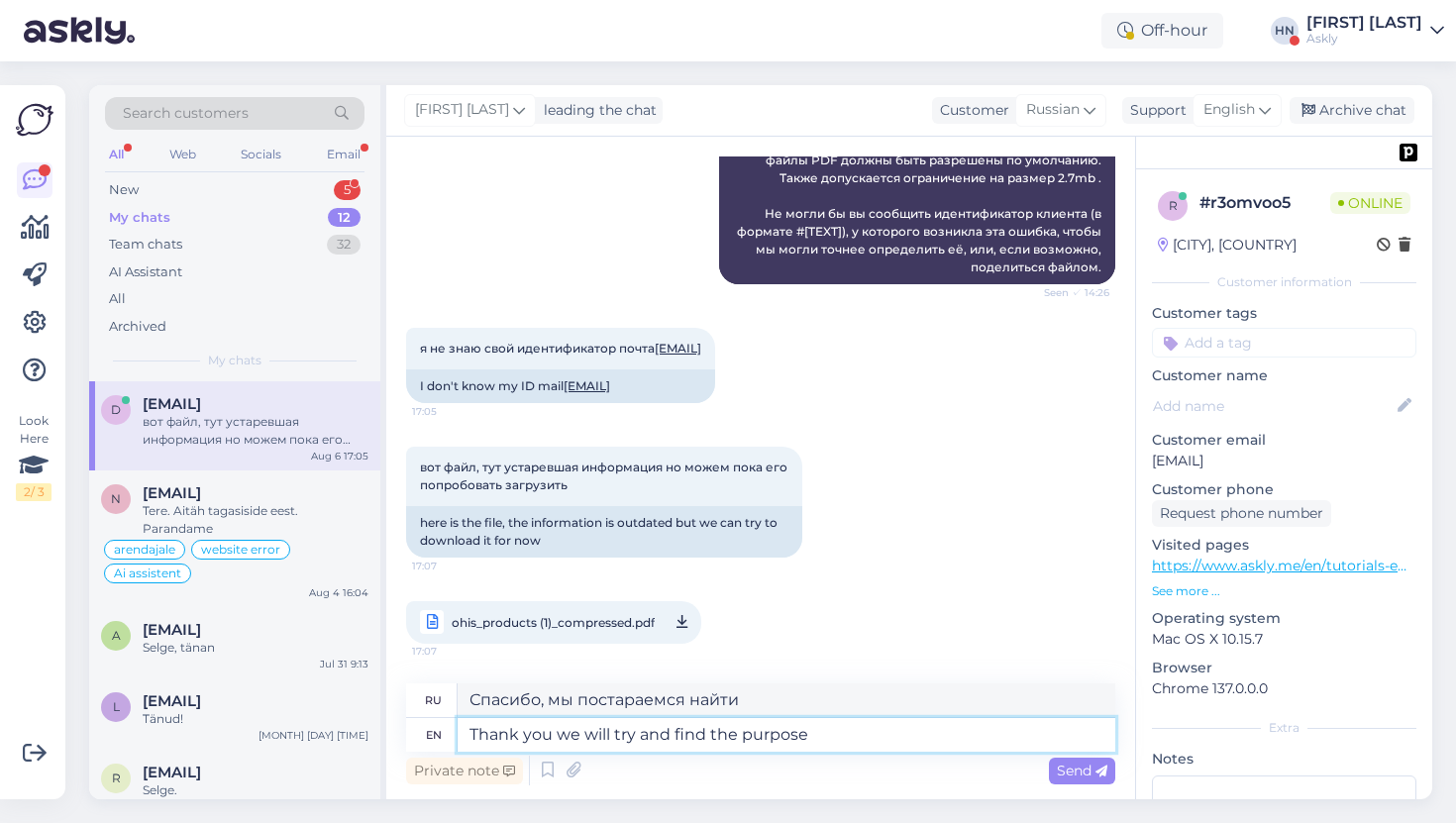 type on "Thank you we will try and find the purpose" 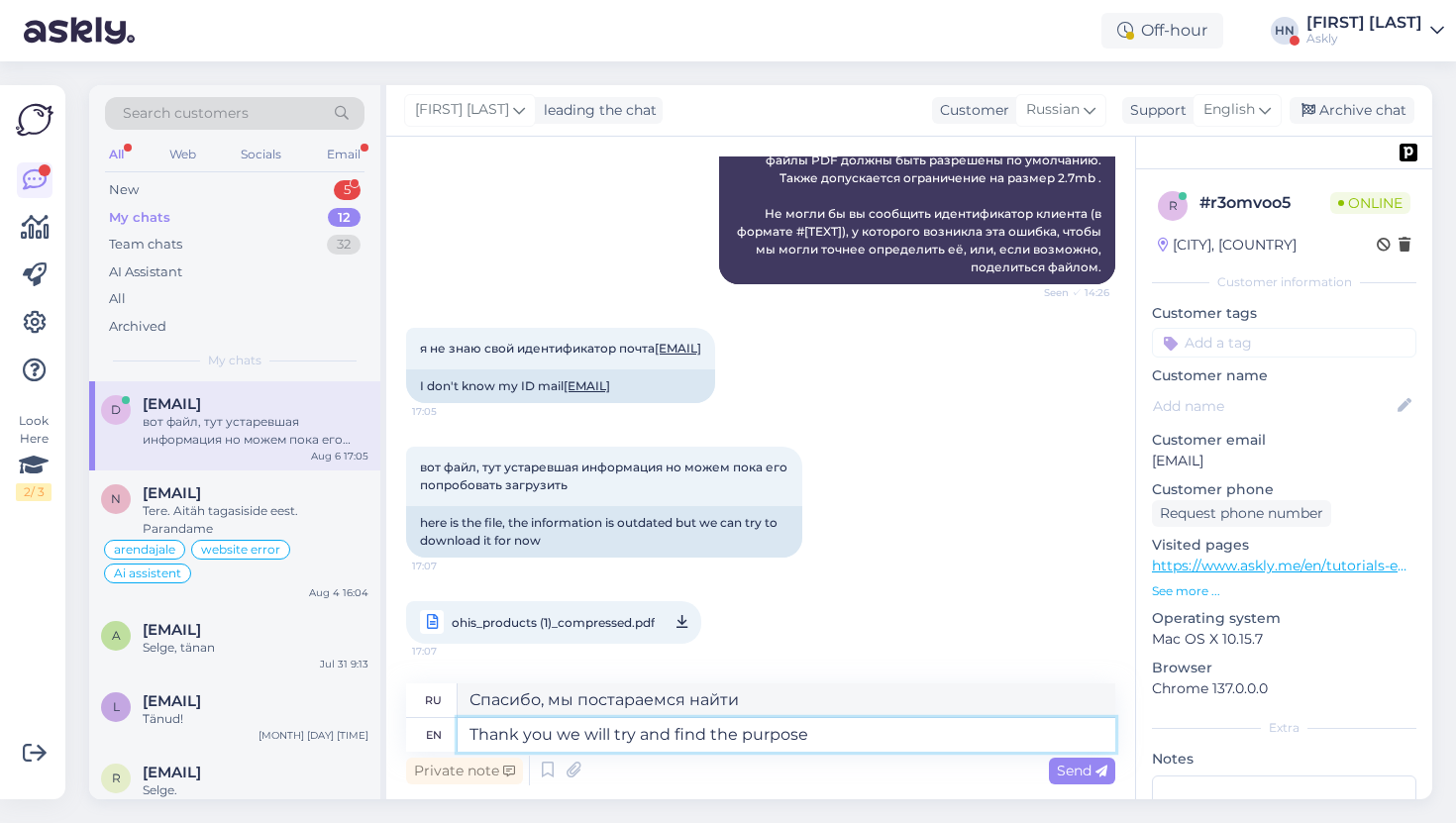 type on "Спасибо, мы постараемся найти цель." 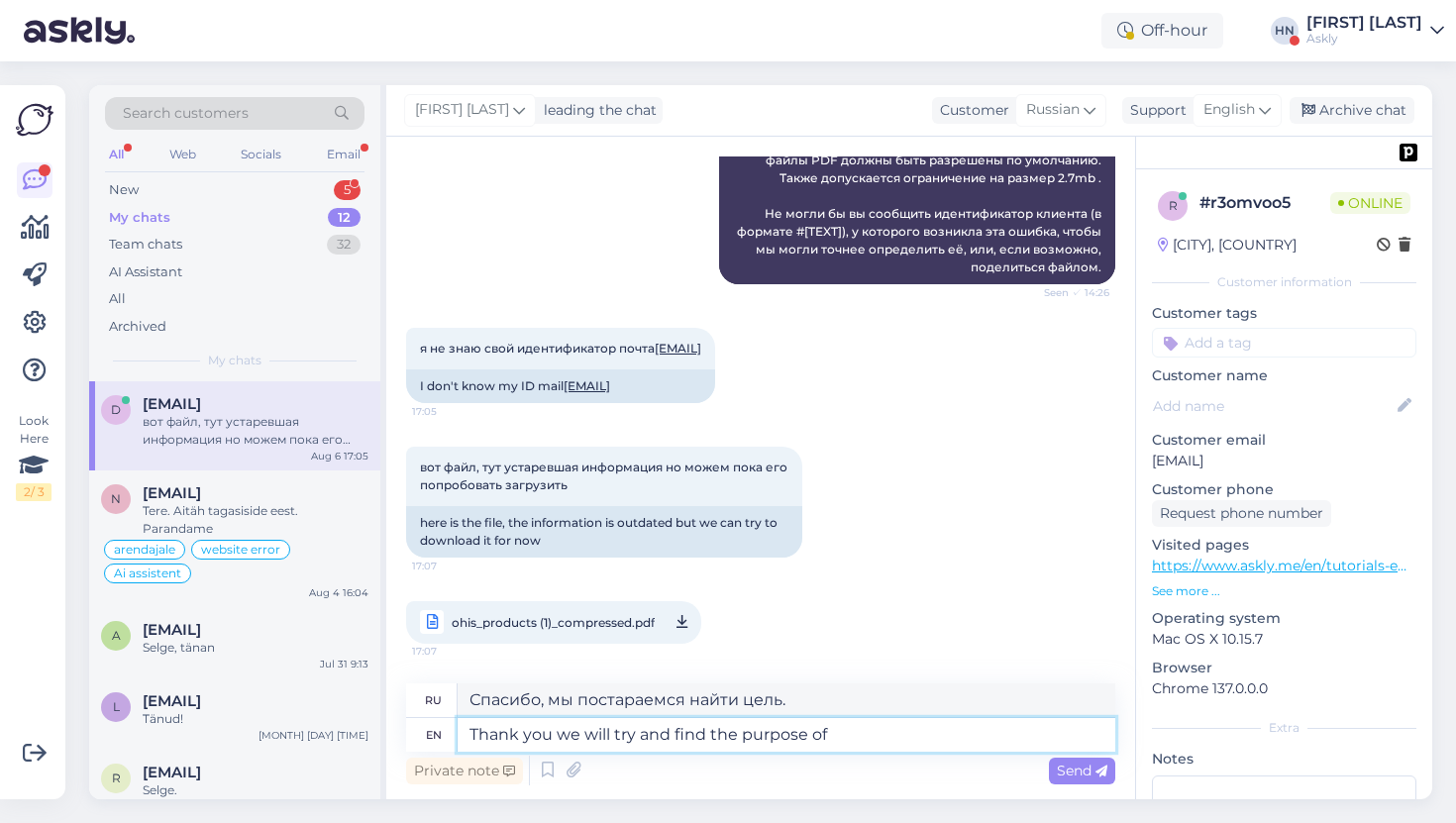 type on "Thank you we will try and find the purpose of t" 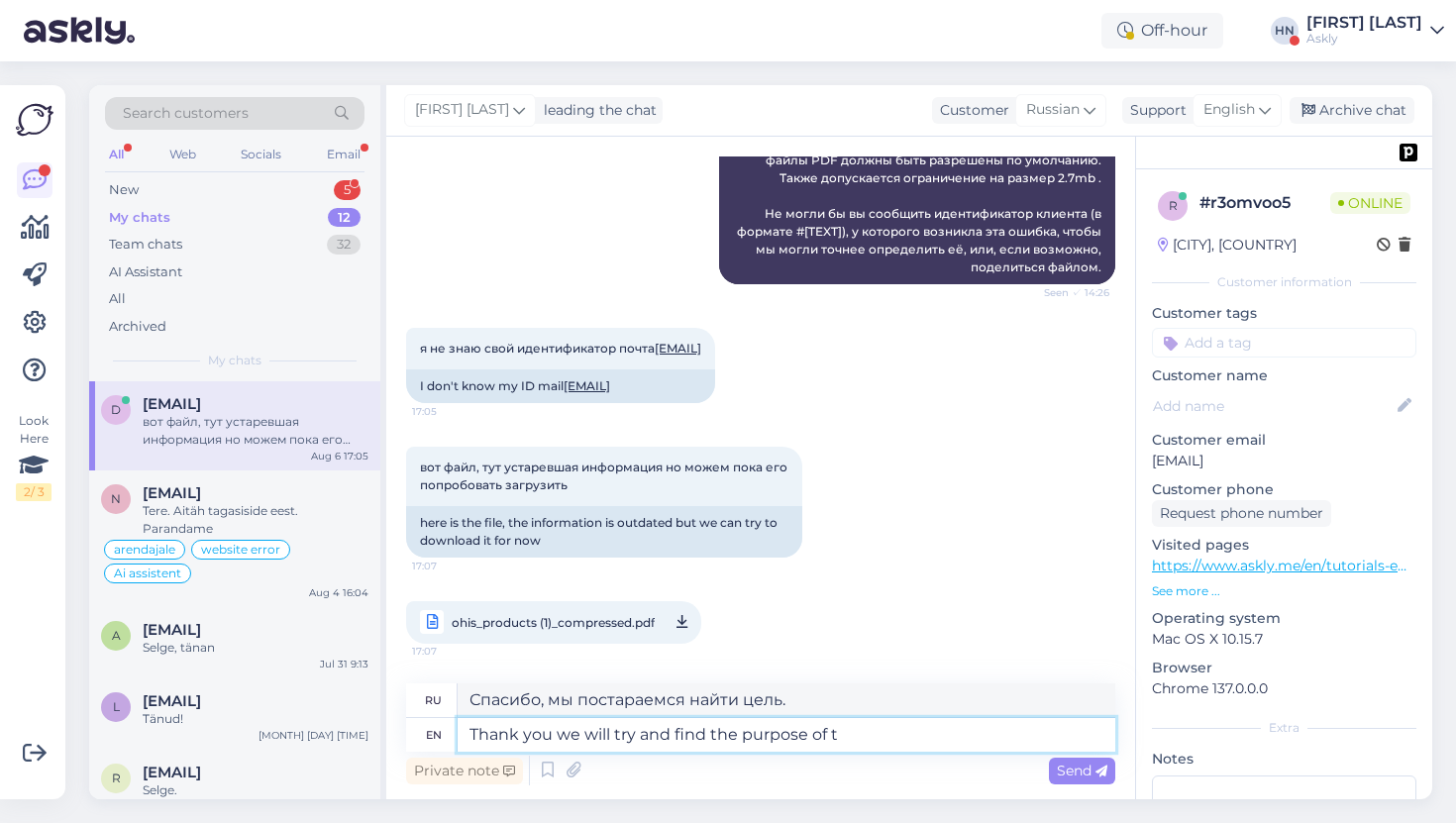 type on "Спасибо, мы постараемся найти цель" 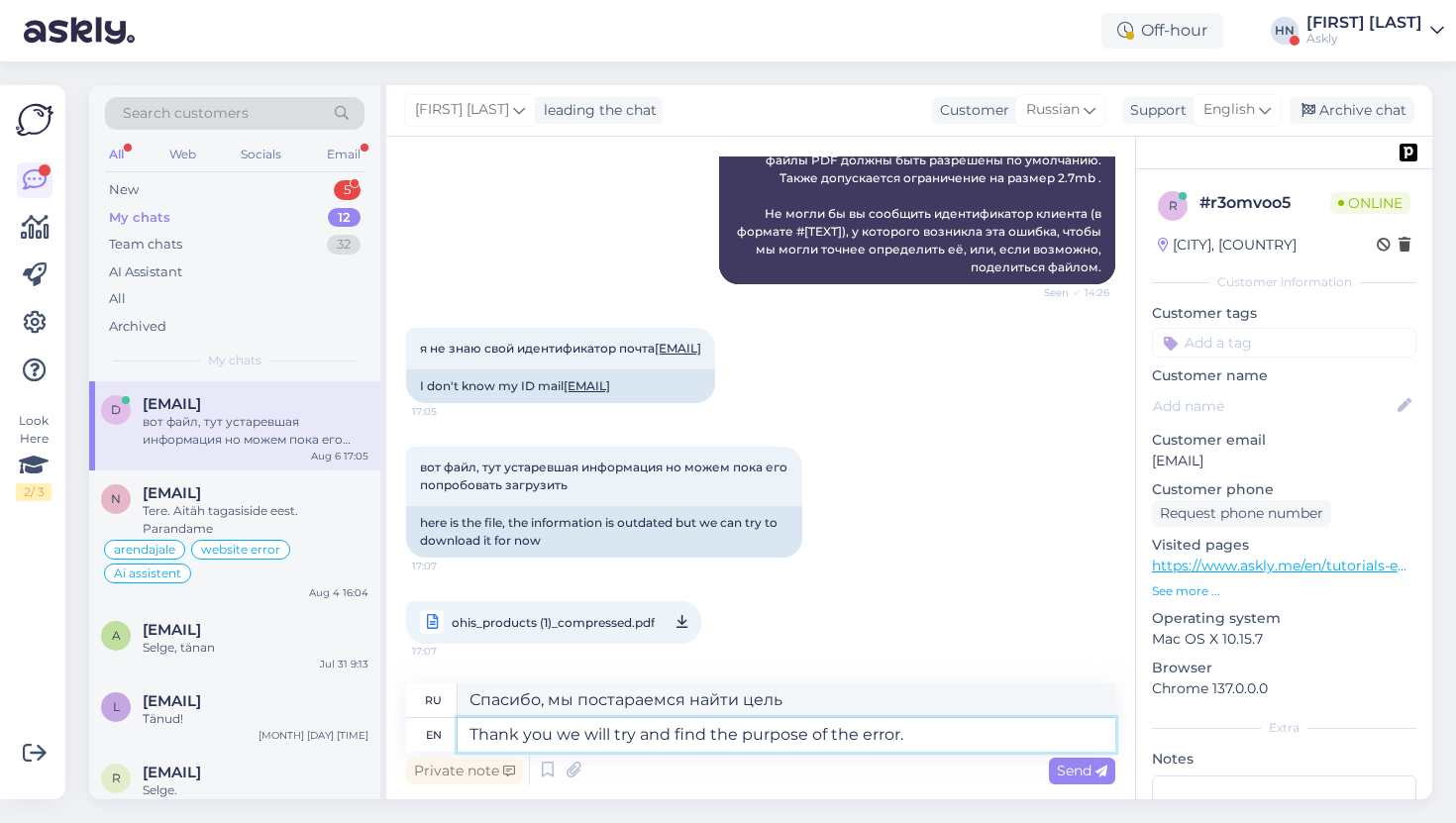 type on "Thank you we will try and find the purpose of the error." 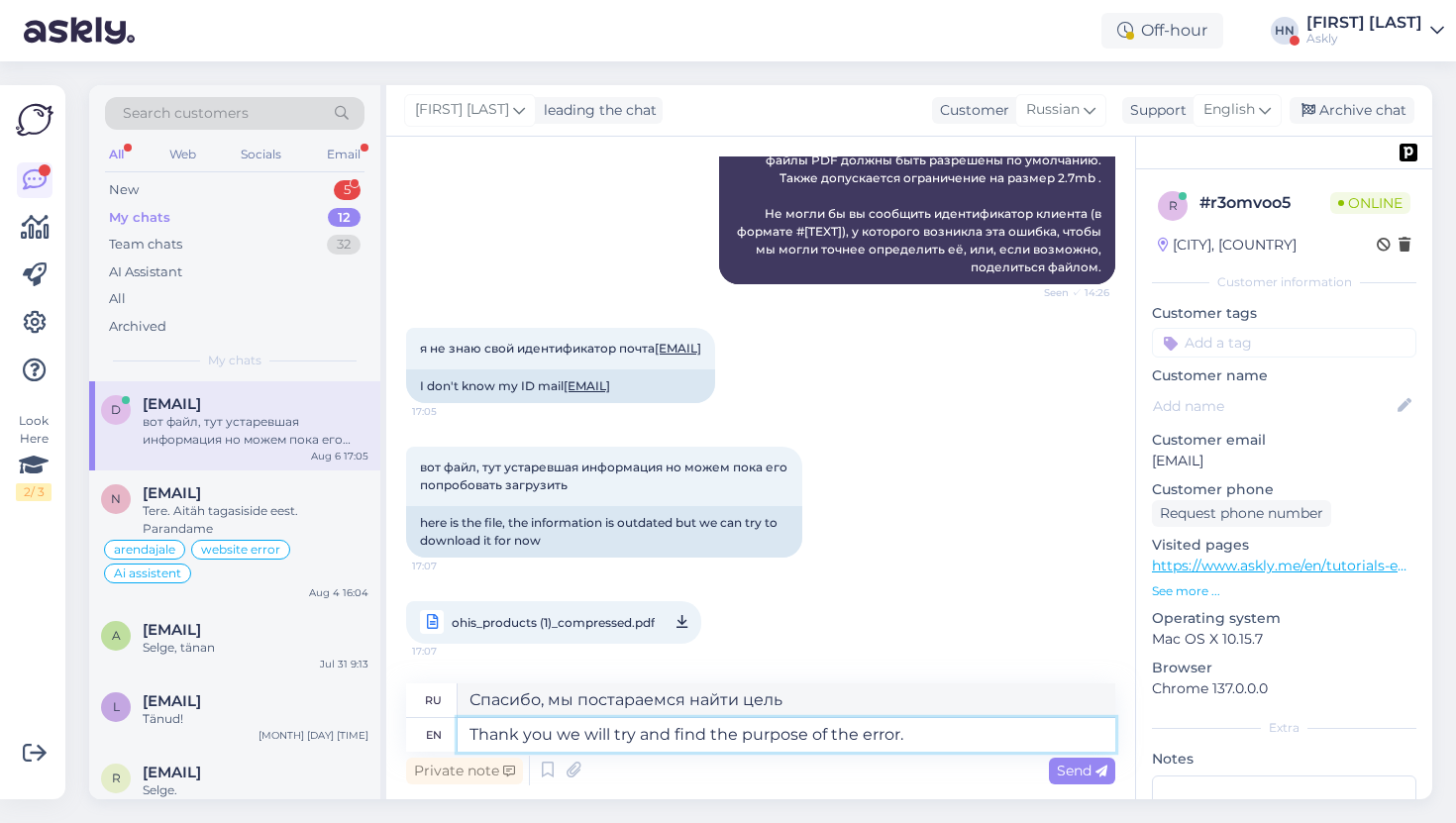 type on "Спасибо, мы постараемся выяснить причину ошибки." 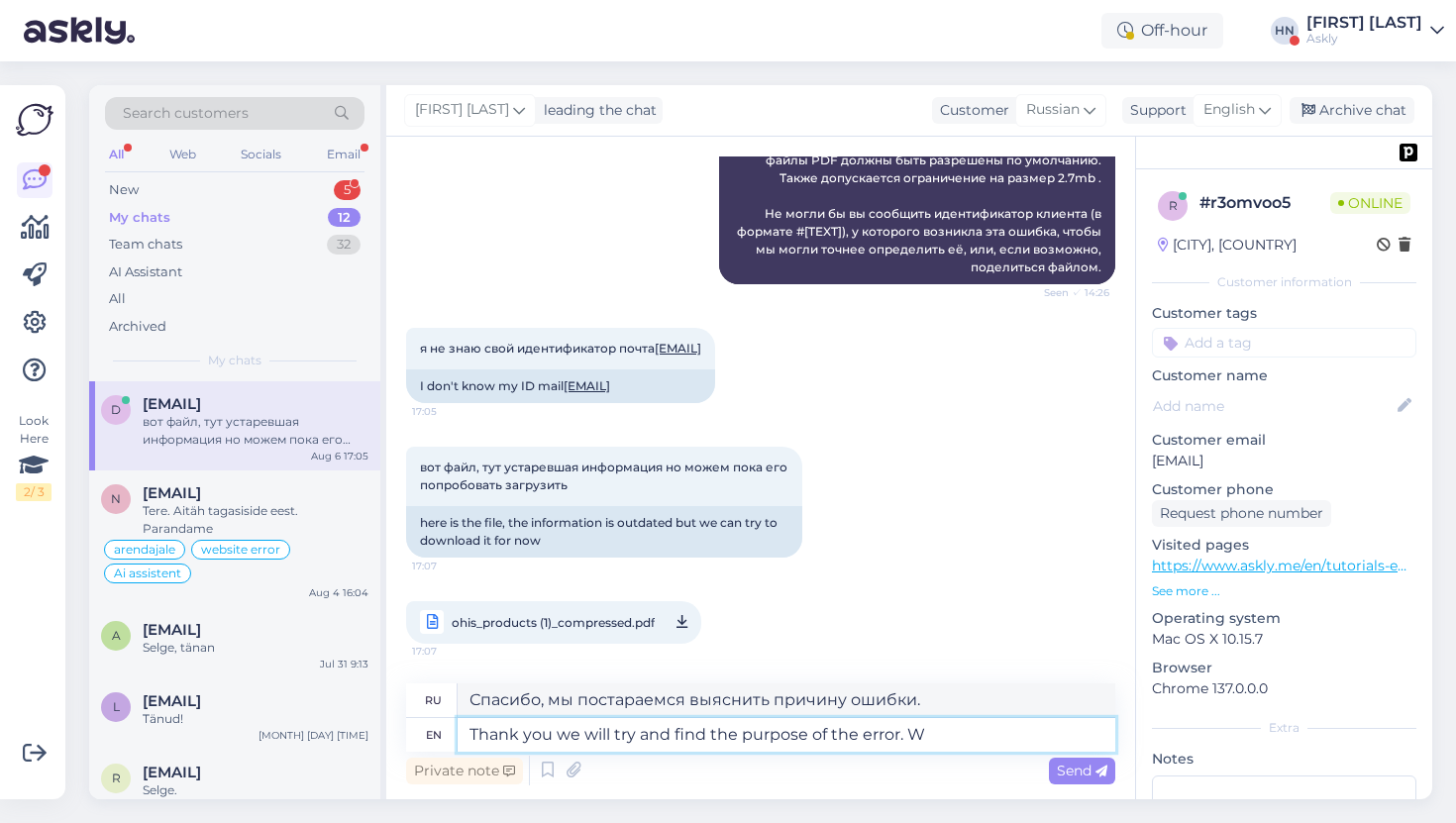 type on "Thank you we will try and find the purpose of the error. We" 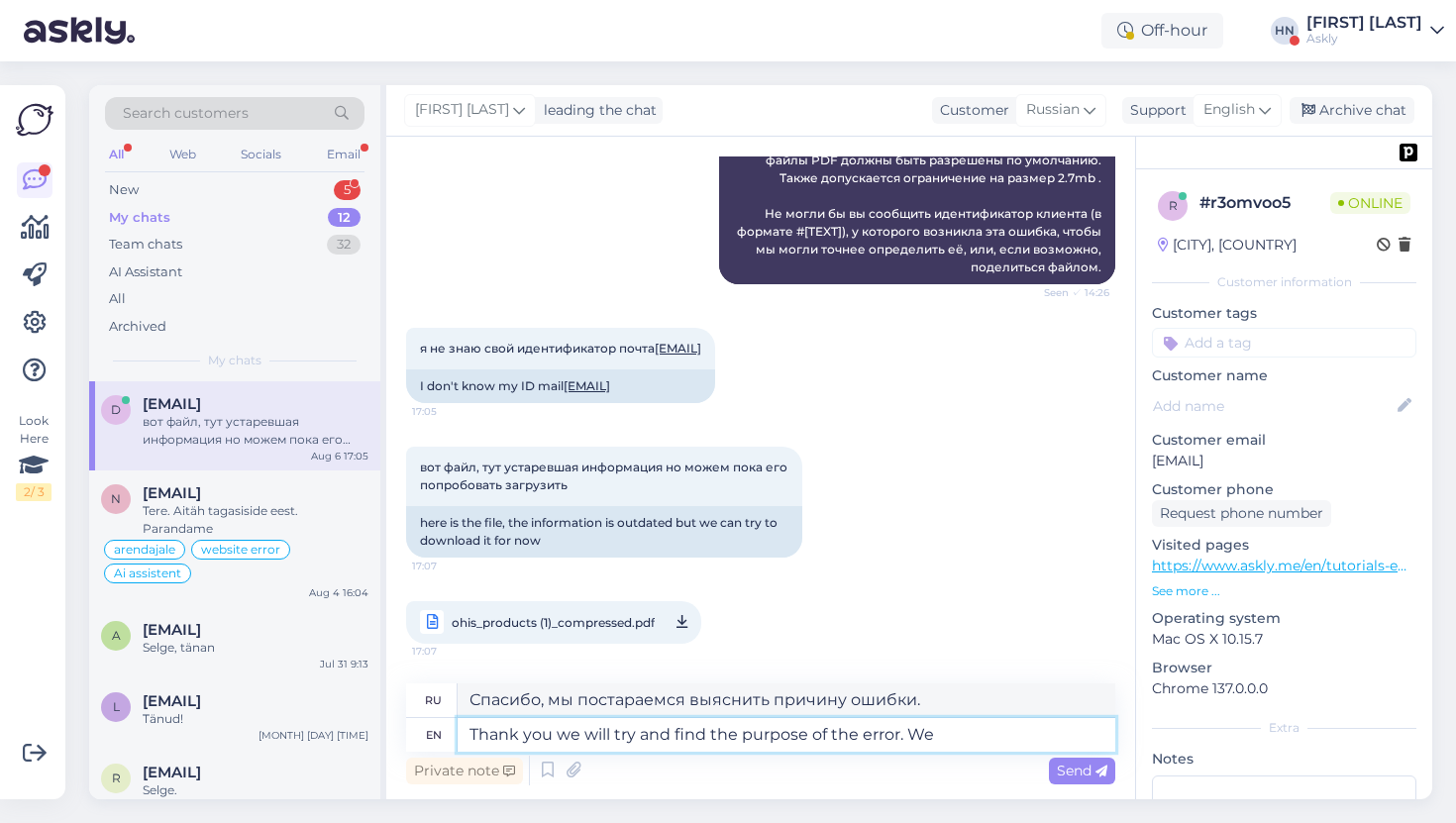 type on "Спасибо, мы постараемся выяснить причину ошибки. Мы" 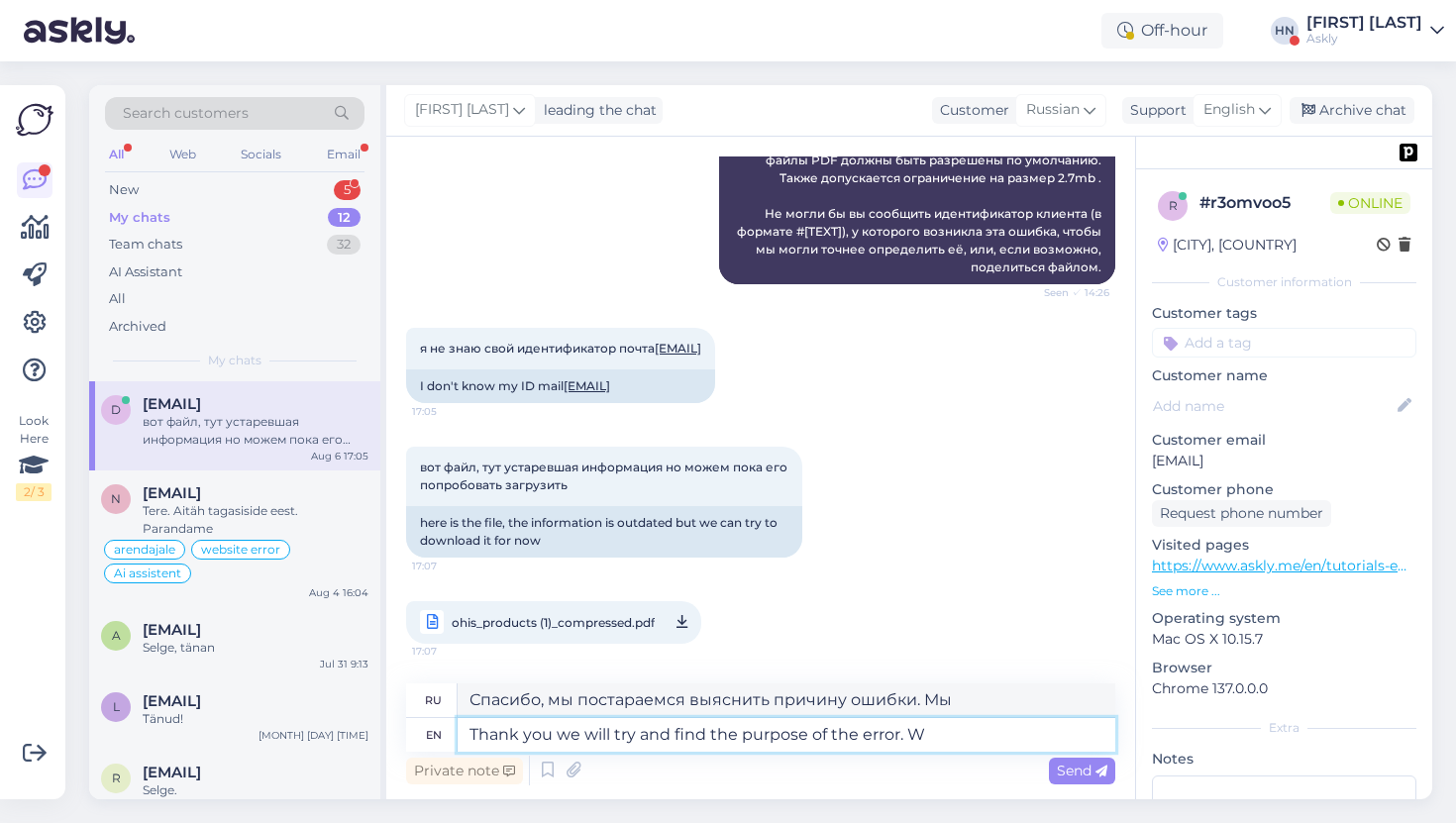 type on "Thank you we will try and find the purpose of the error." 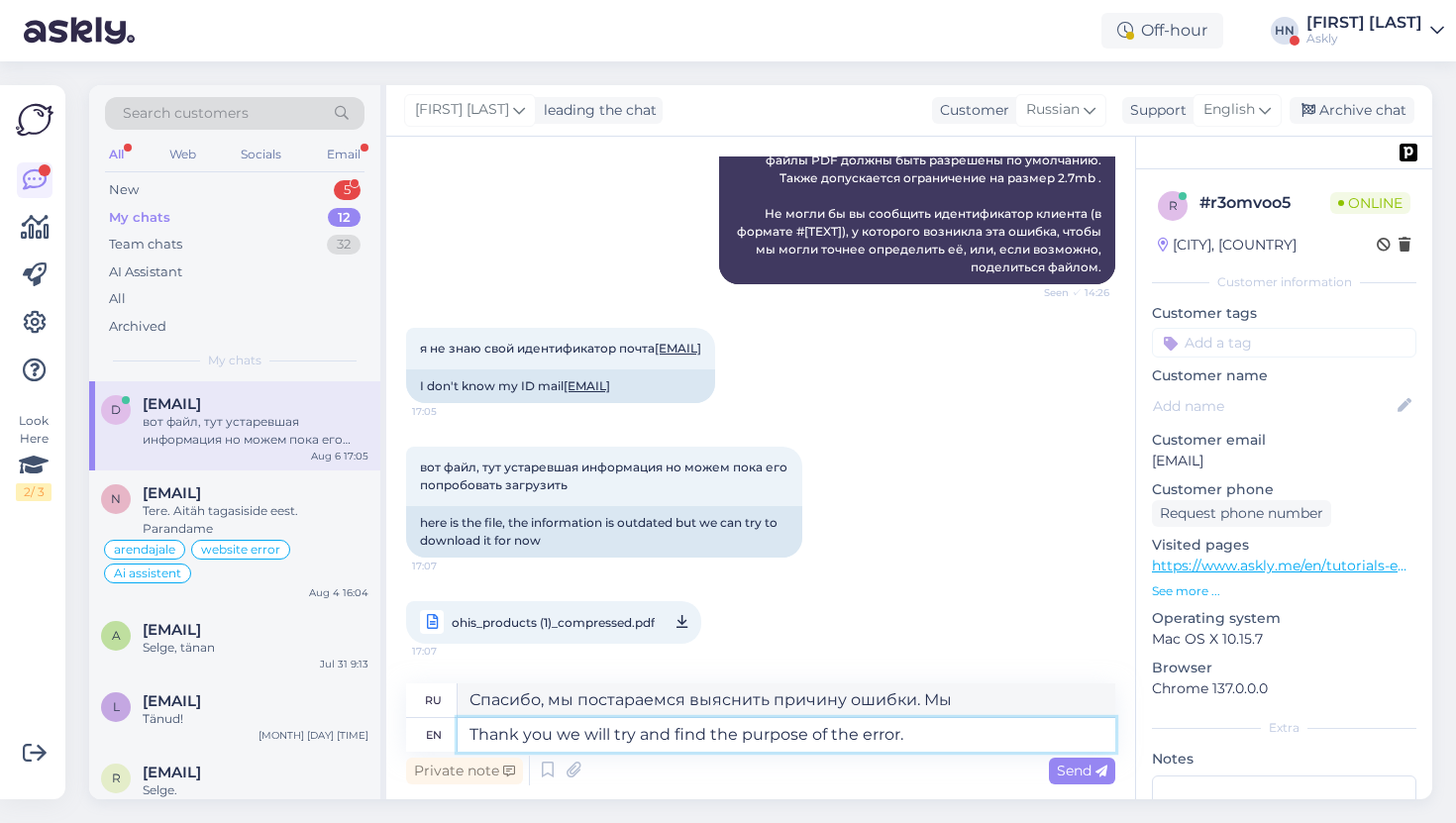 type on "Спасибо, мы постараемся выяснить причину ошибки." 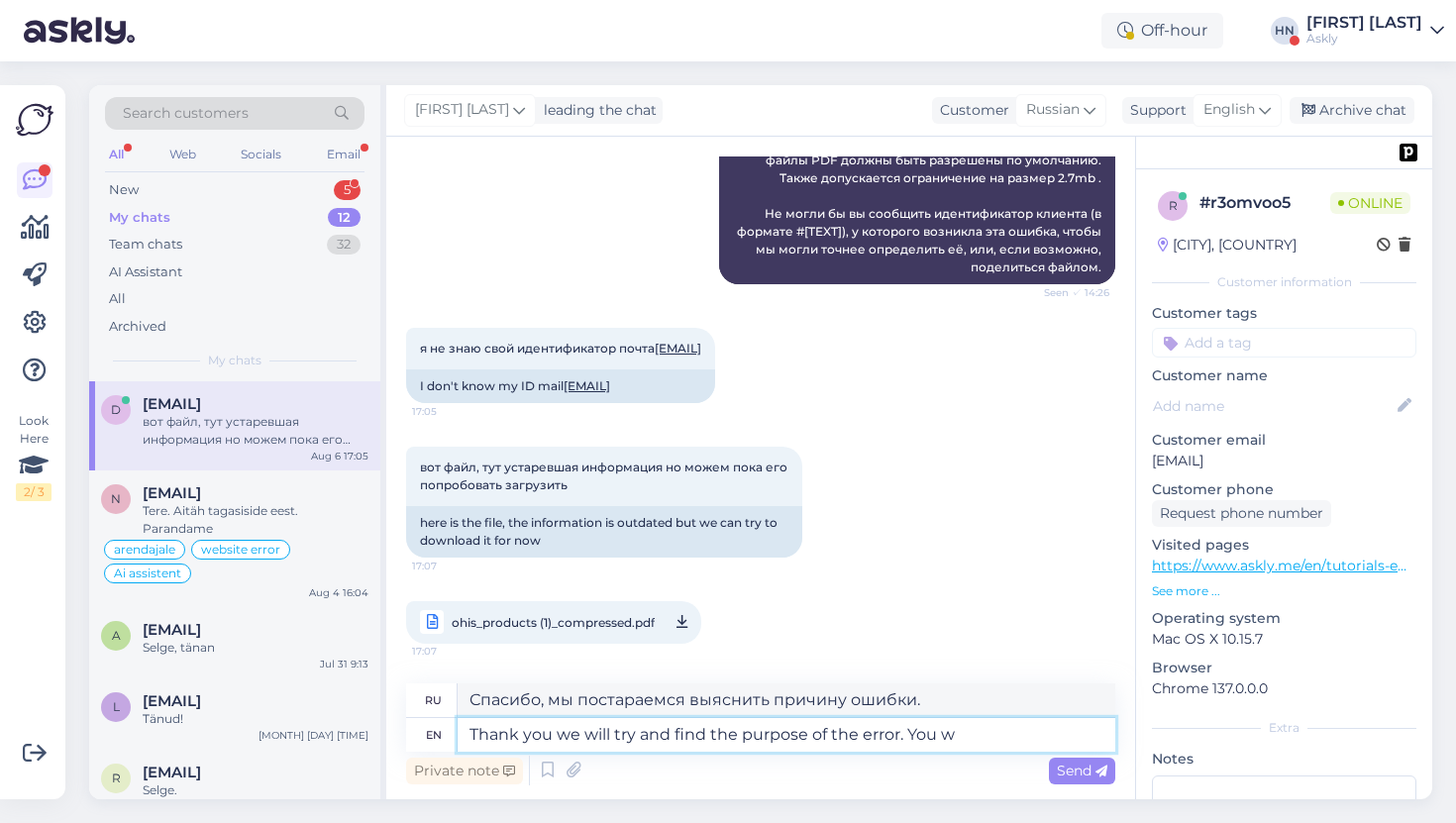 type on "Thank you we will try and find the purpose of the error. You wi" 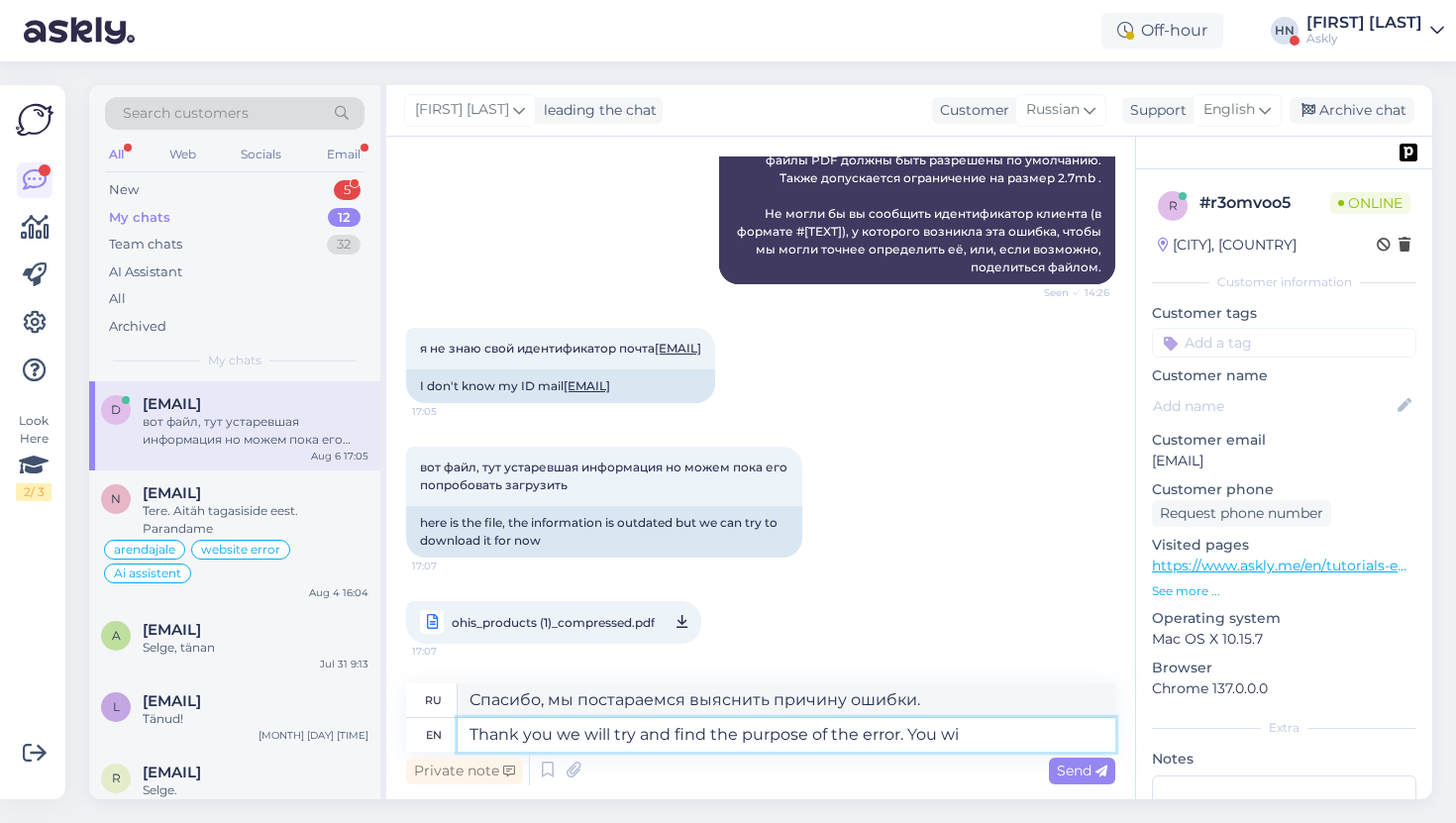 type on "Спасибо, мы постараемся выяснить причину ошибки. Вы" 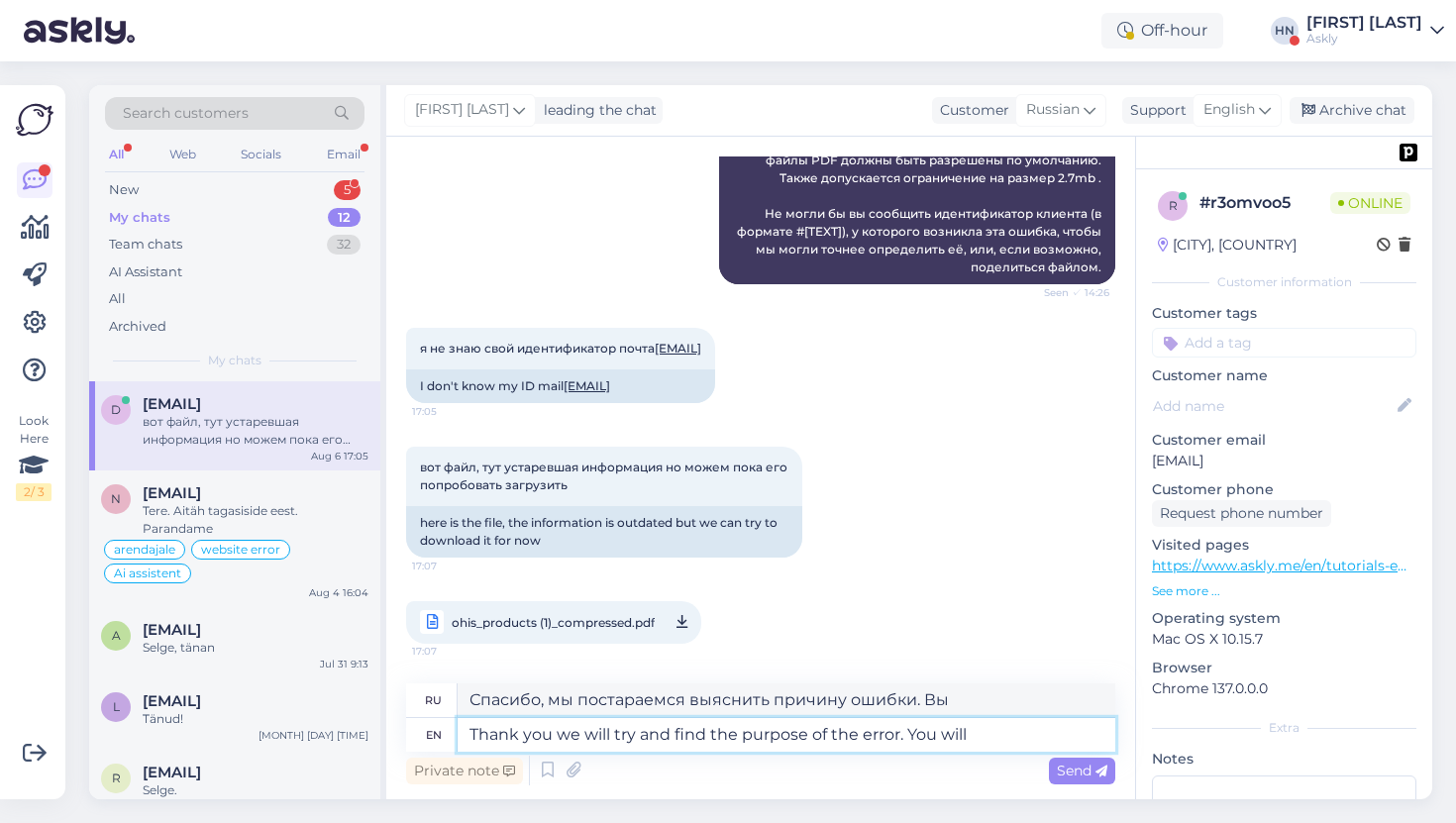 type on "Thank you we will try and find the purpose of the error. You will" 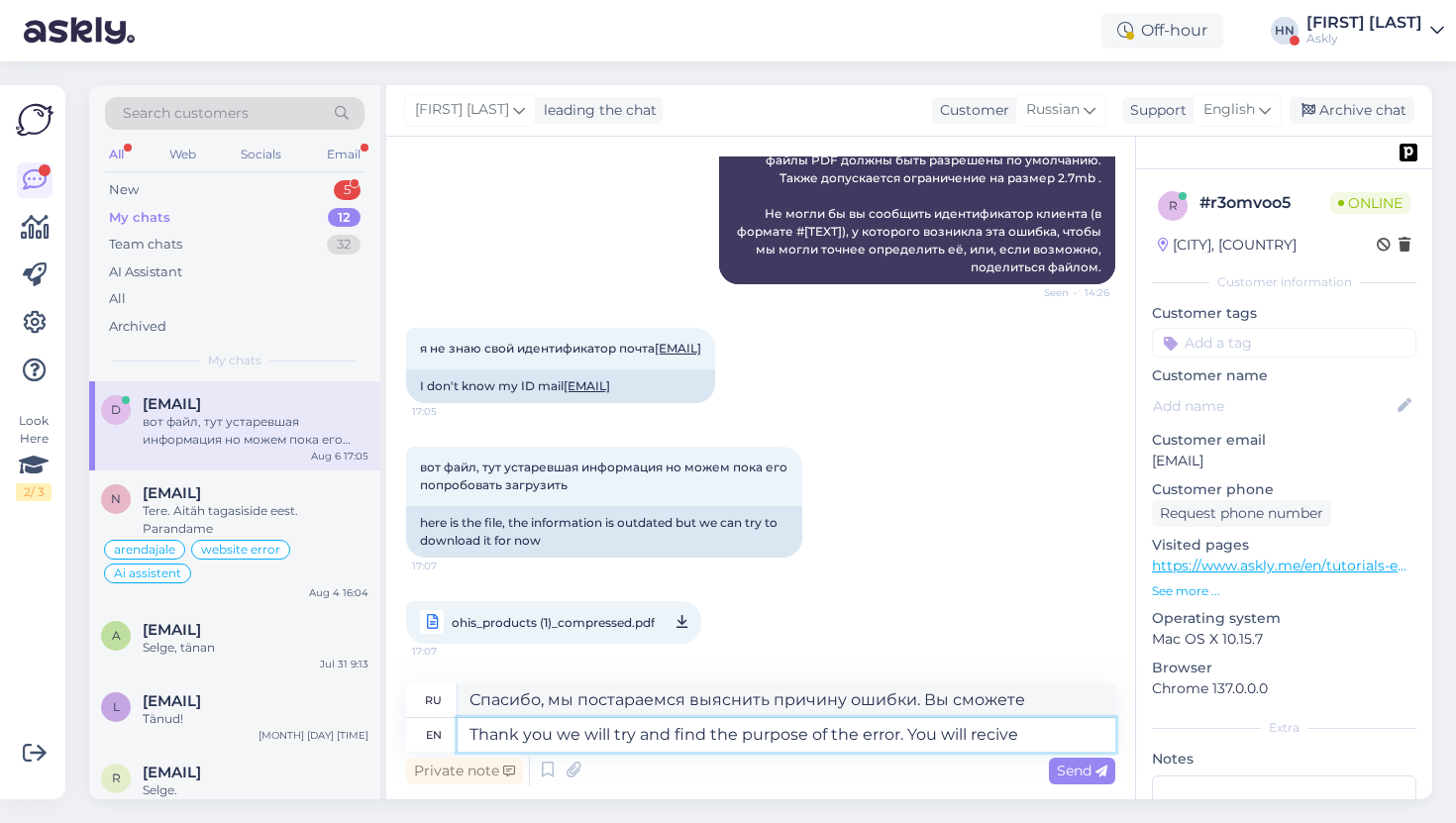 type on "Thank you we will try and find the purpose of the error. You will recive" 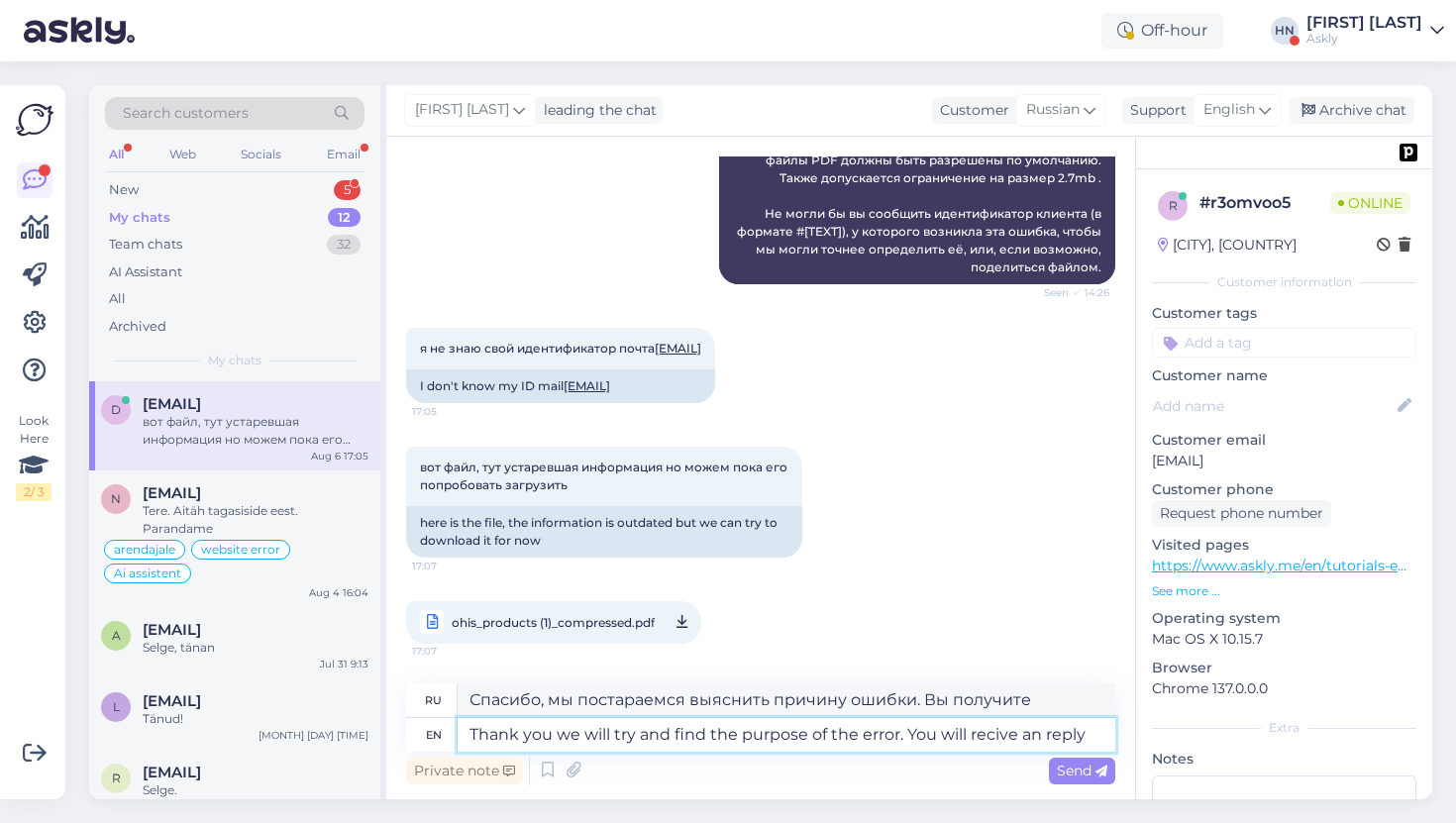 type on "Thank you we will try and find the purpose of the error. You will recive an reply o" 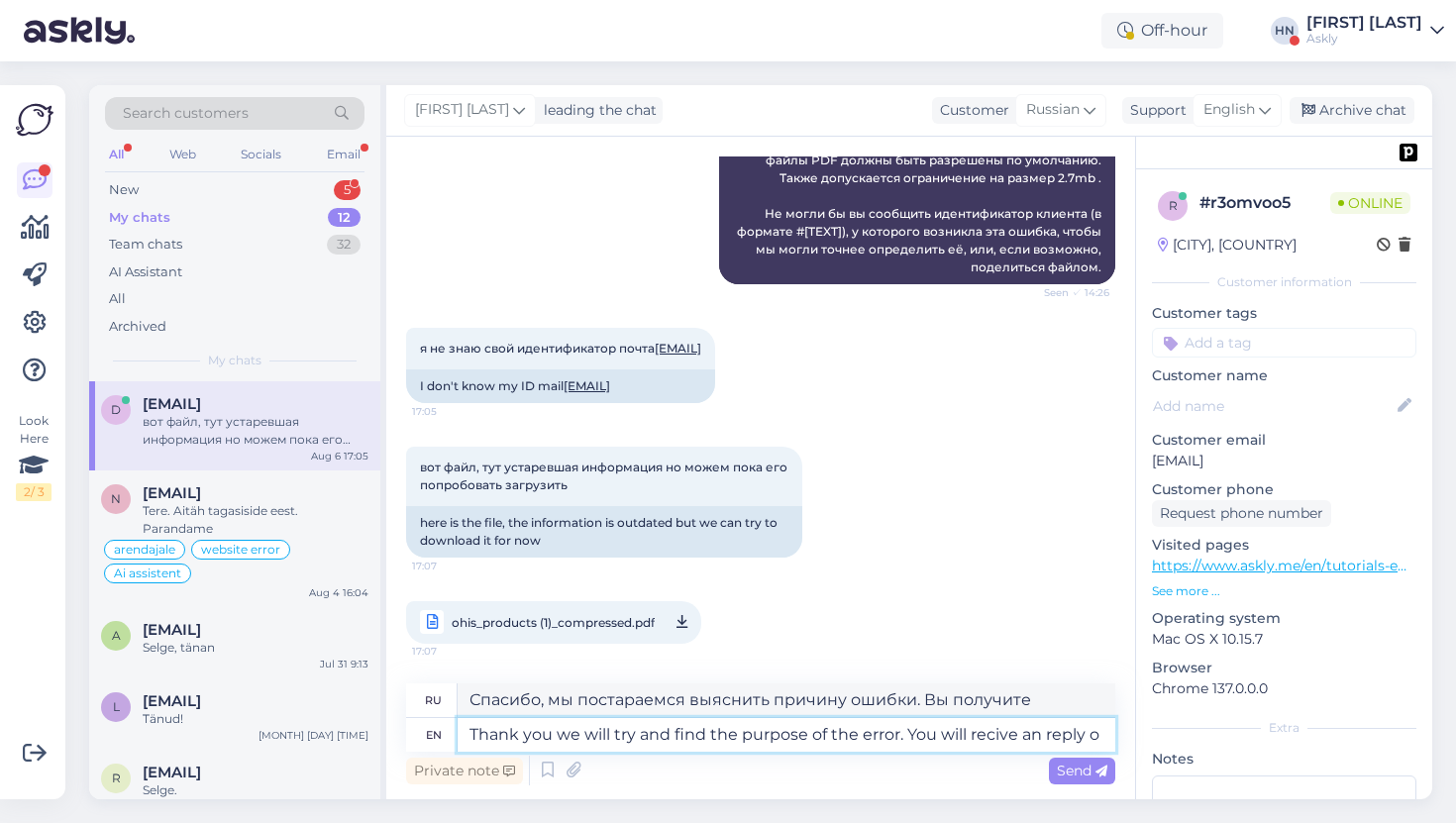 type on "Спасибо, мы постараемся выяснить причину ошибки. Вы получите ответ." 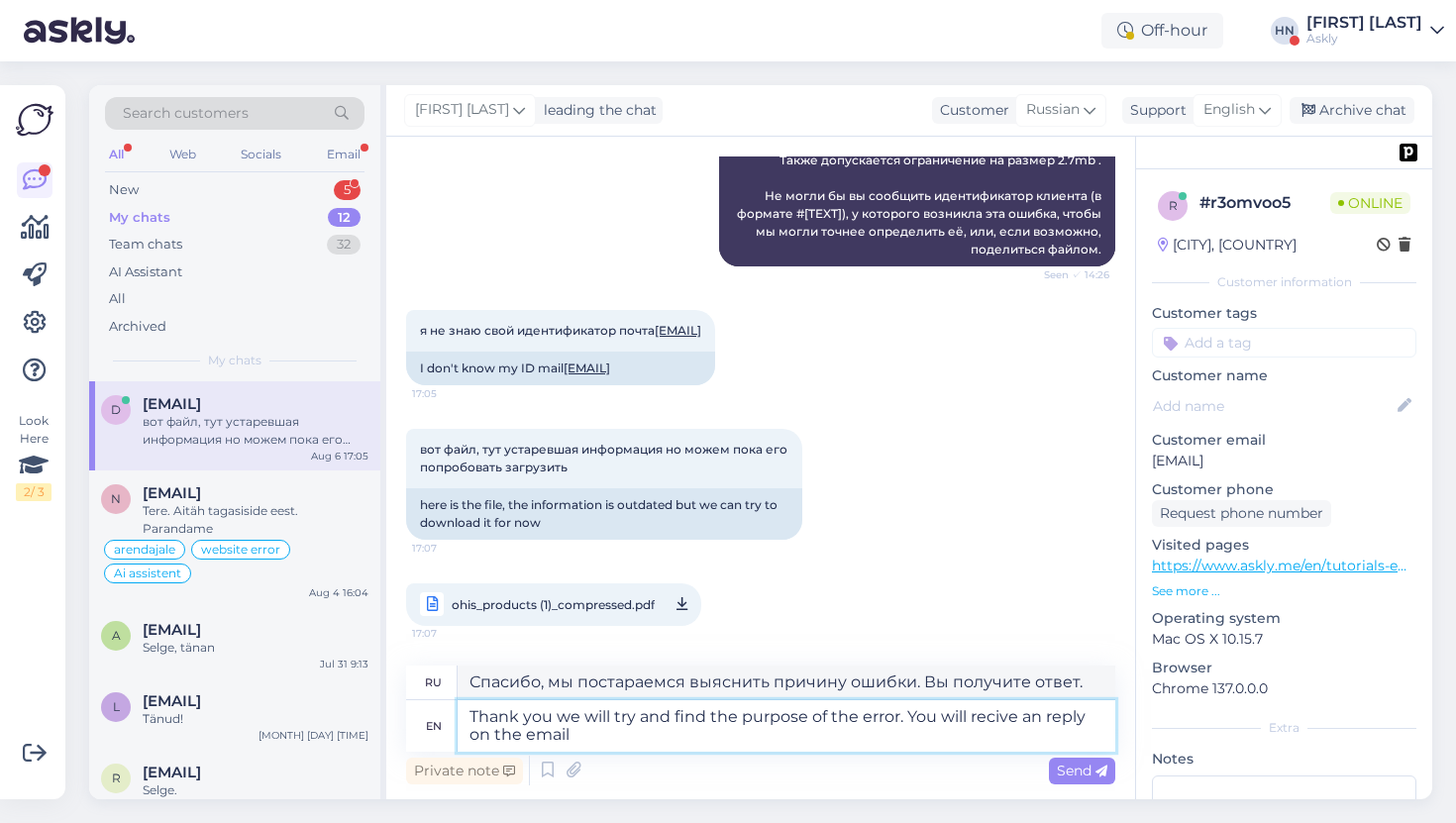 type on "Thank you we will try and find the purpose of the error. You will recive an reply on the email" 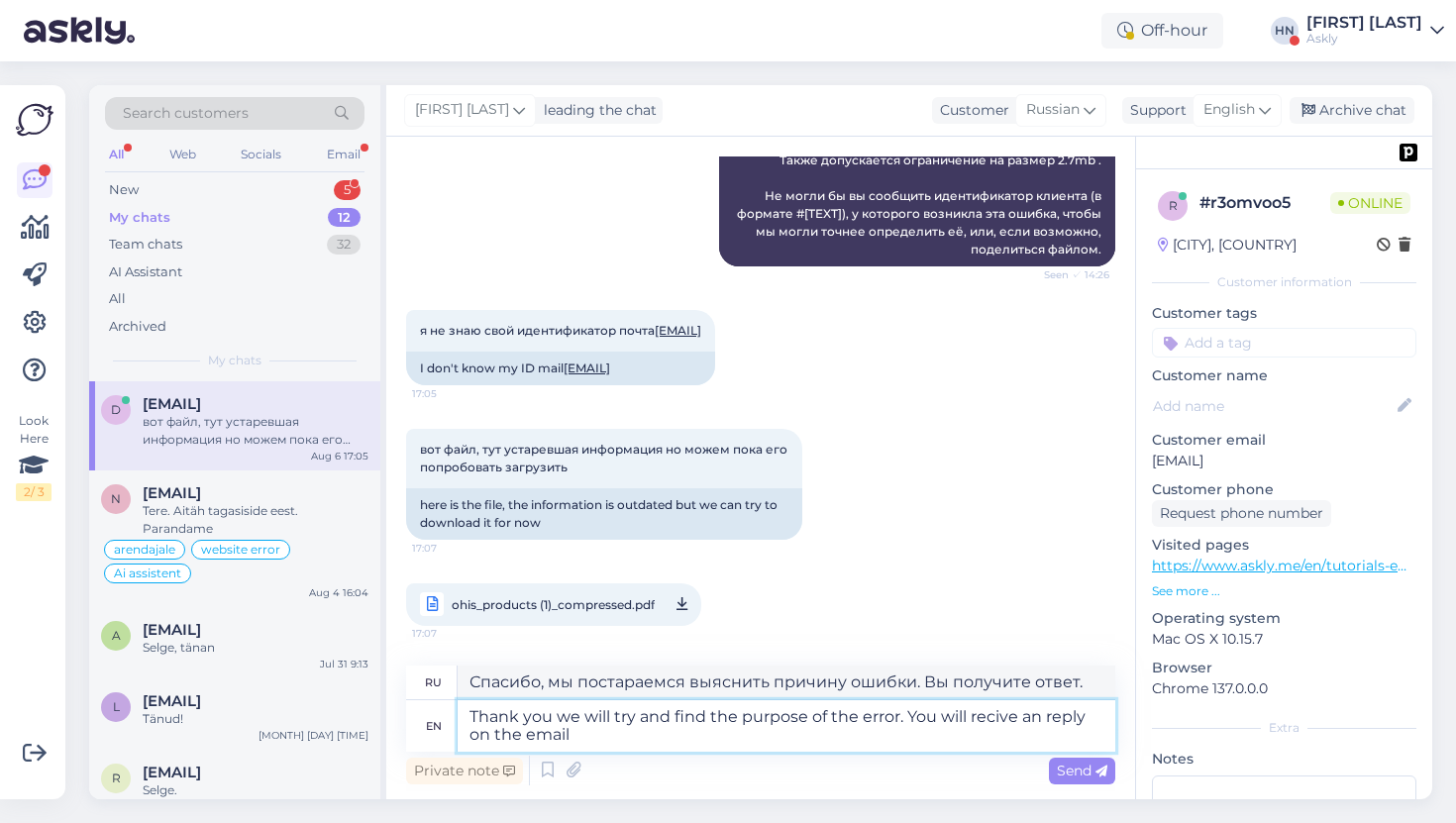 type on "Спасибо, мы постараемся выяснить причину ошибки. Вы получите ответ по электронной почте." 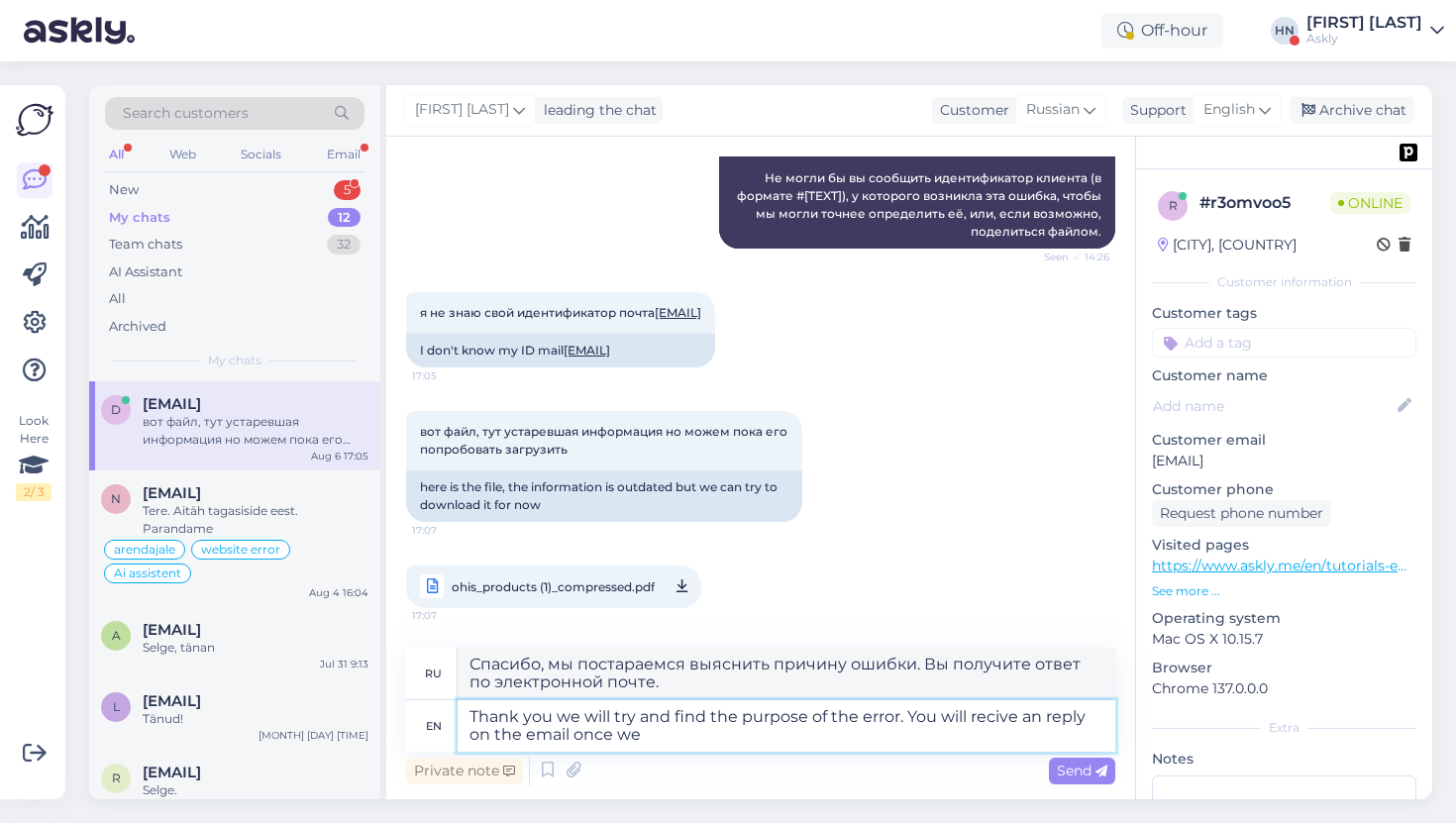 type on "Thank you we will try and find the purpose of the error. You will recive an reply on the email once we" 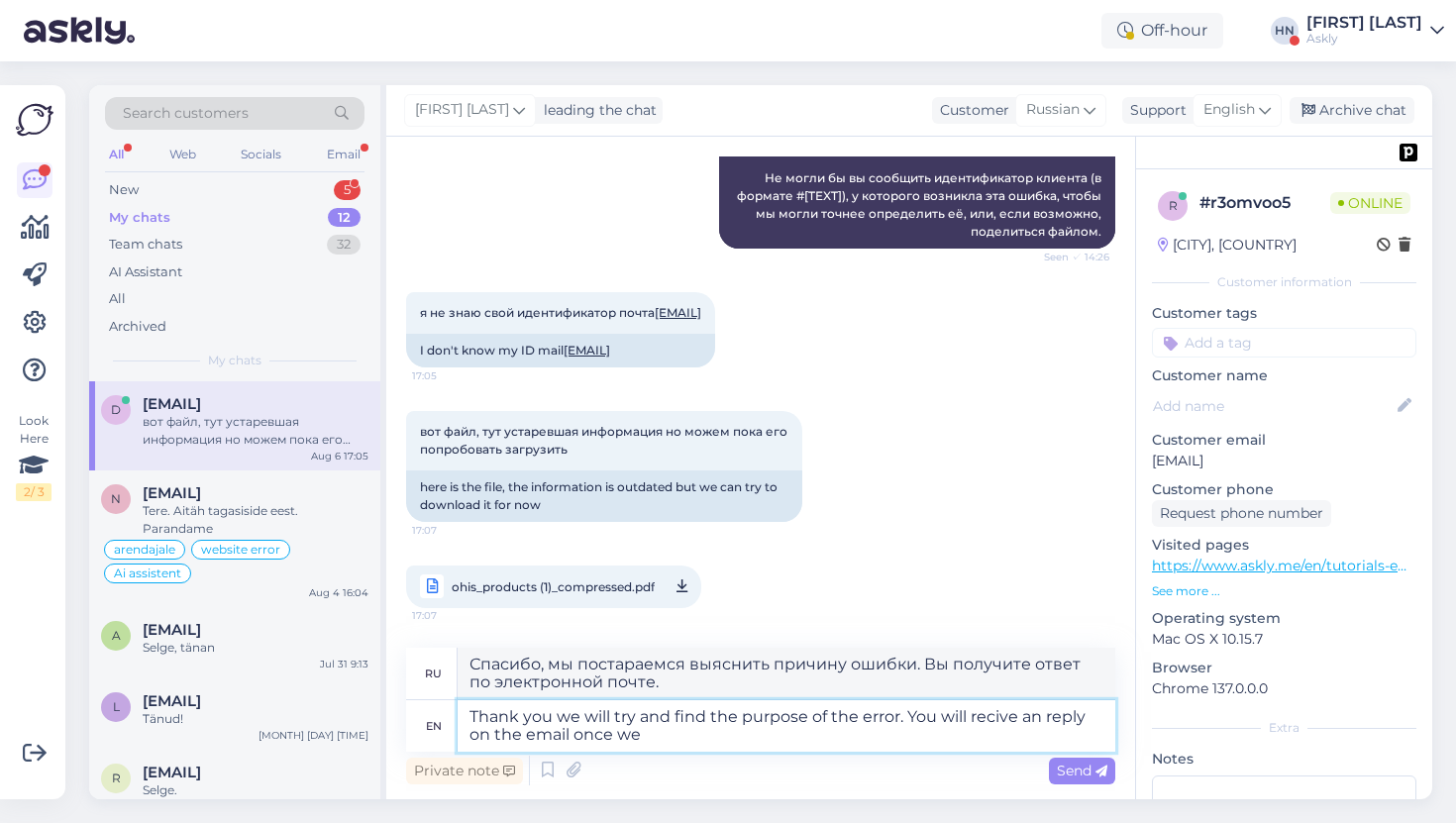 type on "Спасибо, мы постараемся выяснить причину ошибки. Вы получите ответ по электронной почте, как только мы это сделаем." 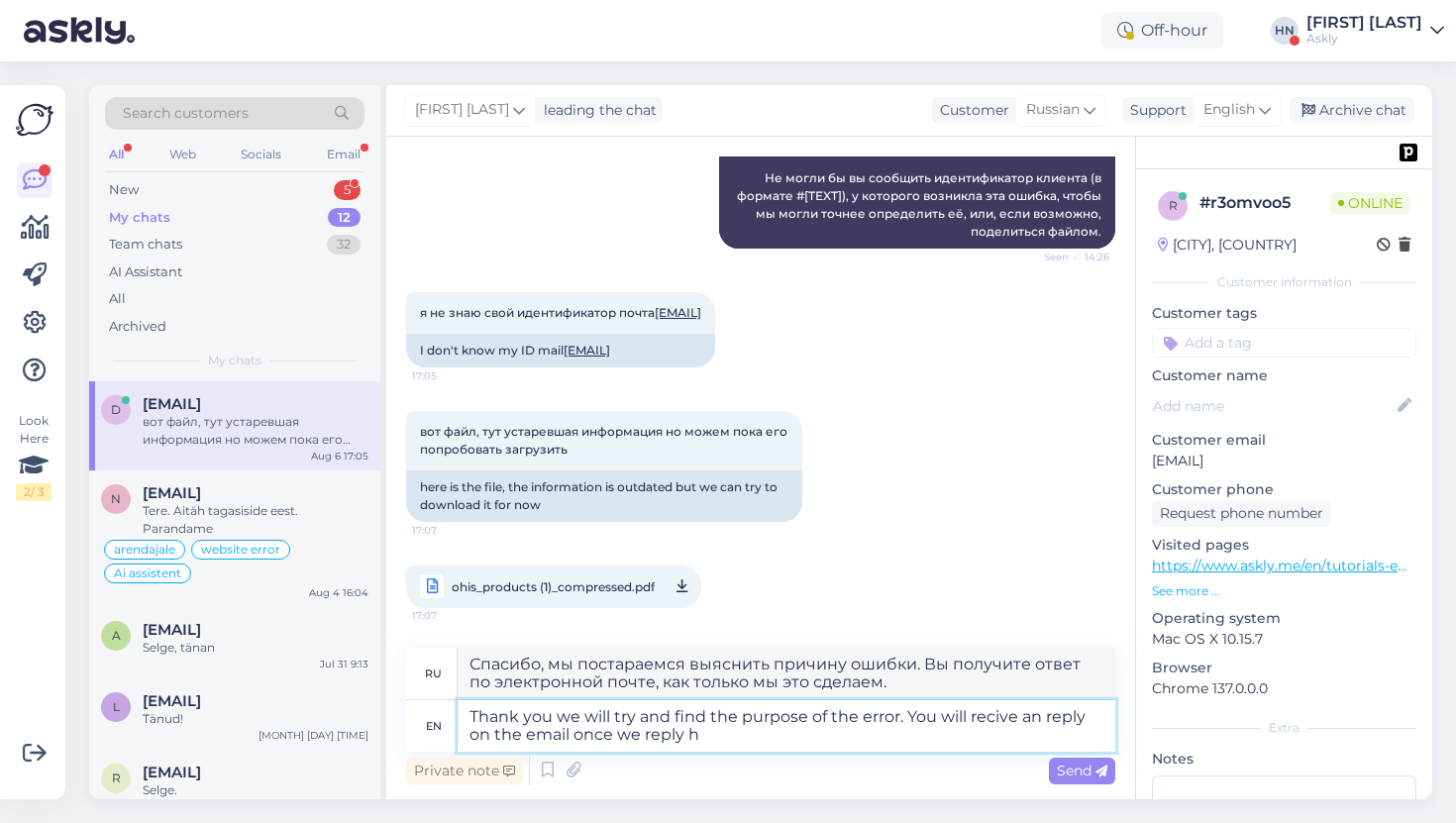 type on "Thank you we will try and find the purpose of the error. You will recive an reply on the email once we reply he" 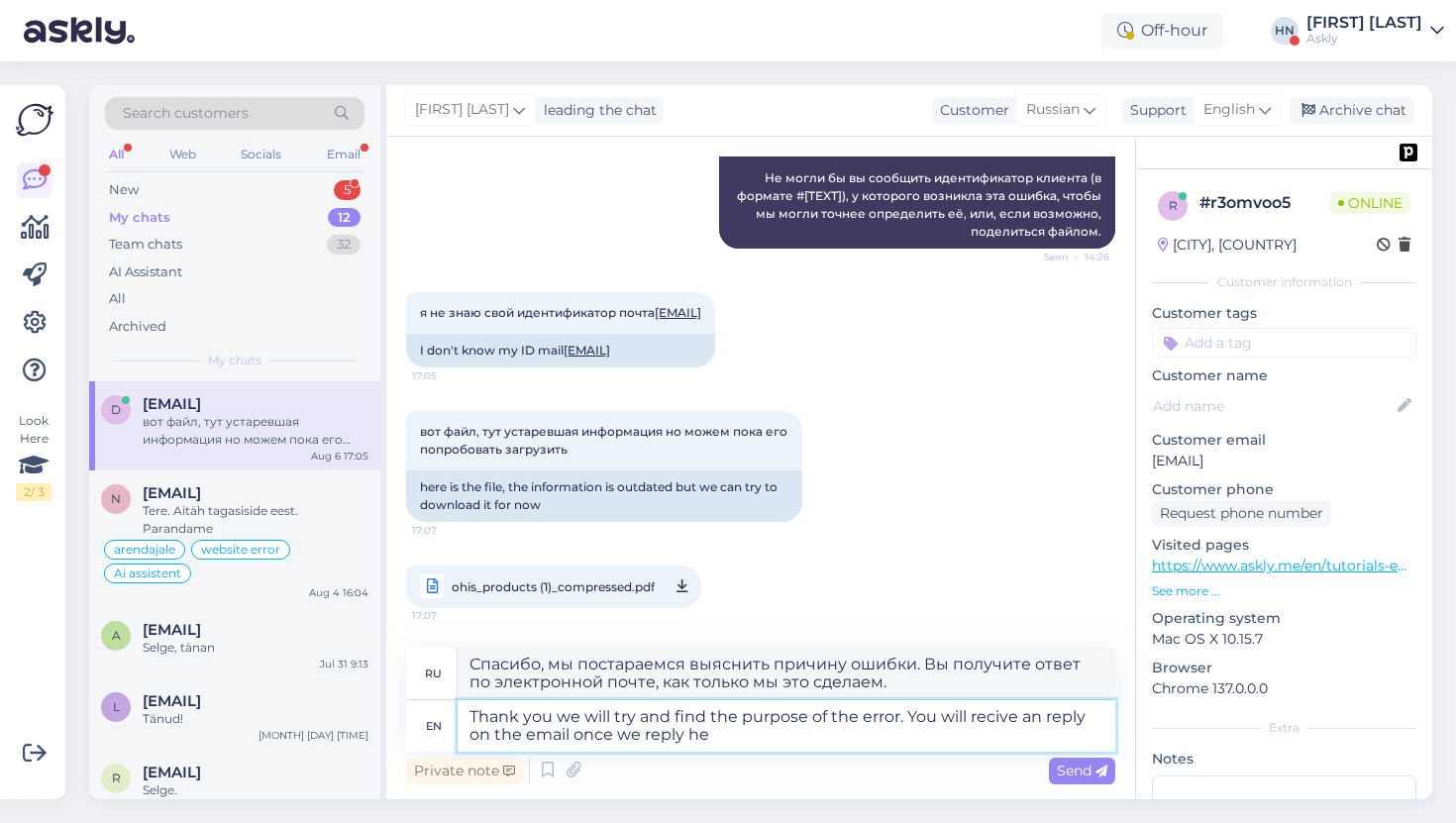 type on "Спасибо, мы постараемся выяснить причину ошибки. Вы получите ответ по электронной почте, как только мы ответим." 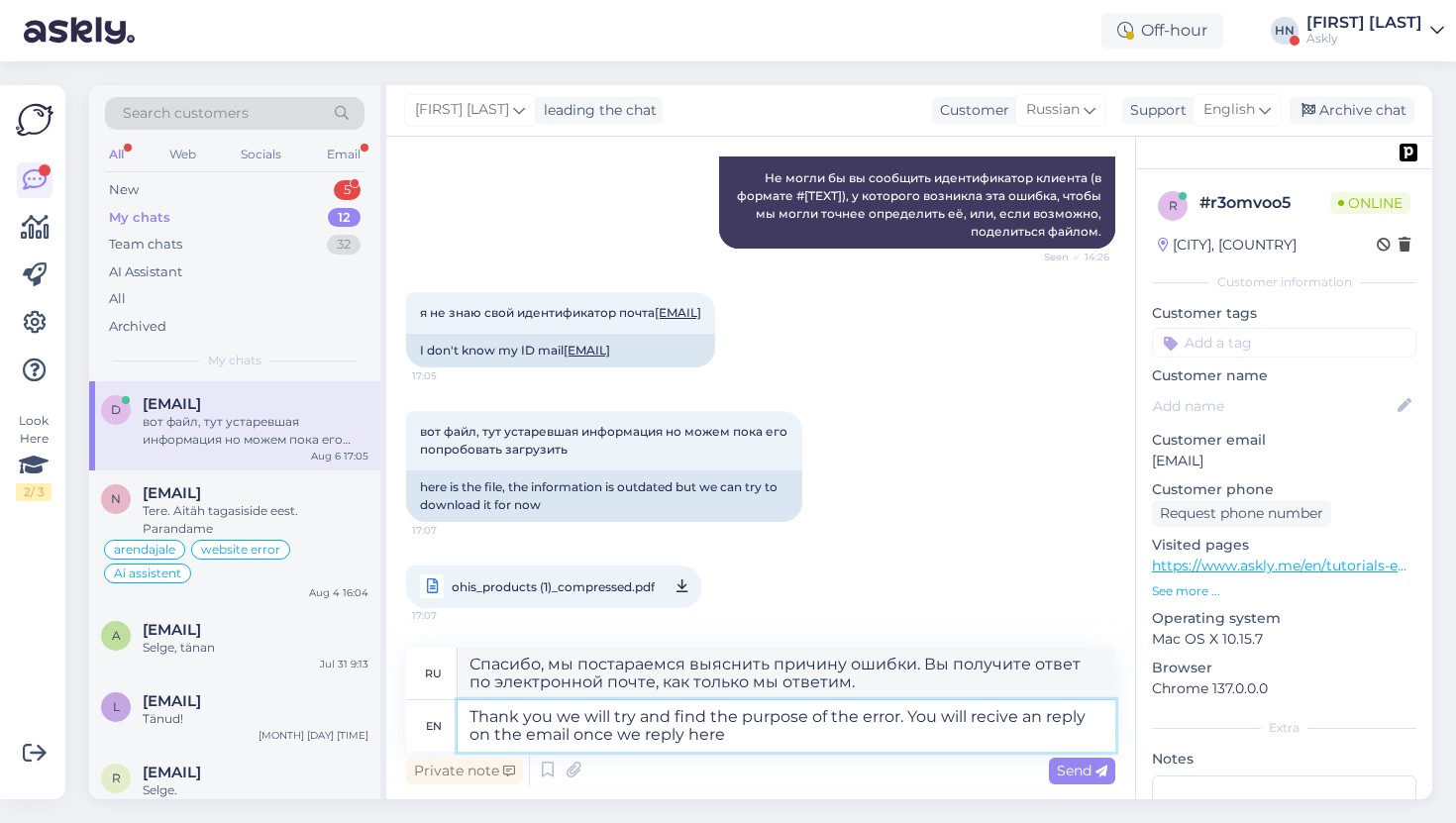 type on "Thank you we will try and find the purpose of the error. You will recive an reply on the email once we reply here." 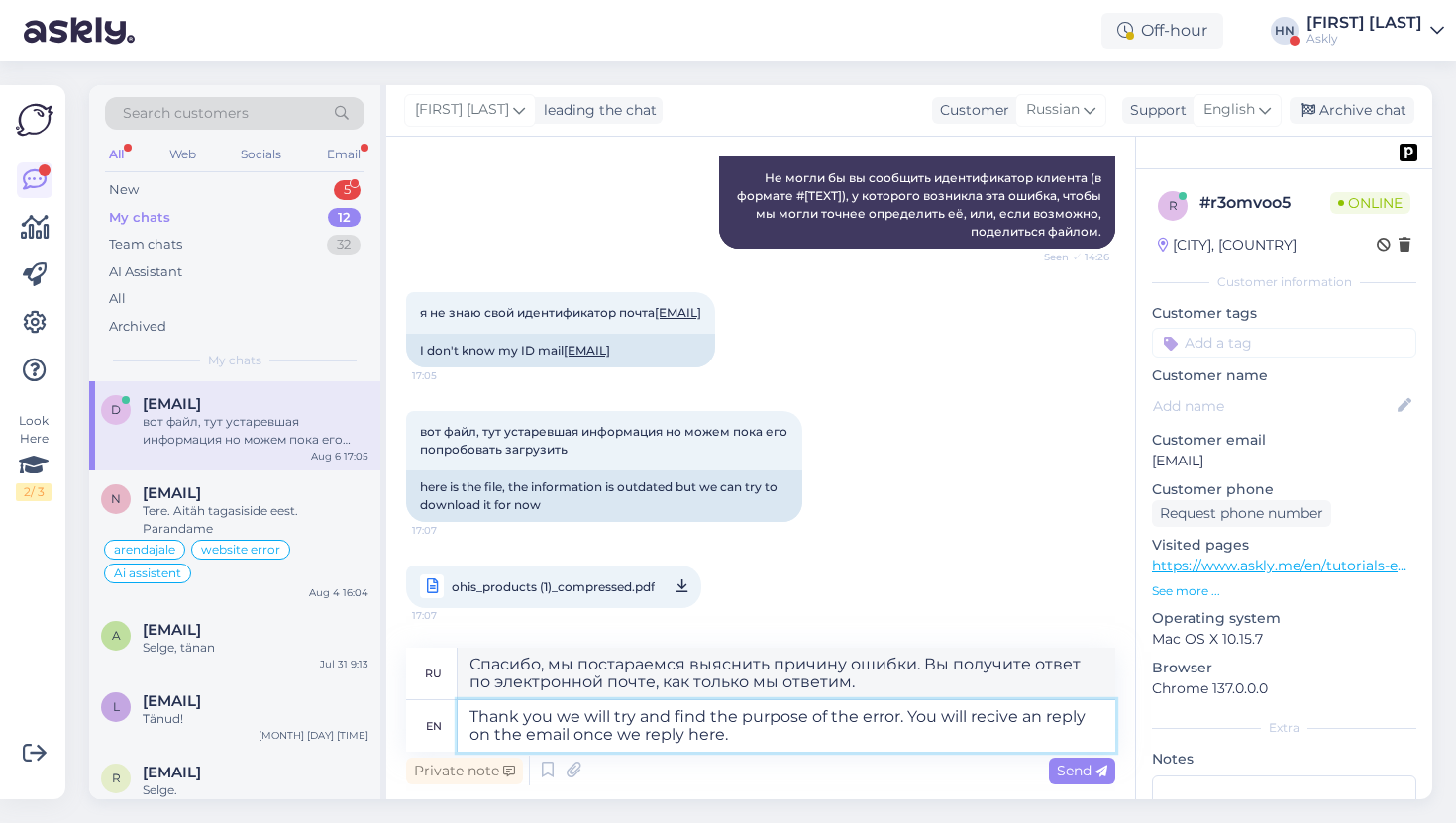 type on "Спасибо, мы постараемся выяснить причину ошибки. Вы получите ответ по электронной почте, как только мы ответим здесь." 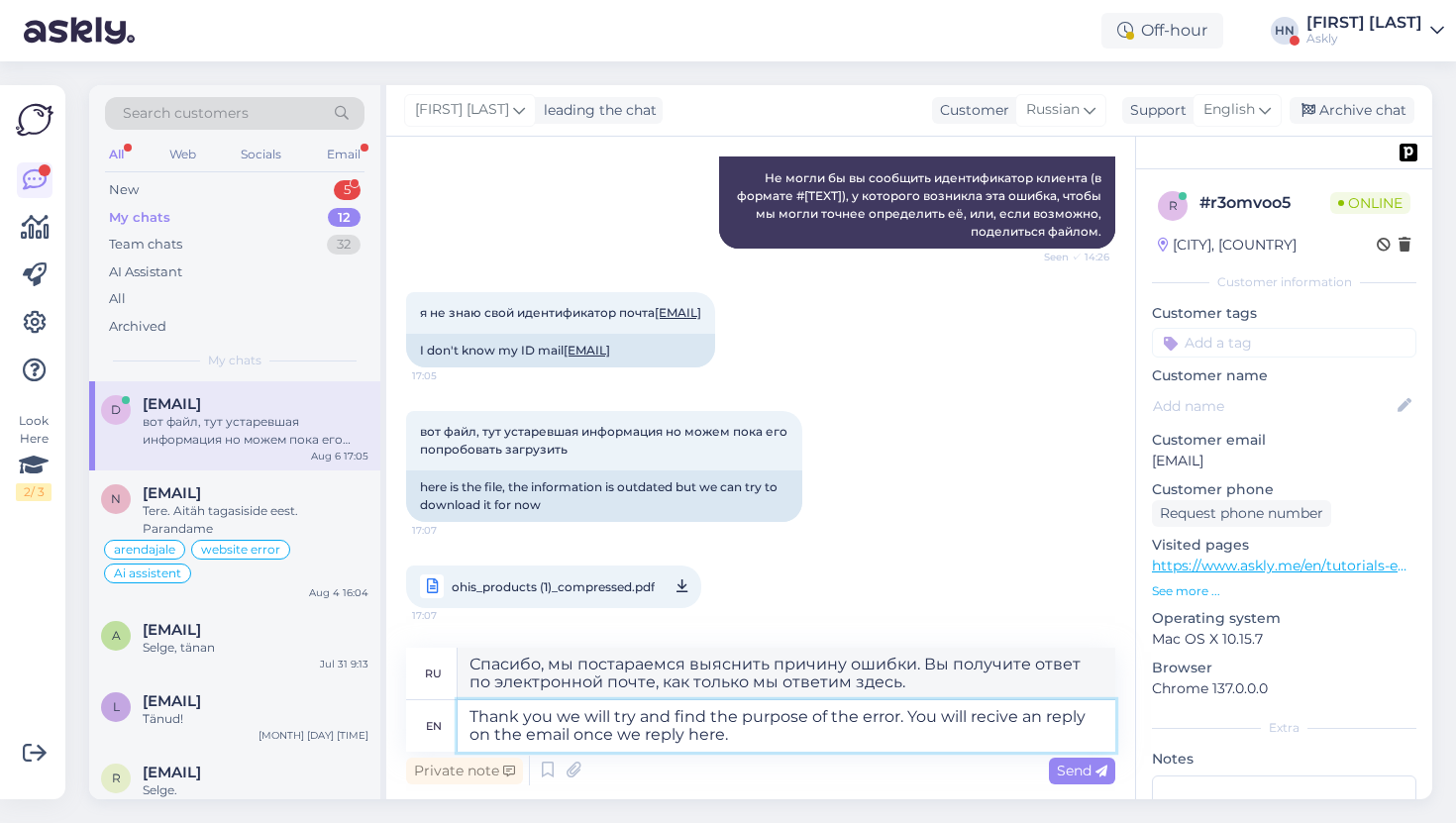 click on "Thank you we will try and find the purpose of the error. You will recive an reply on the email once we reply here." at bounding box center (786, 726) 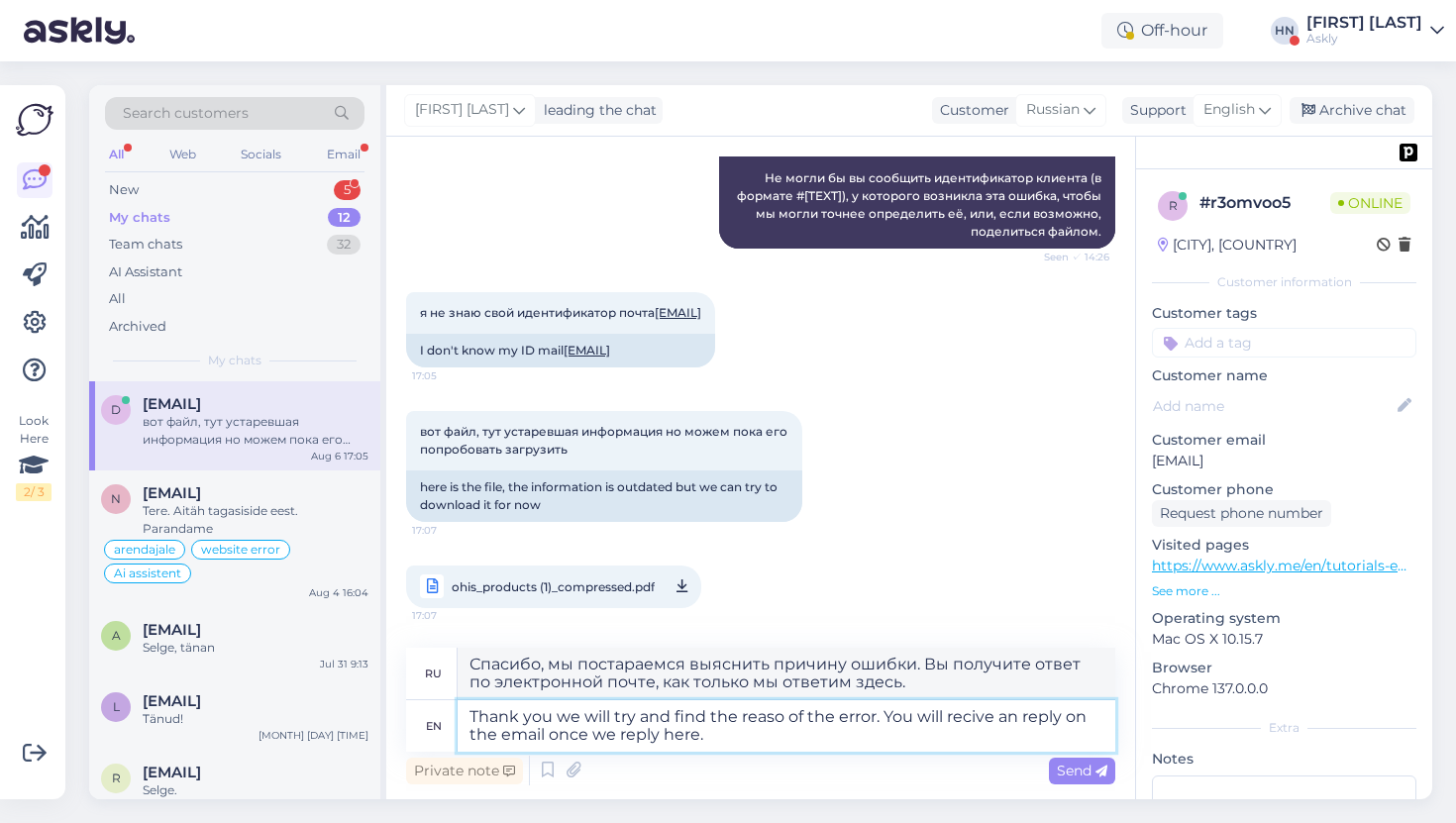 type on "Thank you we will try and find the reason of the error. You will recive an reply on the email once we reply here." 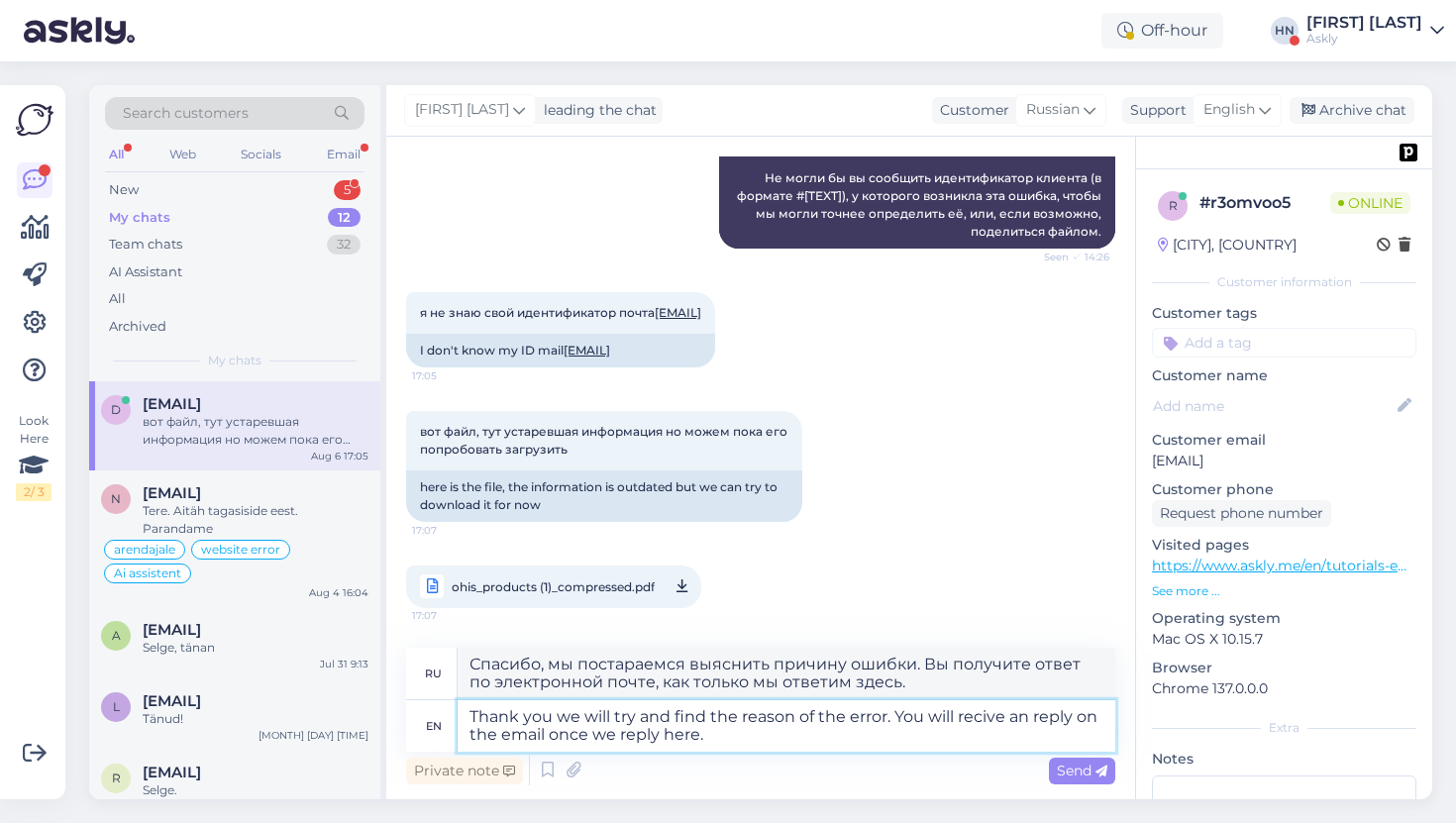 click on "Thank you we will try and find the reason of the error. You will recive an reply on the email once we reply here." at bounding box center [786, 726] 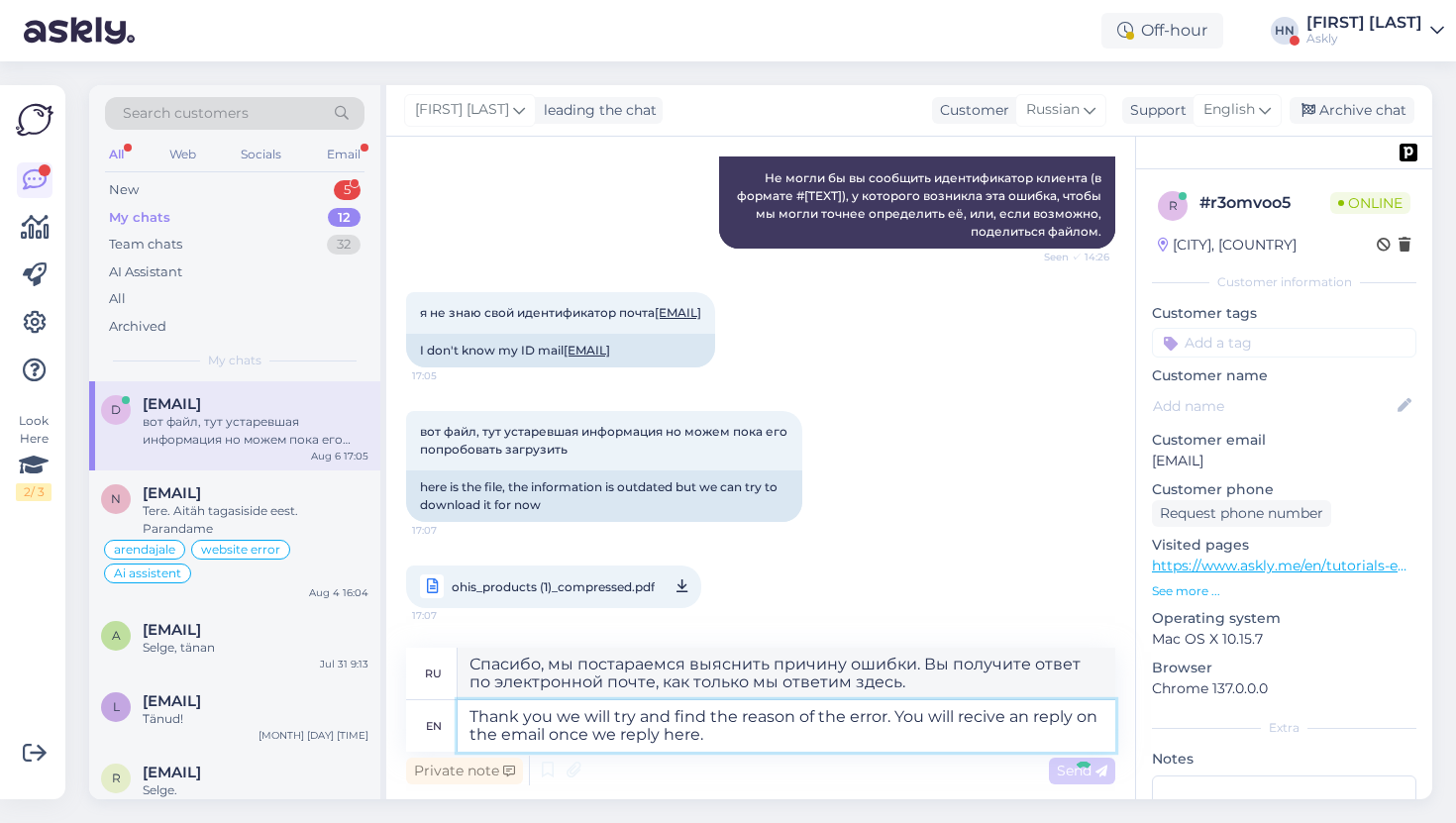 type 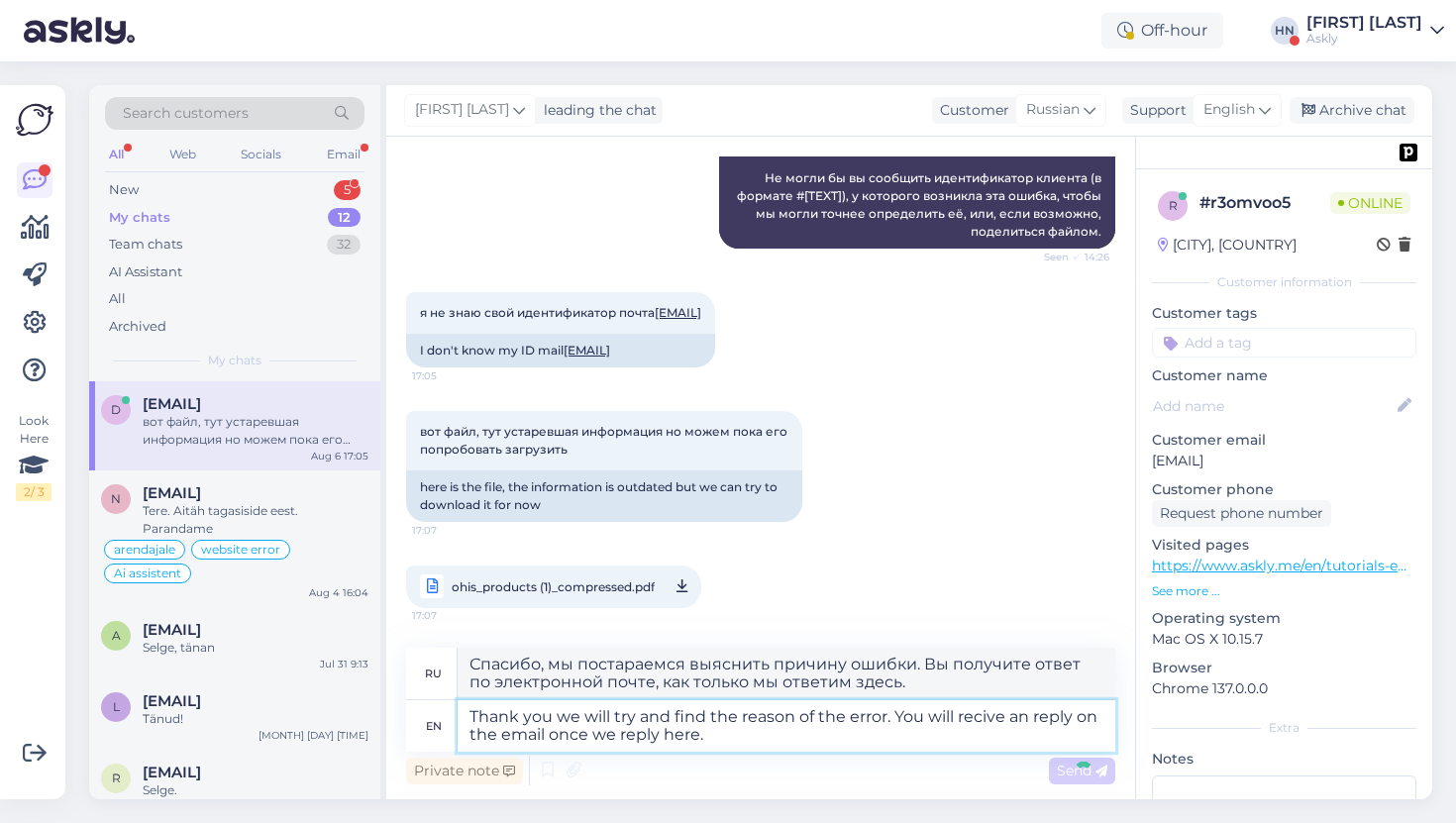 type 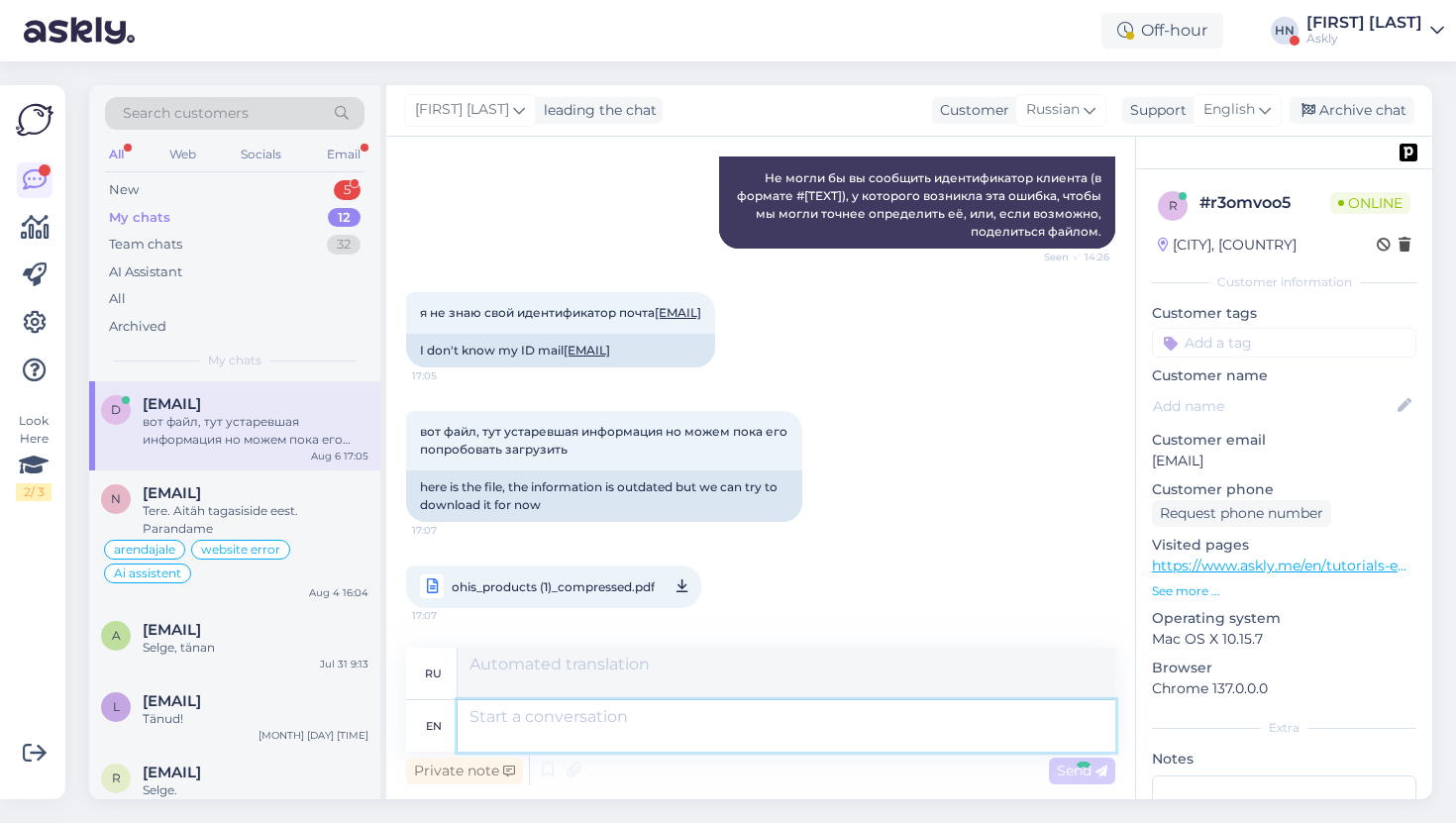 scroll, scrollTop: 7183, scrollLeft: 0, axis: vertical 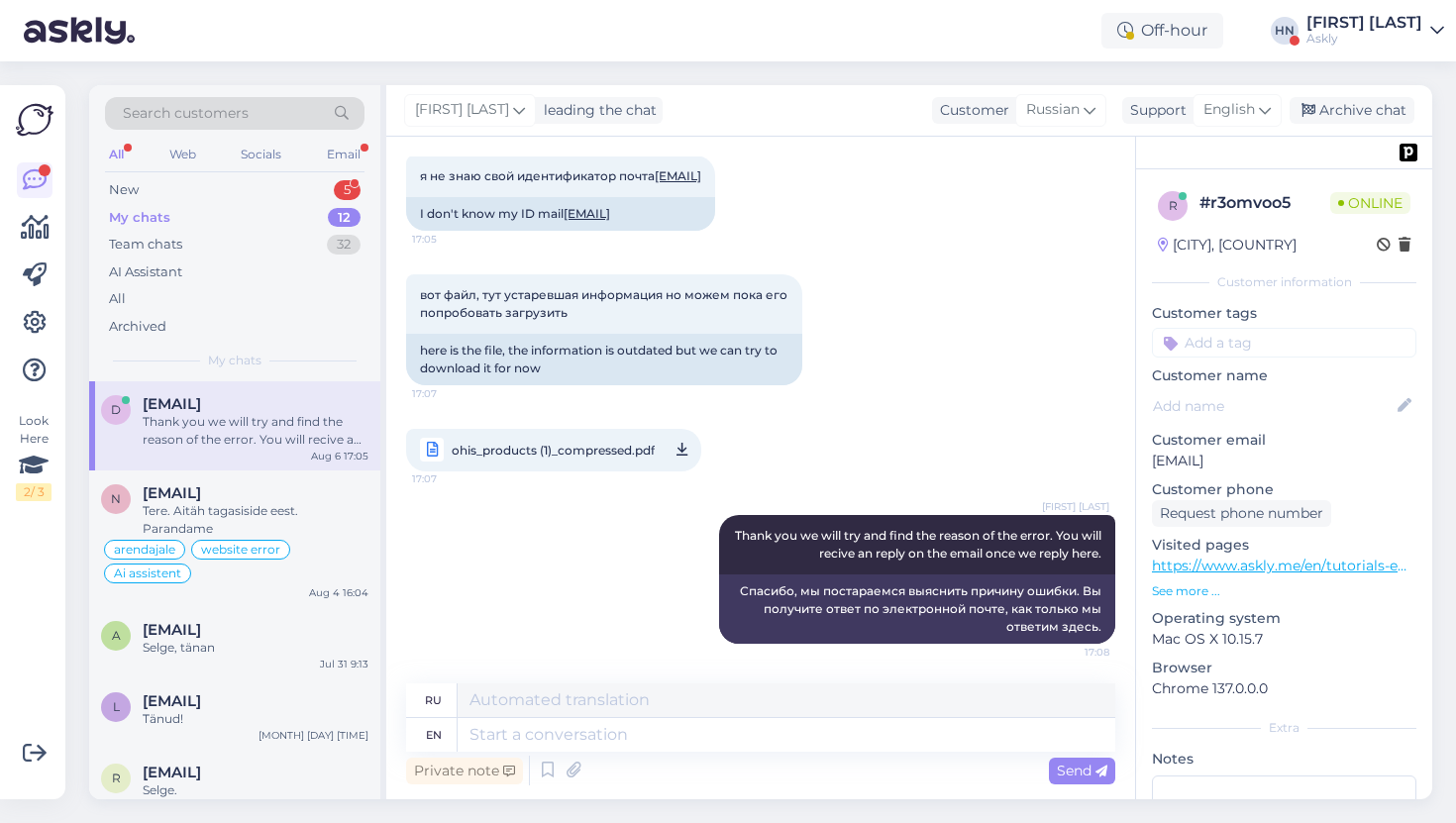 click on "Off-hour HN Hans Niinemäe Askly" at bounding box center (728, 31) 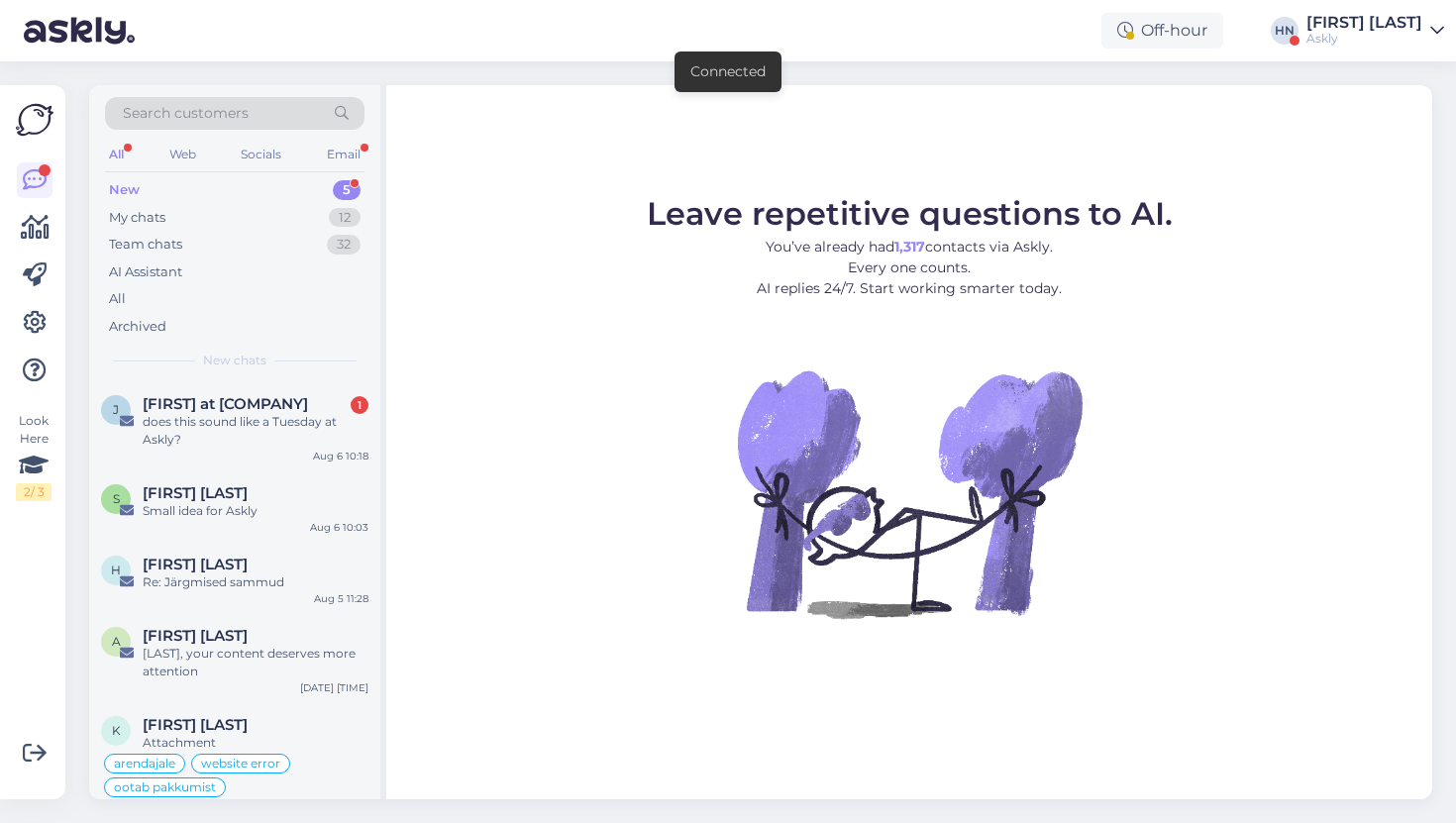 scroll, scrollTop: 0, scrollLeft: 0, axis: both 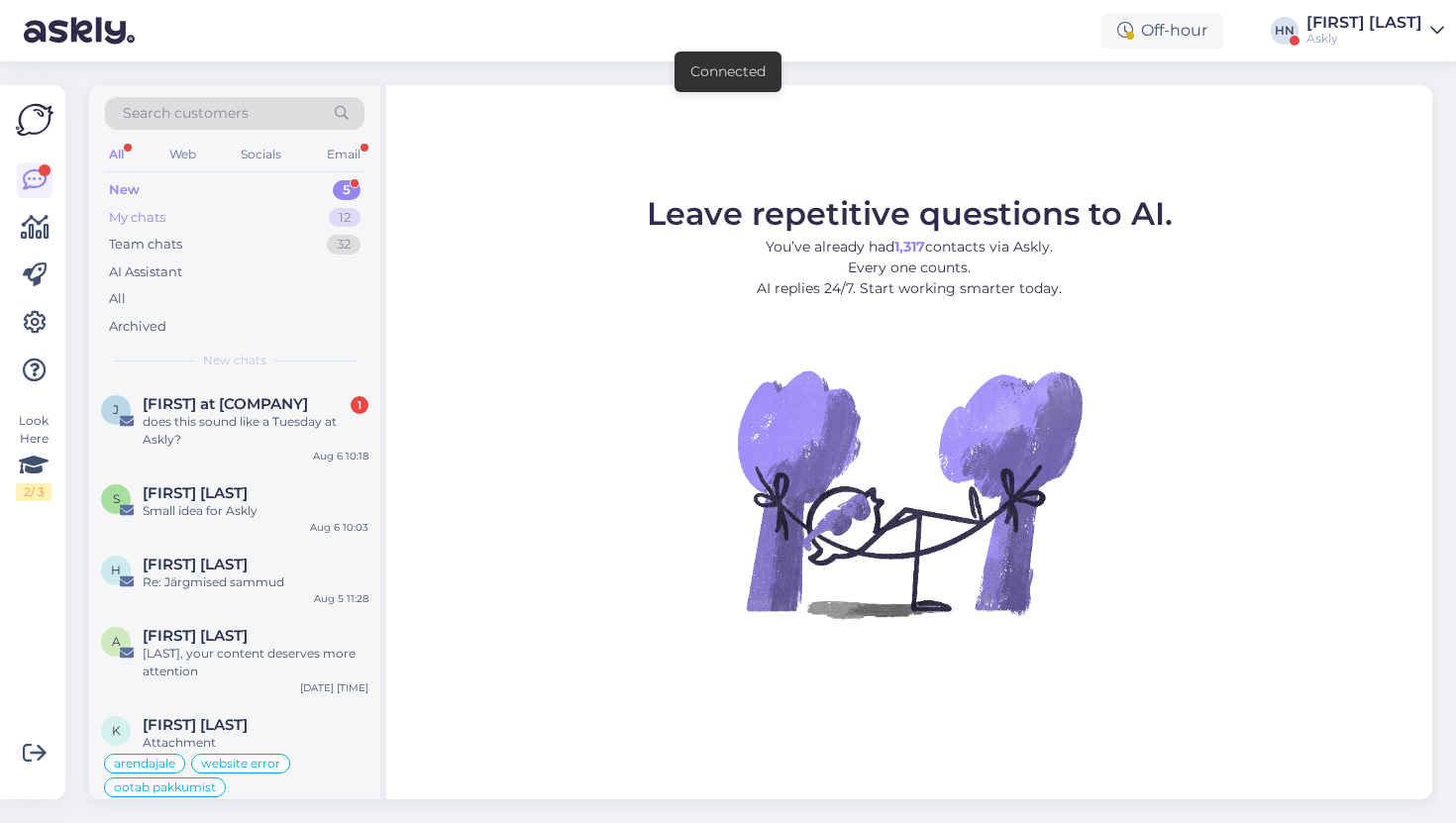 click on "My chats 12" at bounding box center (235, 218) 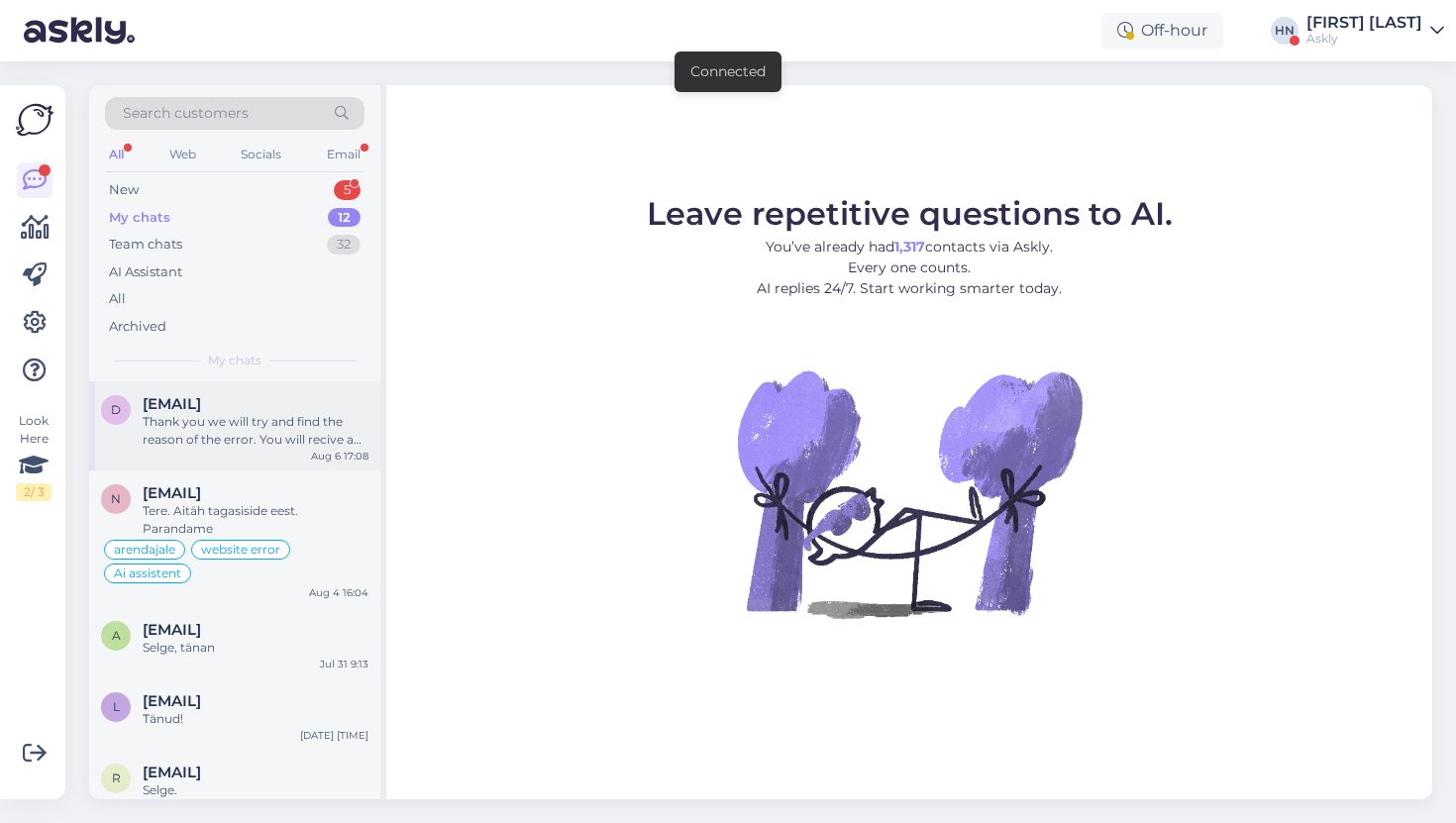 click on "[EMAIL]" at bounding box center [171, 404] 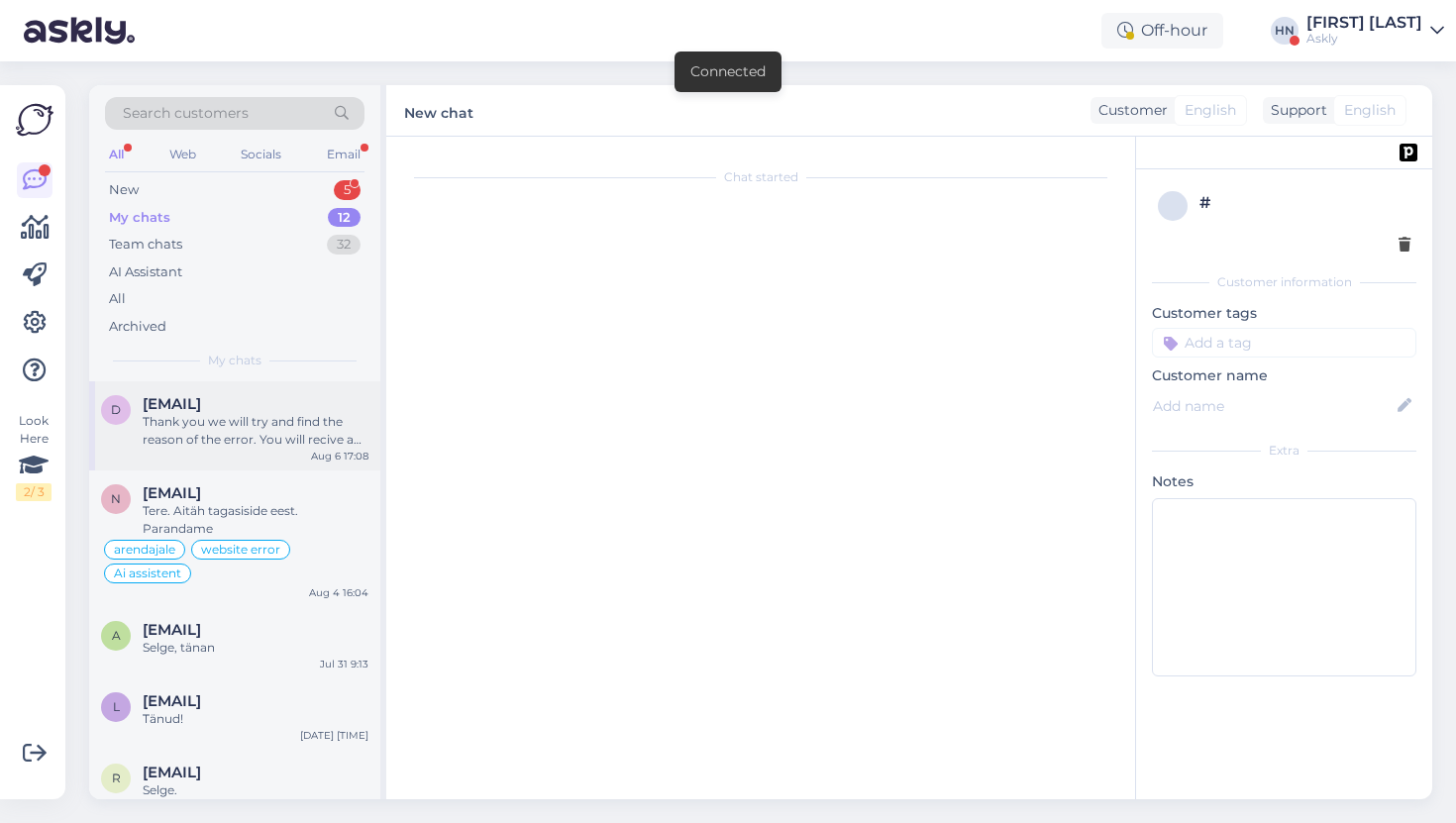 scroll, scrollTop: 7183, scrollLeft: 0, axis: vertical 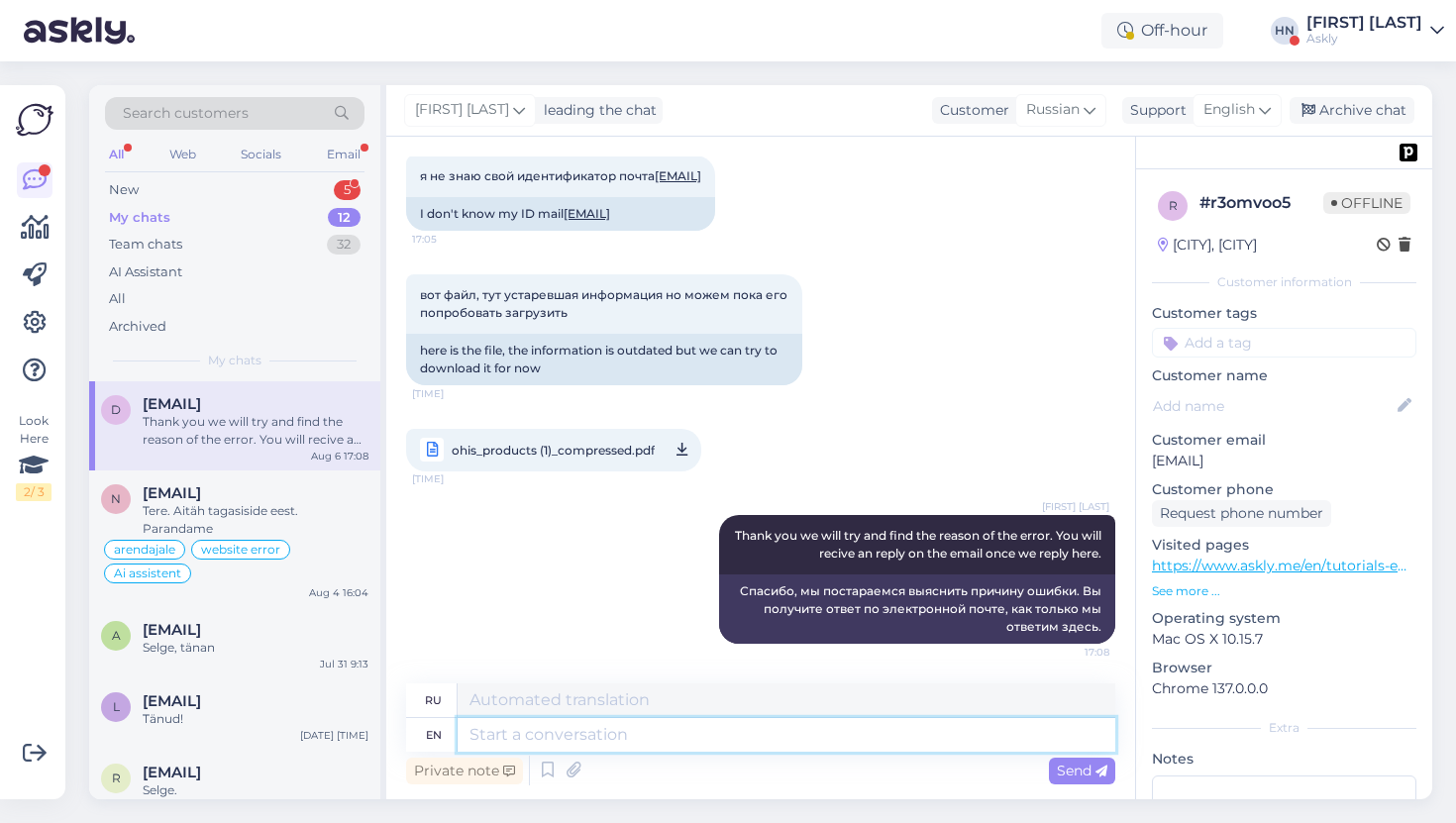 click at bounding box center (786, 735) 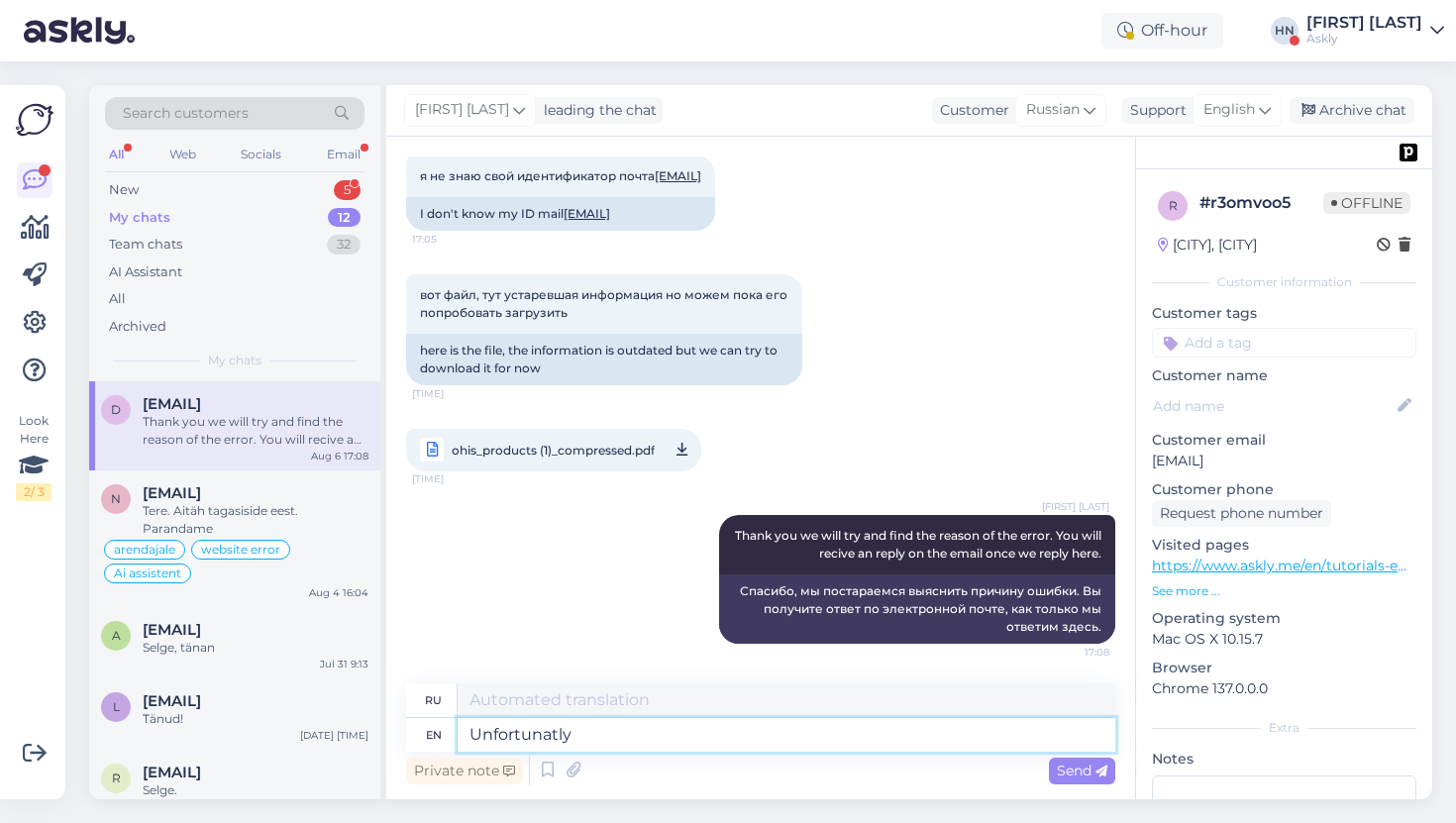 type on "Unfortunatly" 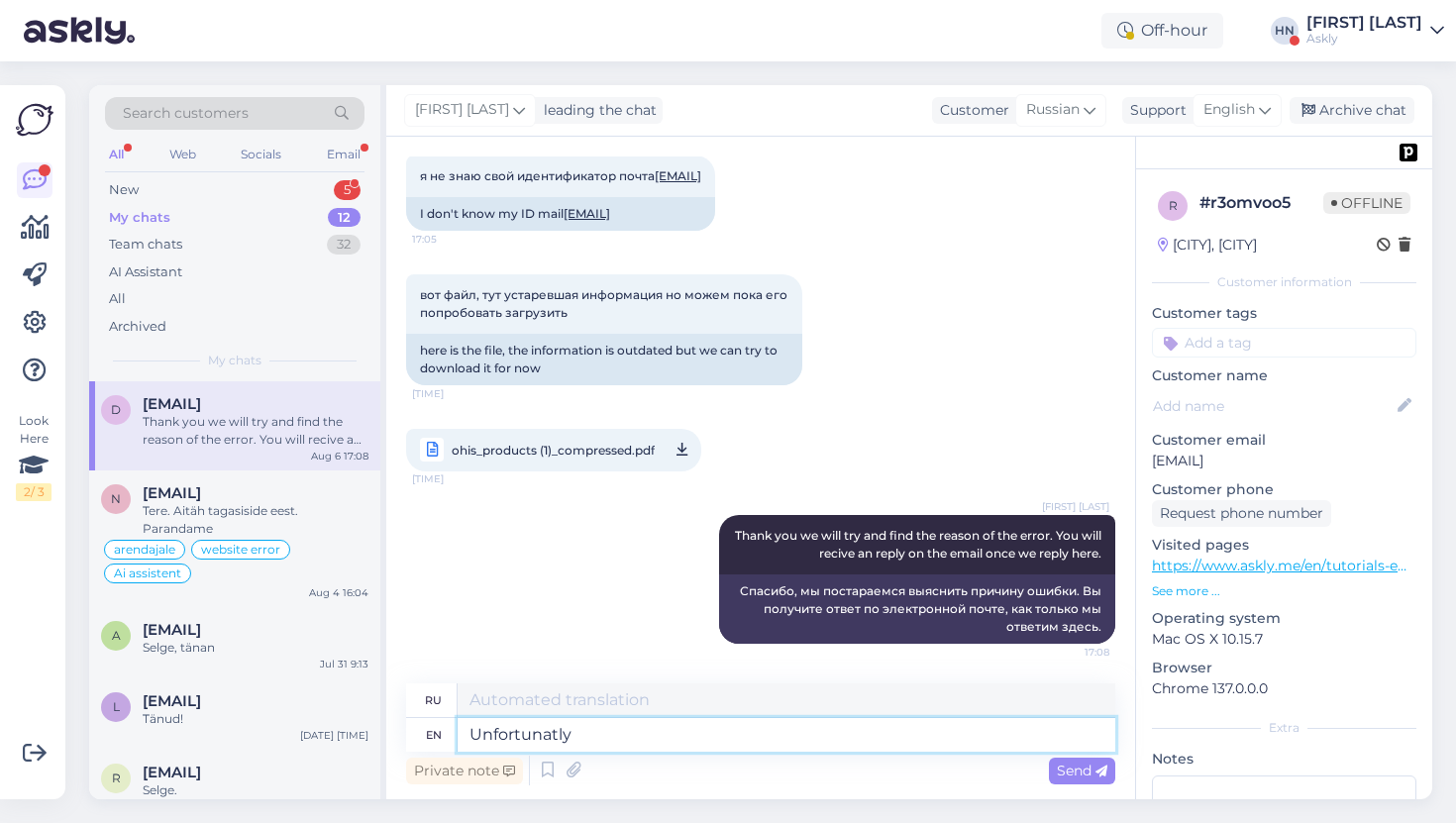 type on "К сожалению" 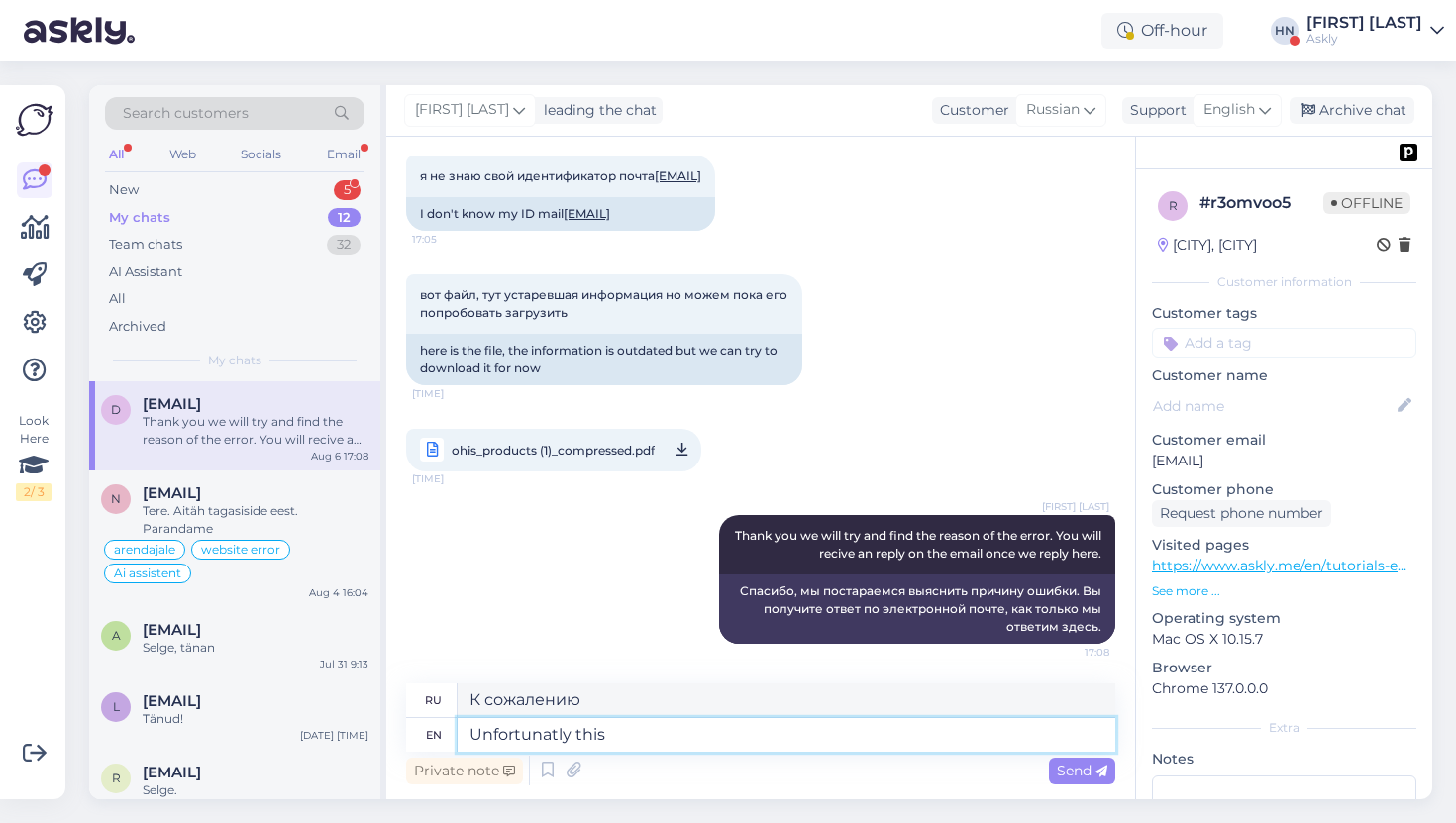 type on "Unfortunatly this" 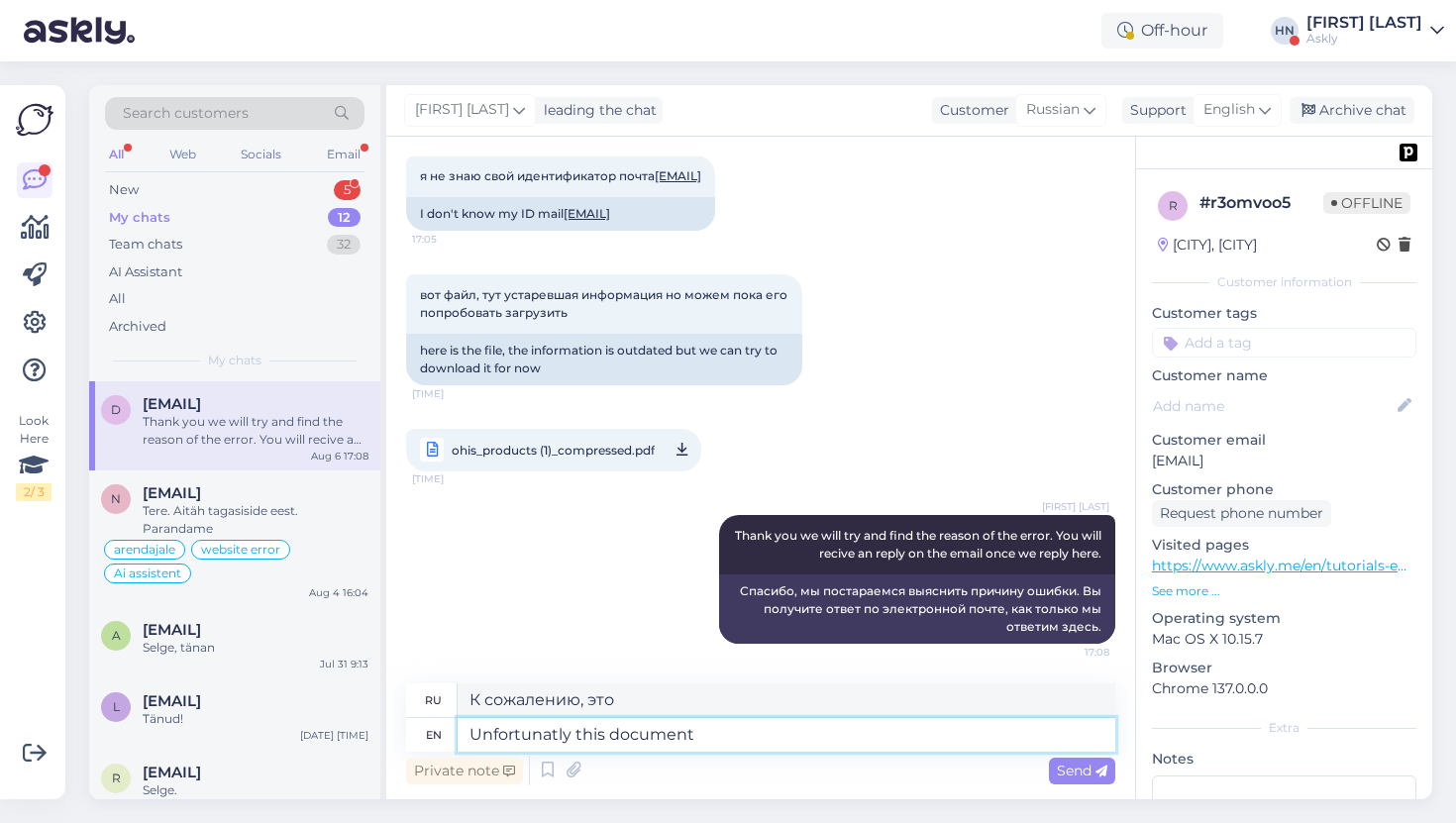 type on "Unfortunatly this document" 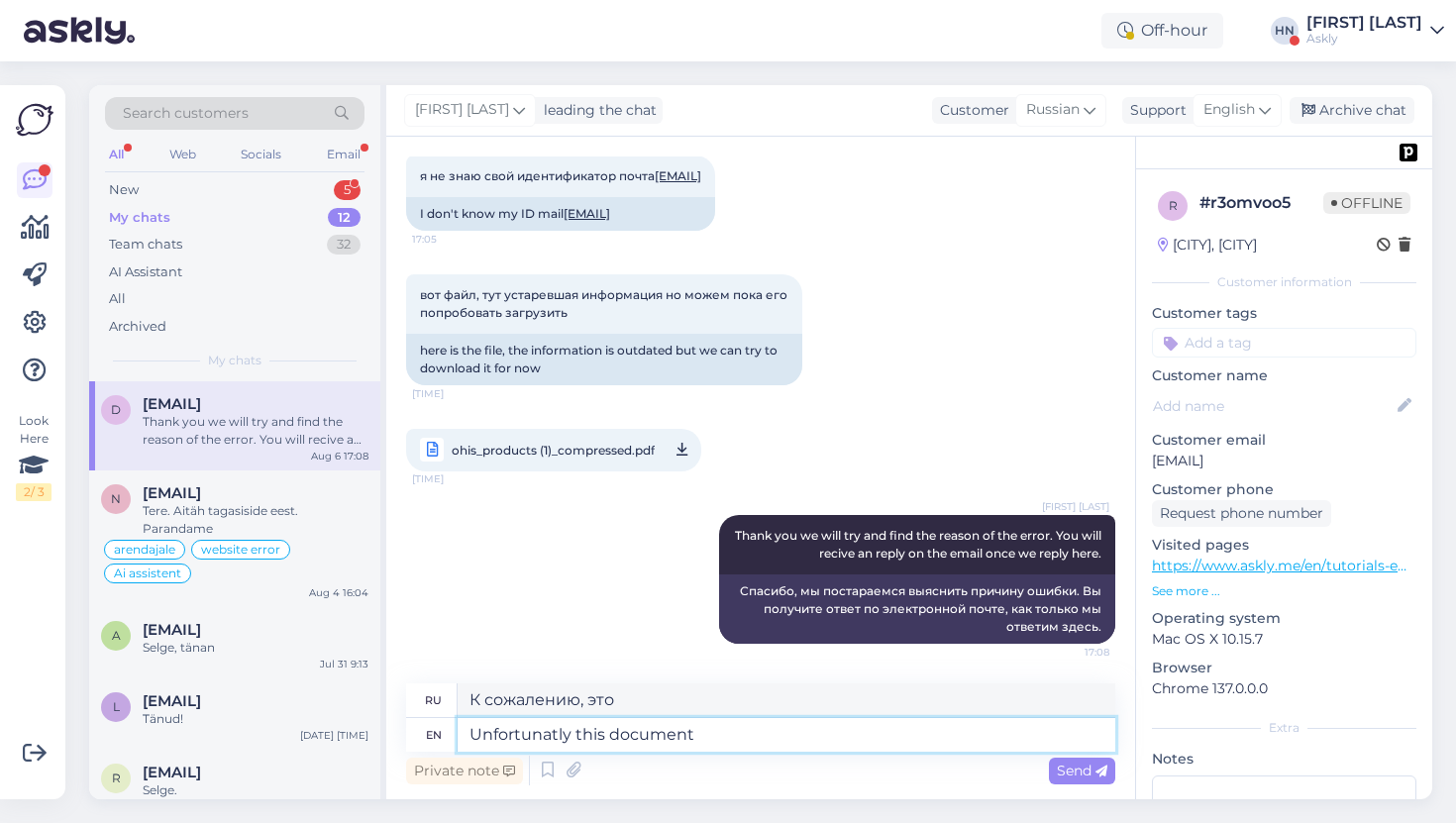 type on "К сожалению, этот документ" 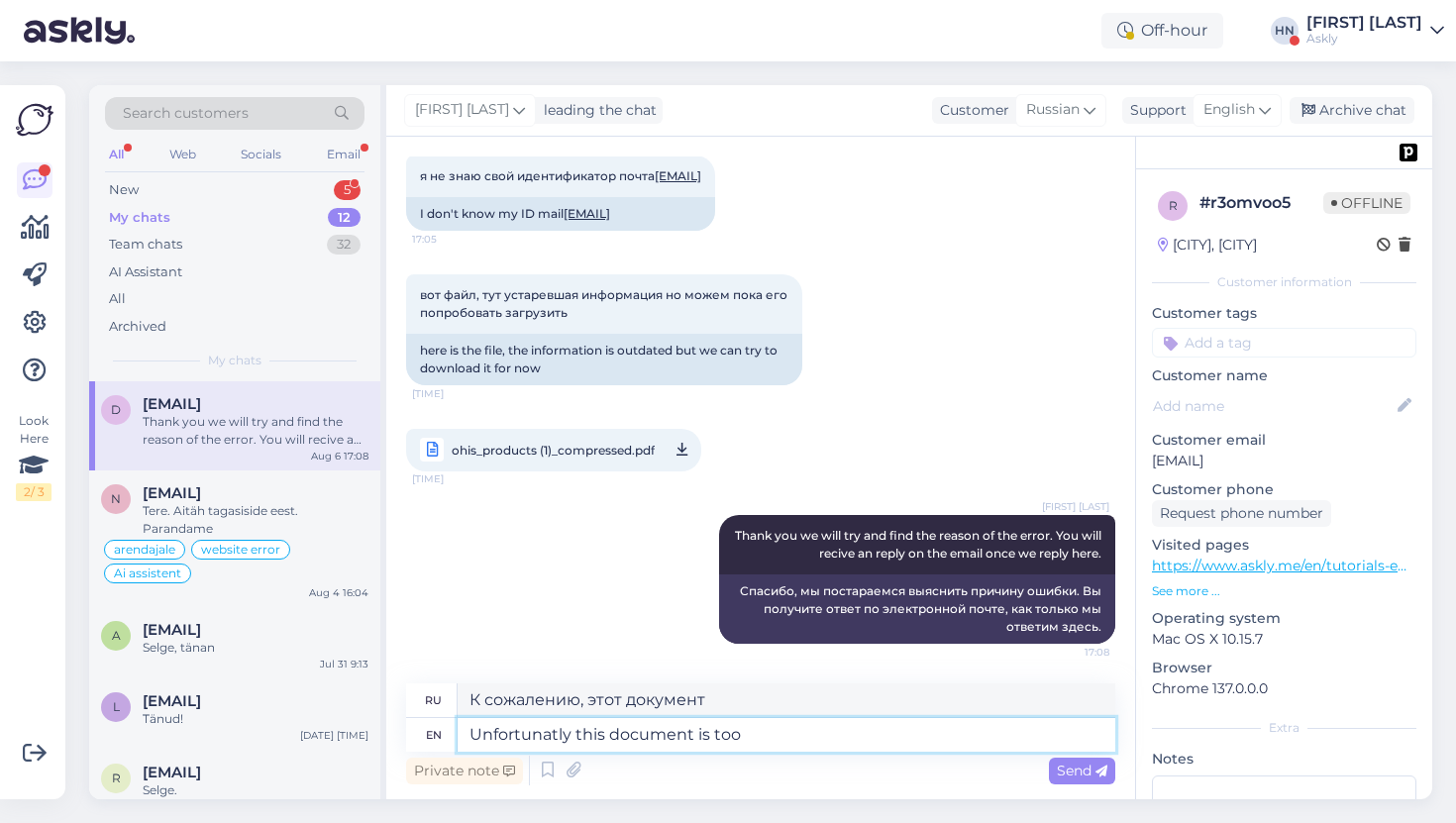 type on "Unfortunatly this document is too" 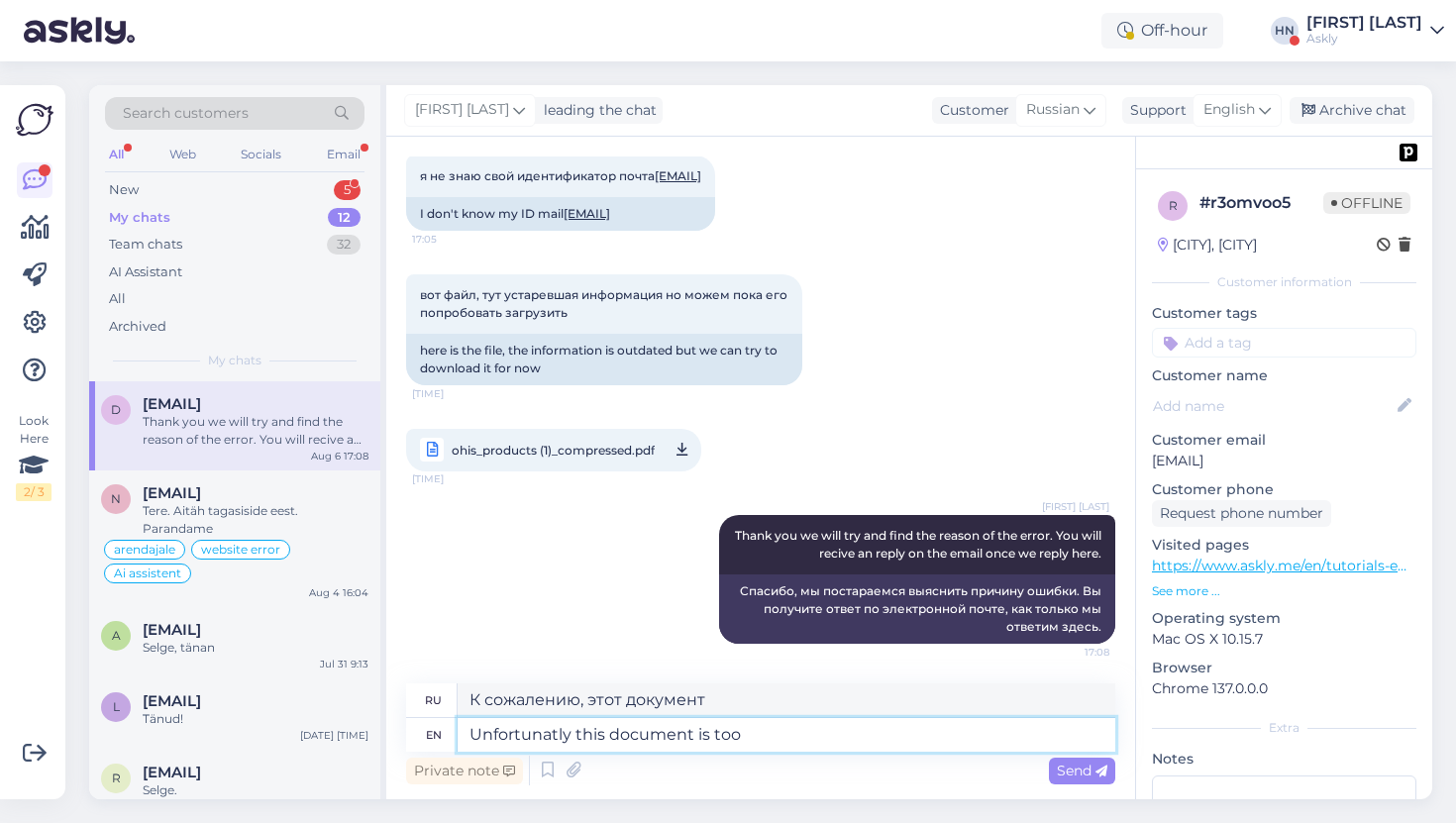 type on "К сожалению, этот документ слишком" 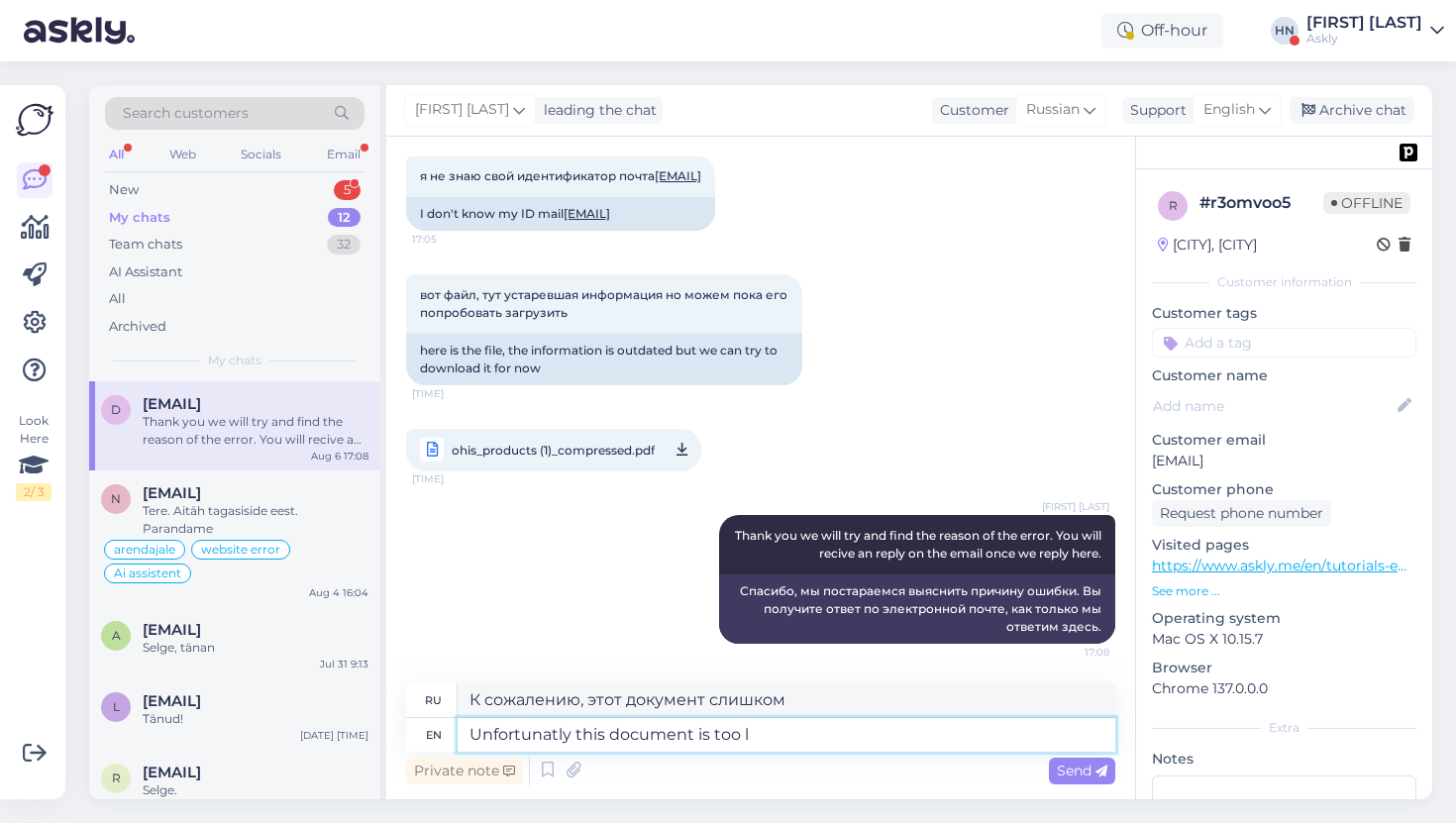 type on "Unfortunatly this document is too le" 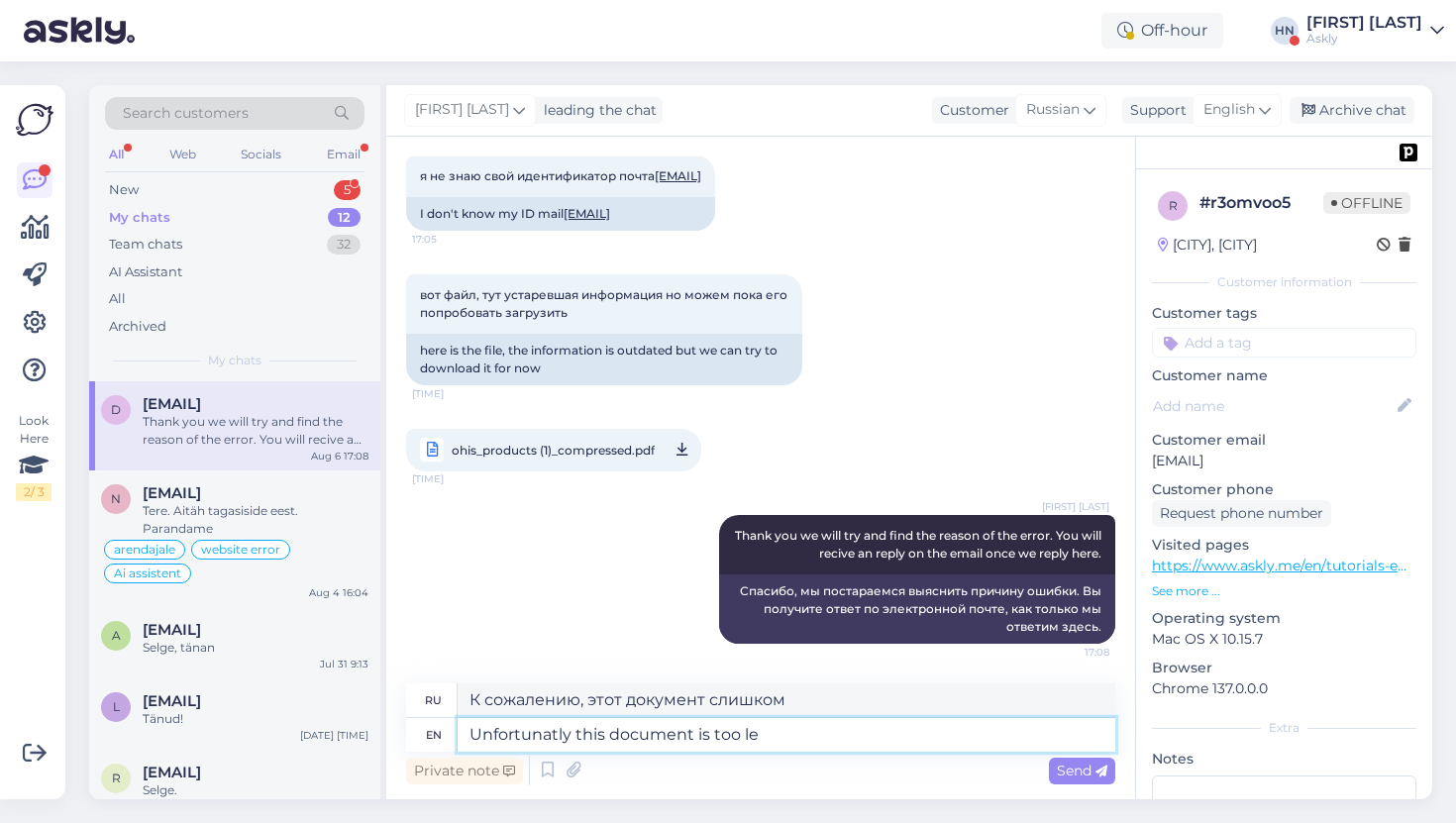 type on "К сожалению, этот документ слишком длинный." 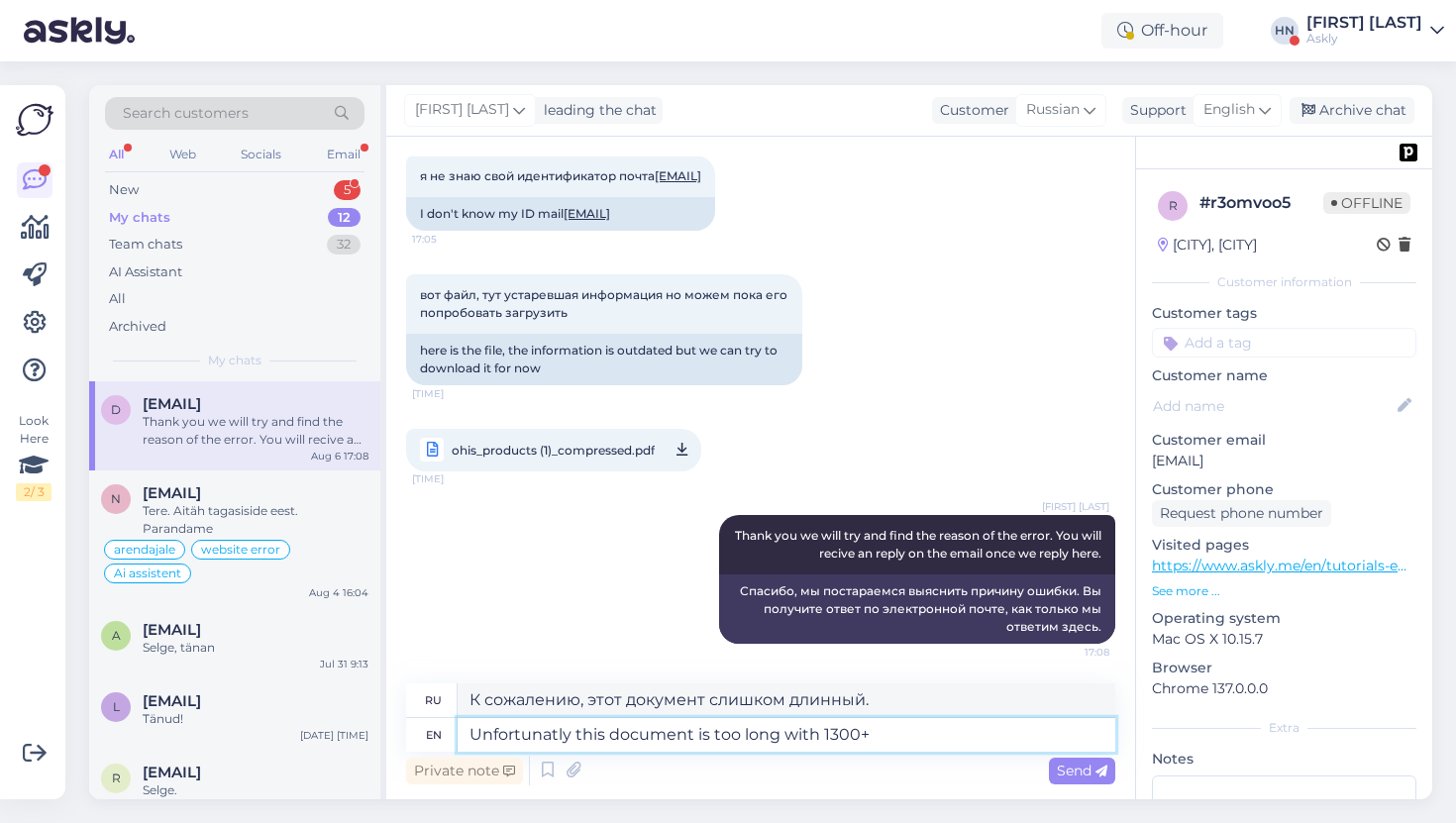 type on "Unfortunatly this document is too long with 1300+" 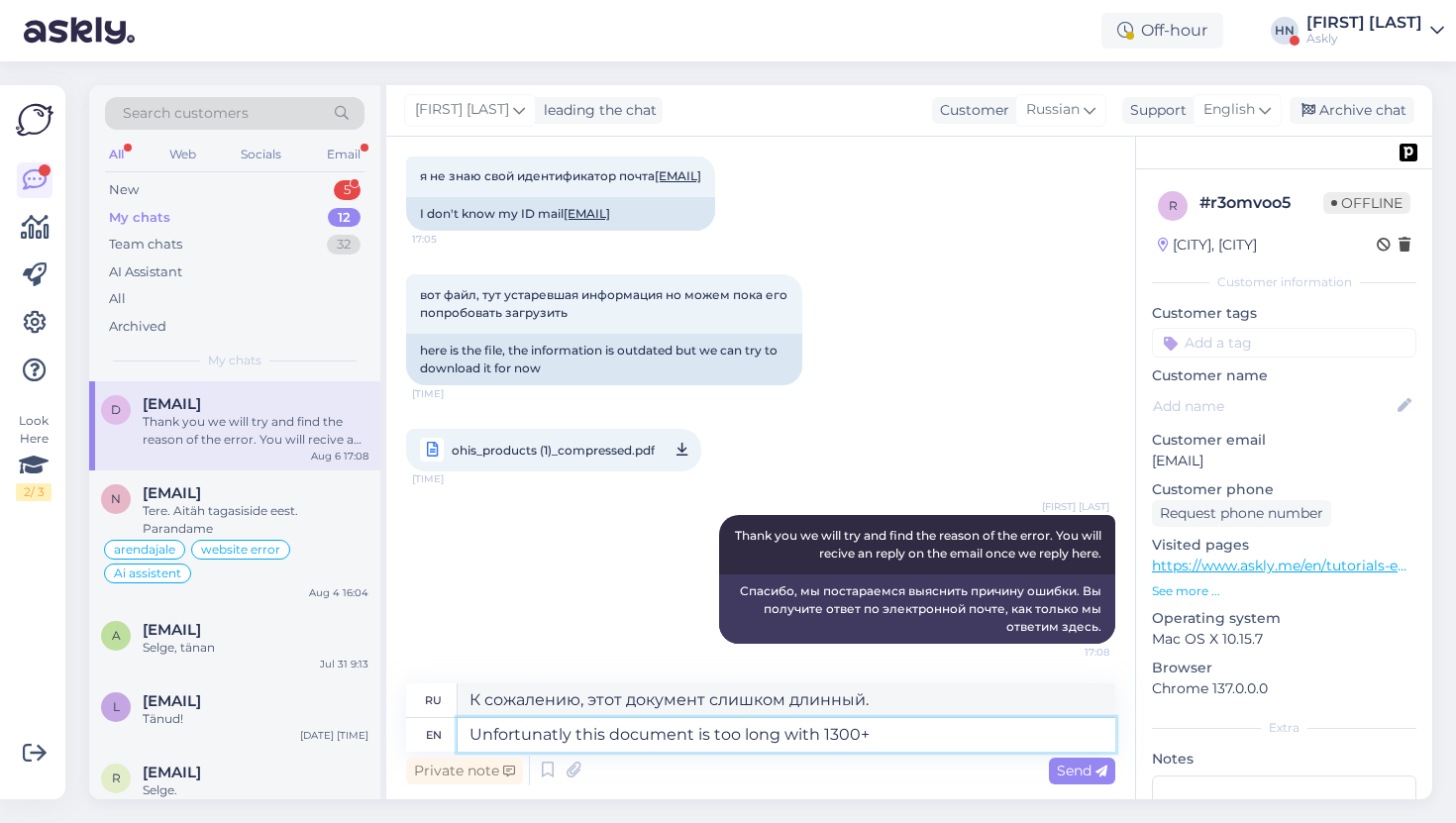 type on "К сожалению, этот документ слишком длинный — 1300." 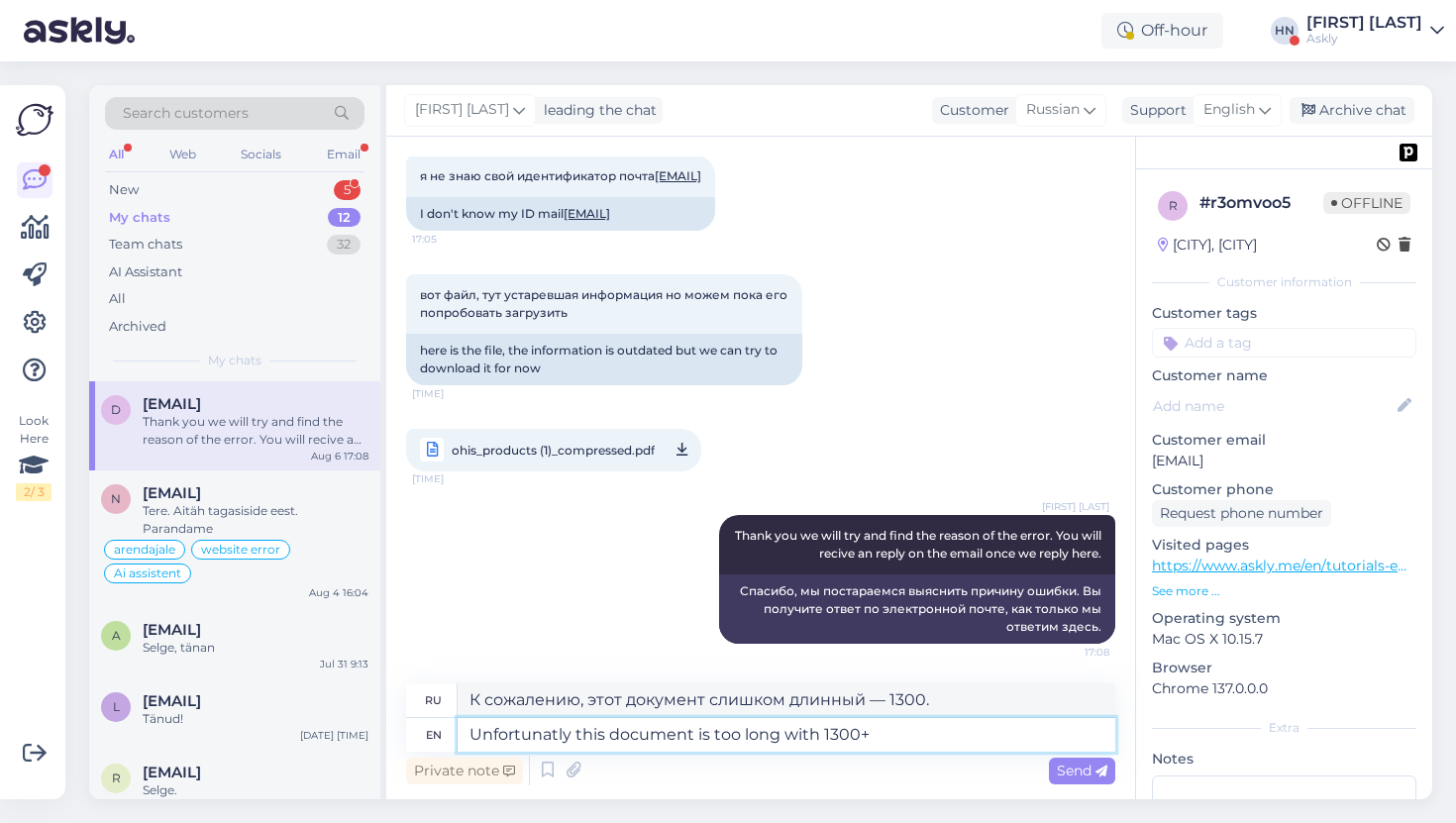 type on "Unfortunatly this document is too long with 1300+ p" 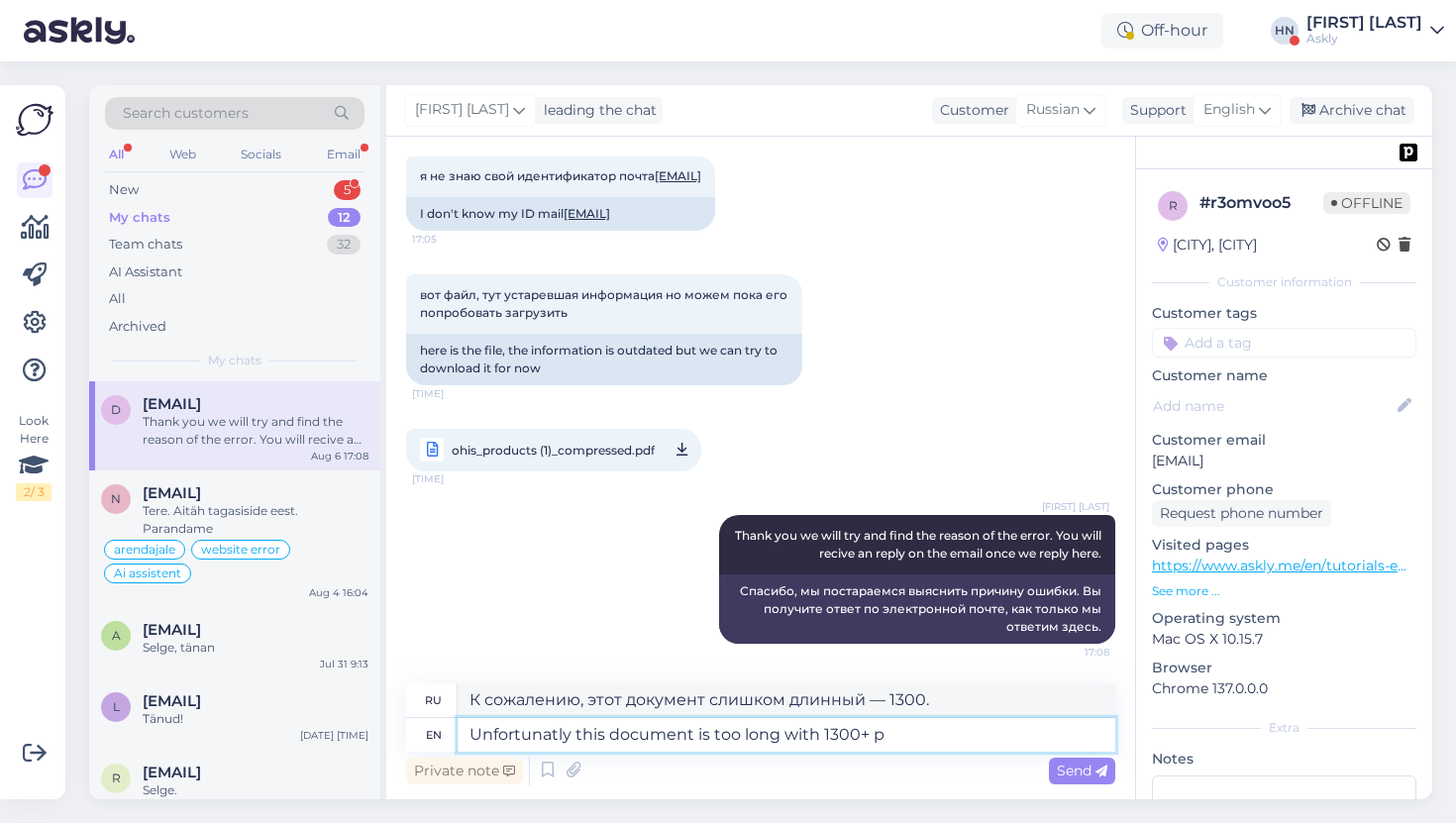type on "К сожалению, этот документ слишком длинный, в нем более 1300 строк." 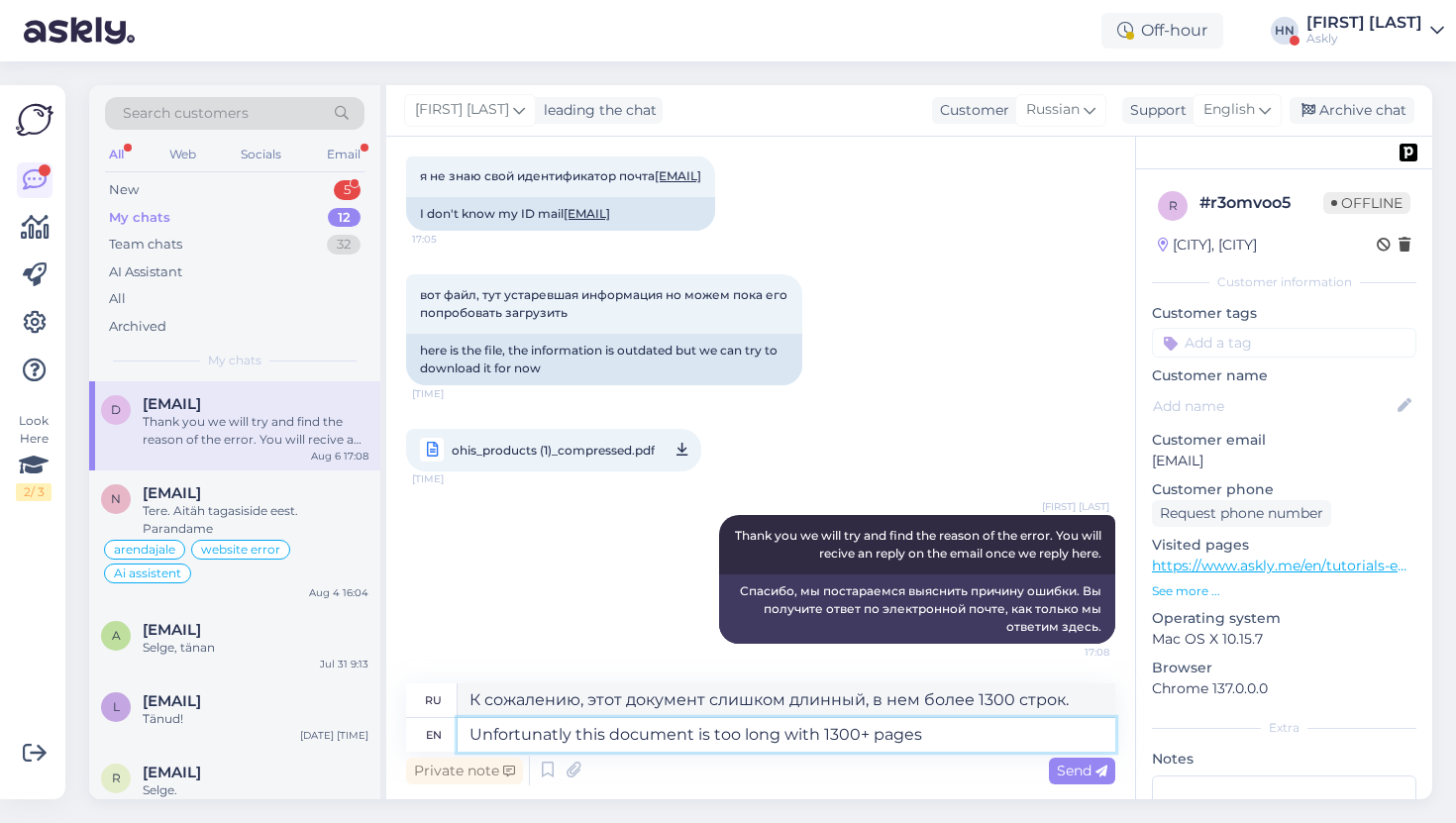 type on "Unfortunatly this document is too long with 1300+ pages." 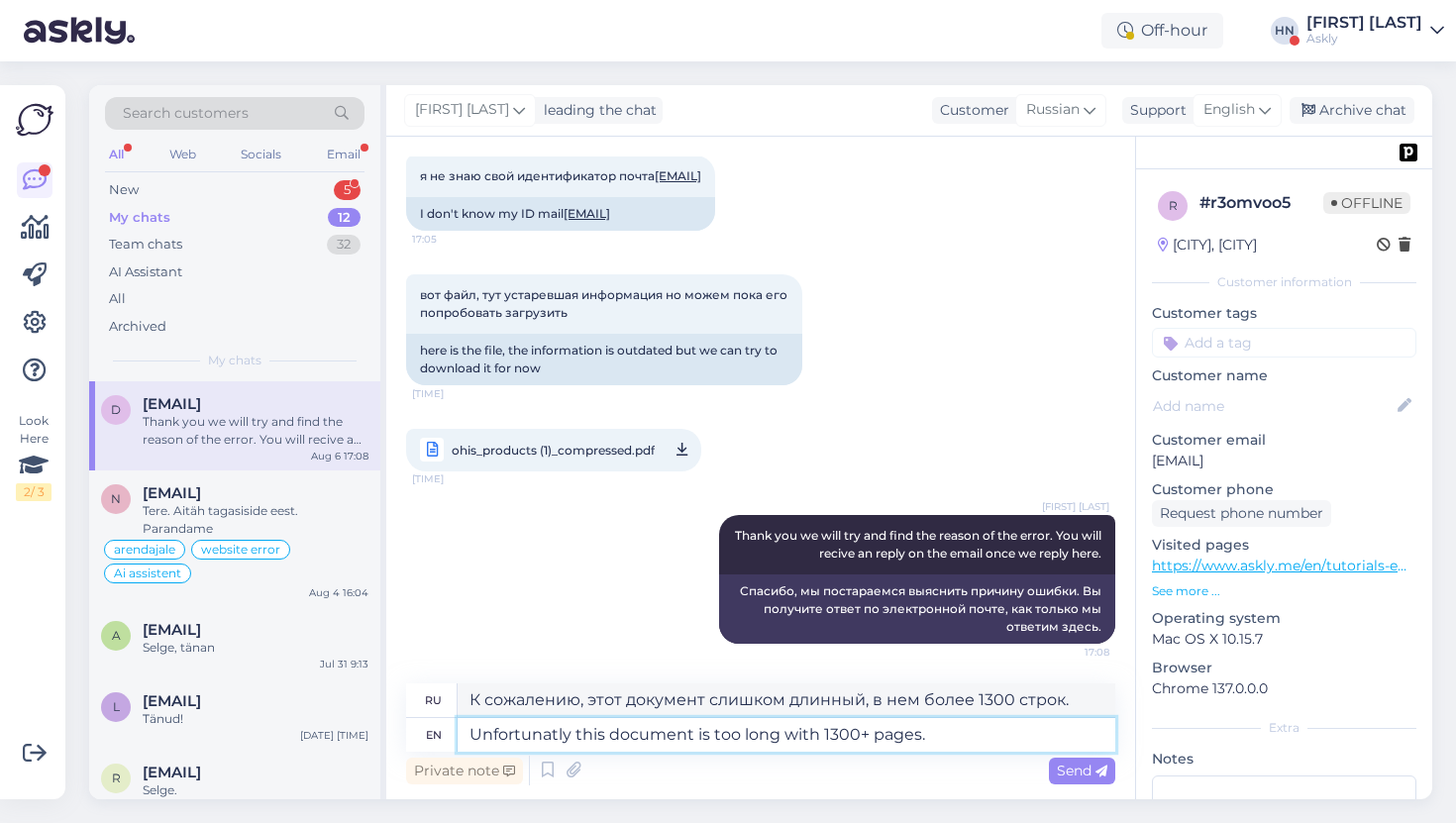type on "К сожалению, этот документ слишком длинный — более 1300 страниц." 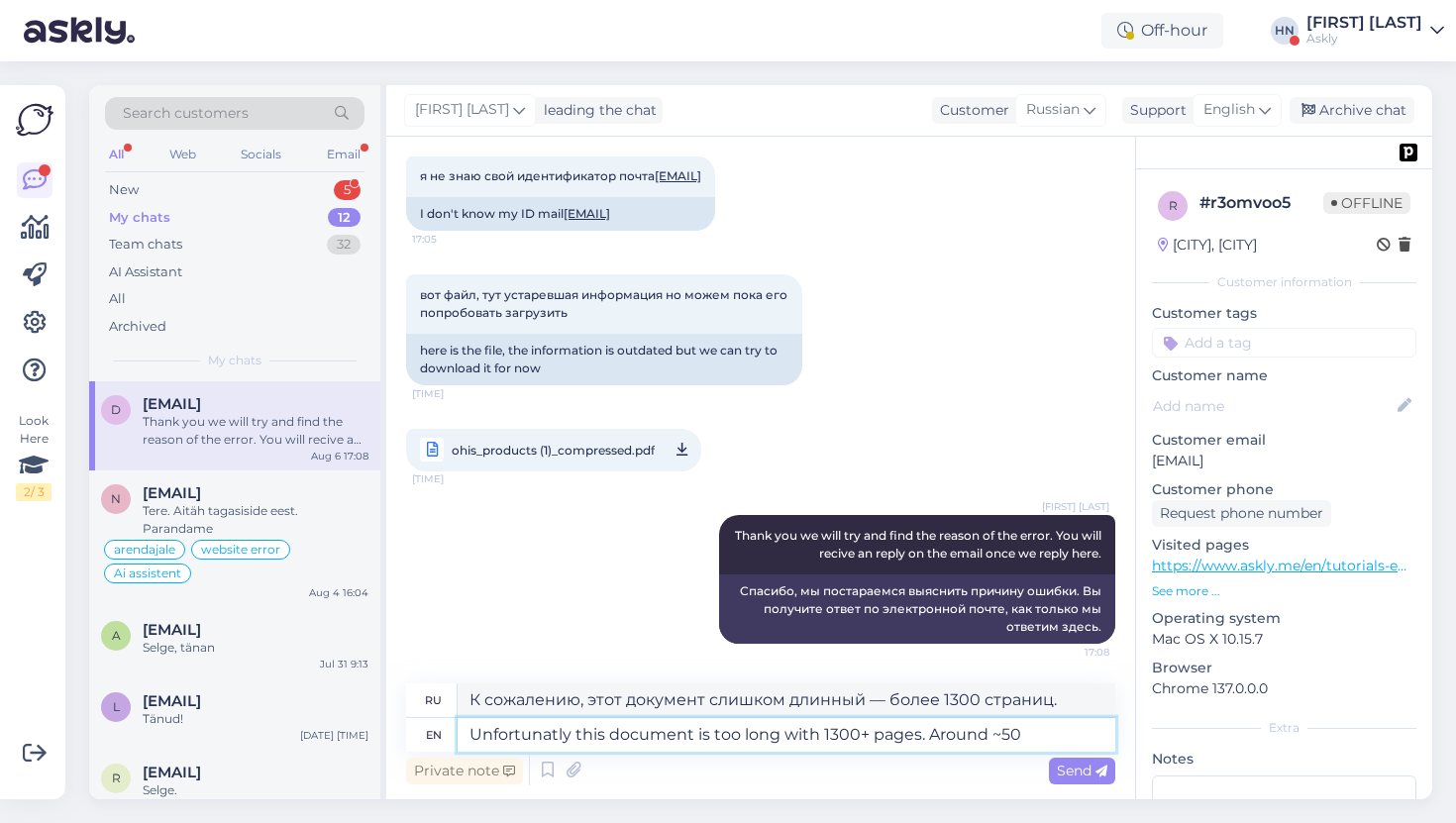 type on "Unfortunatly this document is too long with 1300+ pages. Around ~50 p" 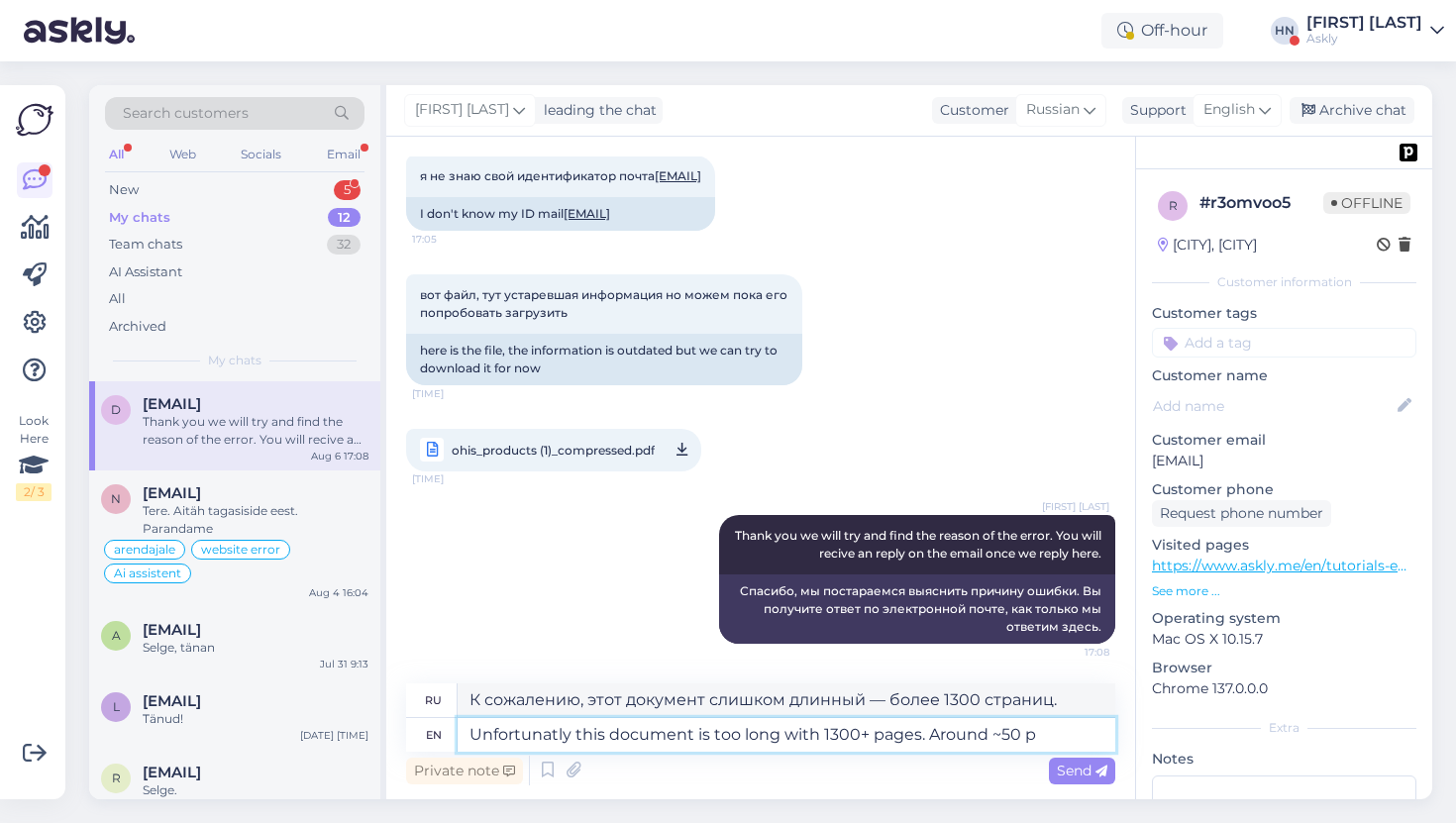 type on "К сожалению, этот документ слишком длинный — более 1300 страниц. Около 50." 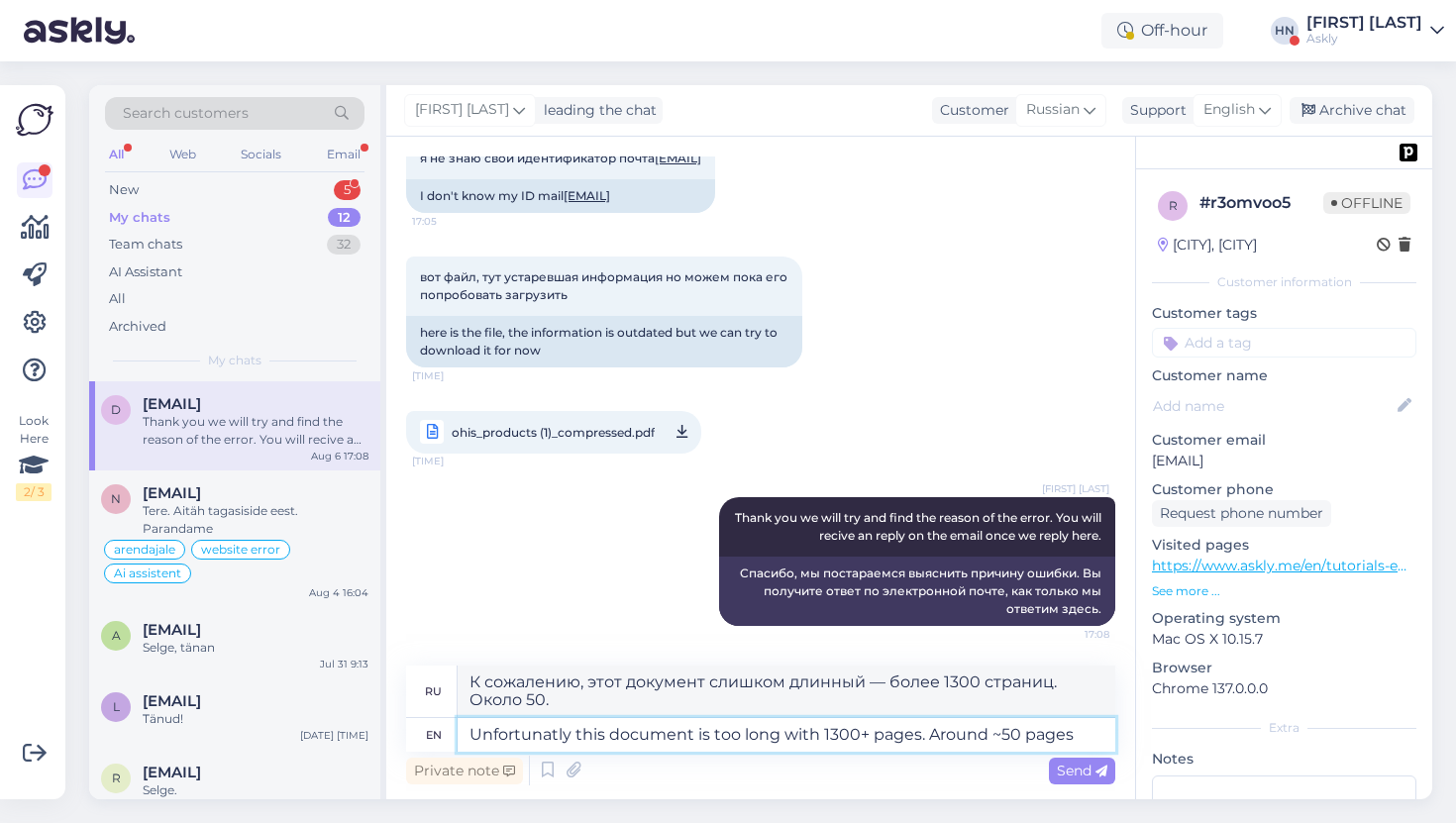 type on "Unfortunatly this document is too long with 1300+ pages. Around ~50 pages" 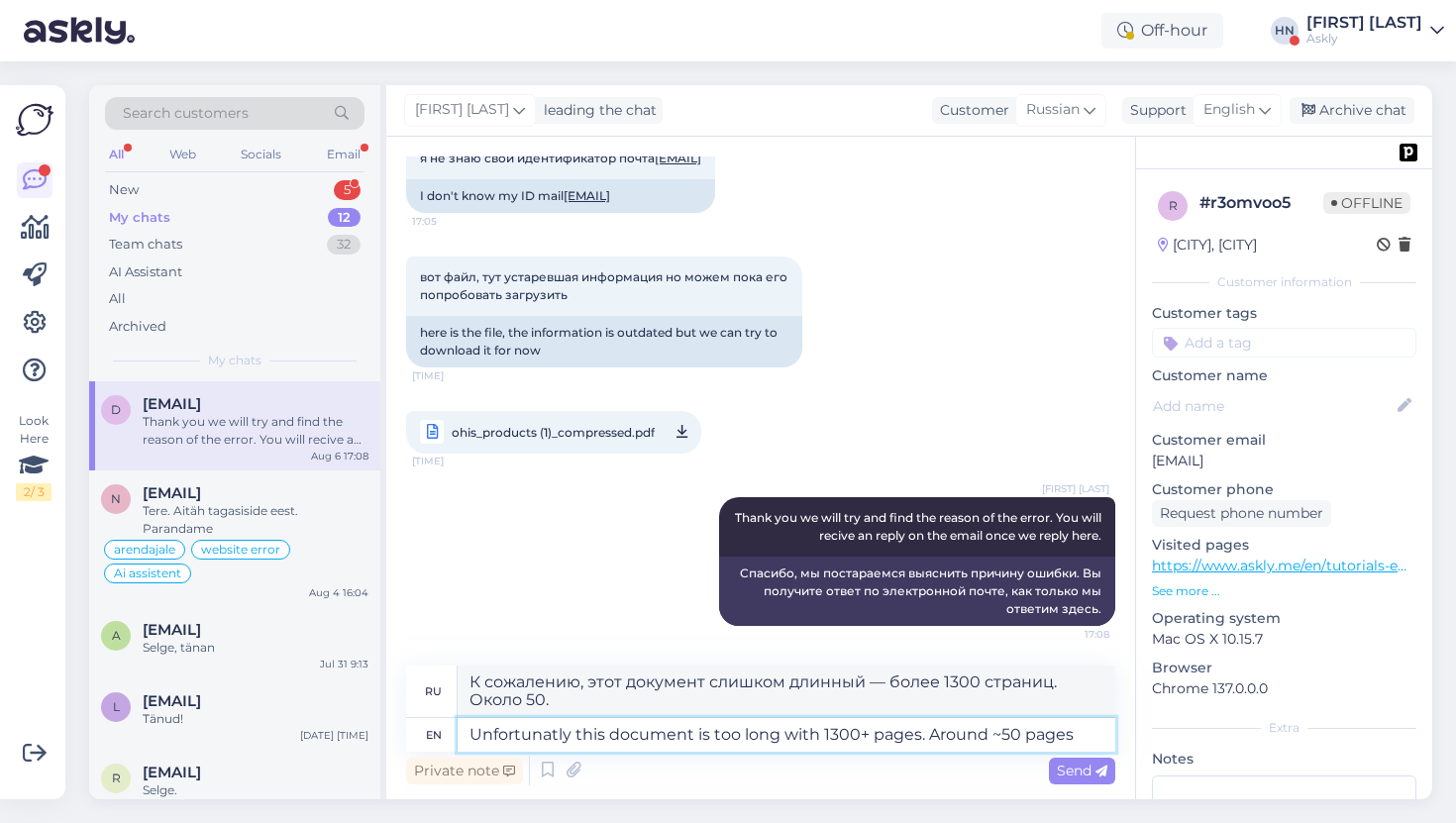 type on "К сожалению, этот документ слишком длинный — более 1300 страниц. Около 50 страниц." 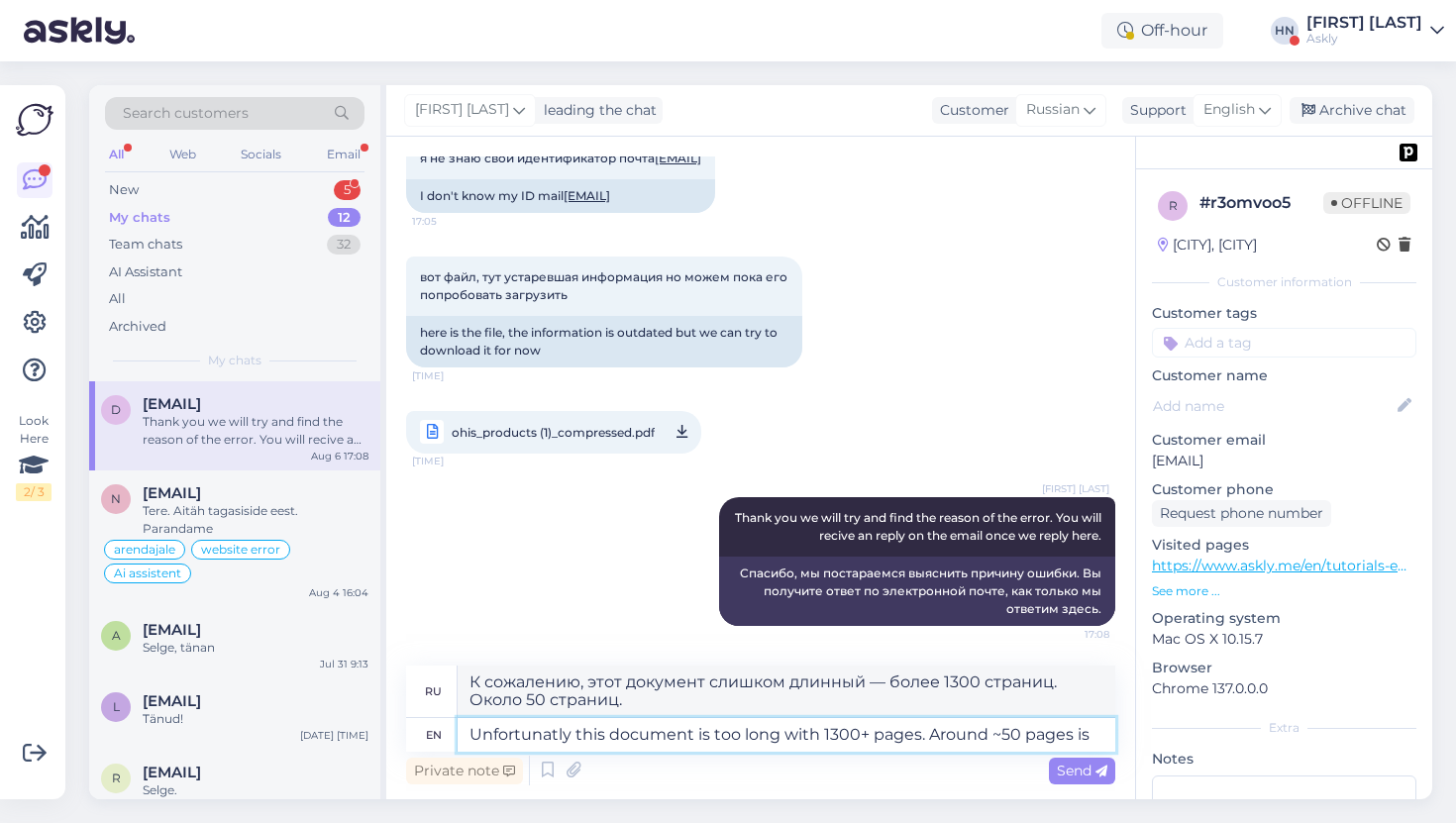 type on "Unfortunatly this document is too long with 1300+ pages. Around ~50 pages is" 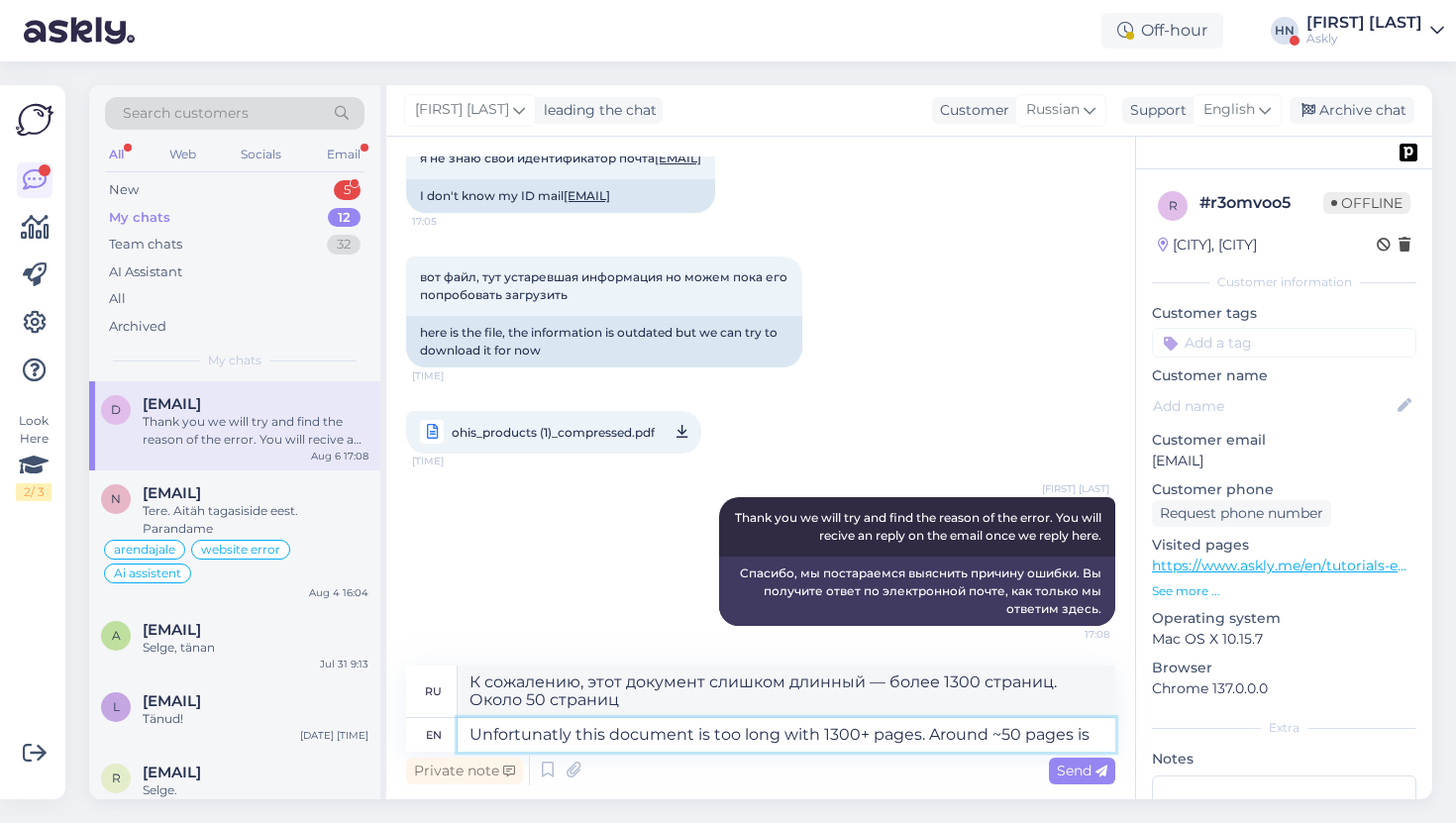 type on "Unfortunatly this document is too long with 1300+ pages. Around ~50 pages is o" 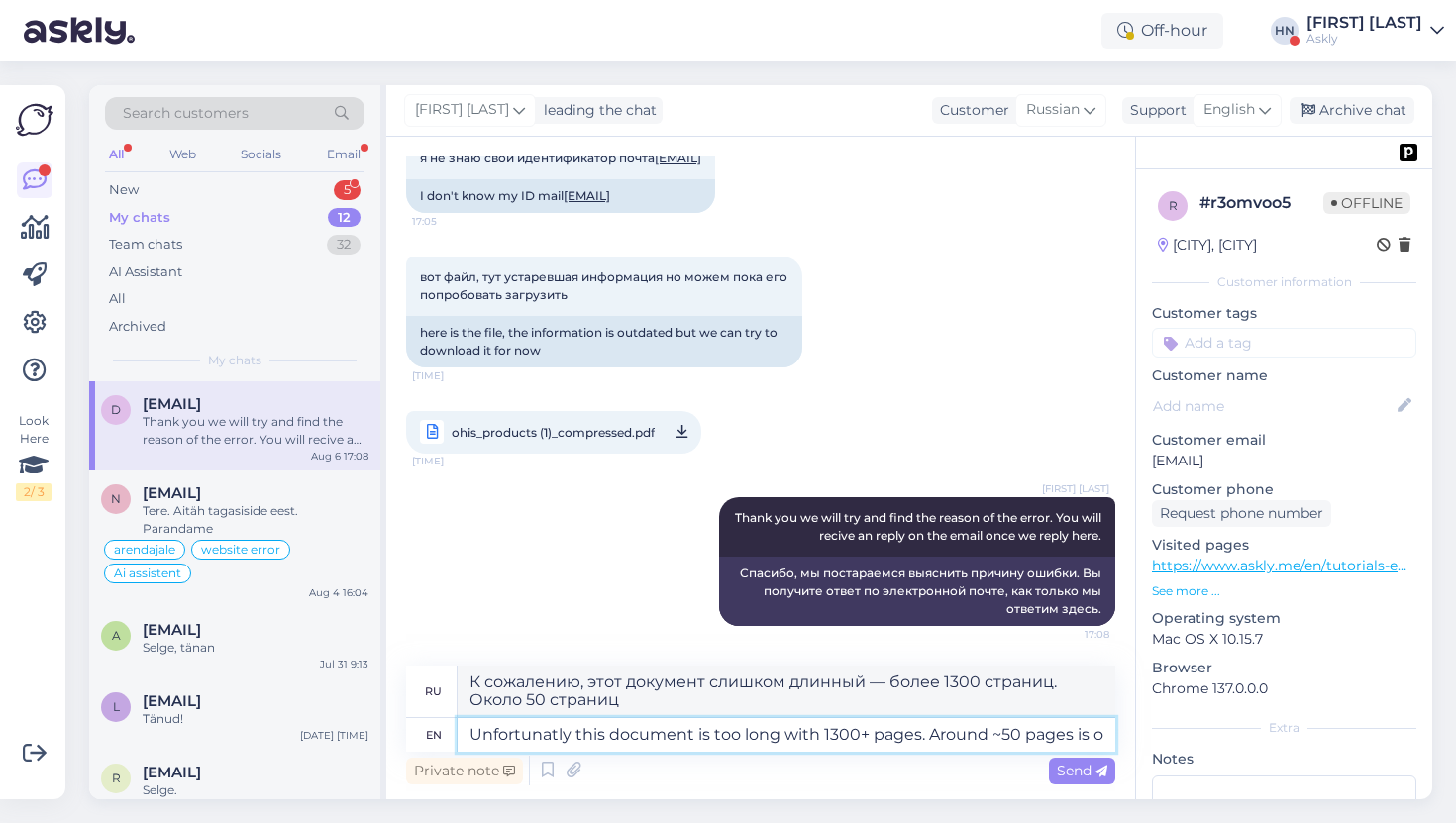 type on "К сожалению, этот документ слишком длинный — более 1300 страниц. Примерно 50 страниц — это..." 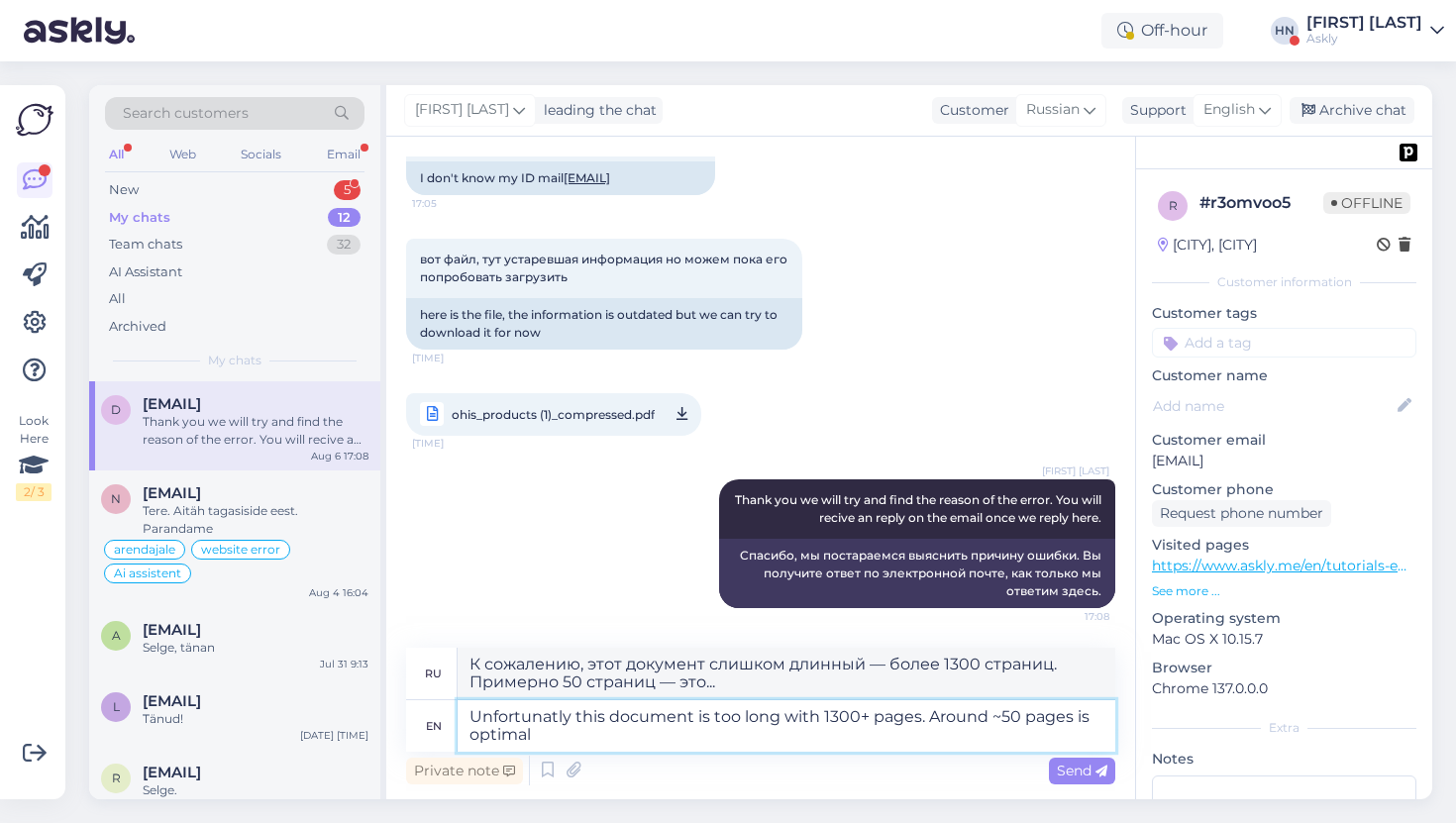 type on "Unfortunatly this document is too long with 1300+ pages. Around ~50 pages is optimal." 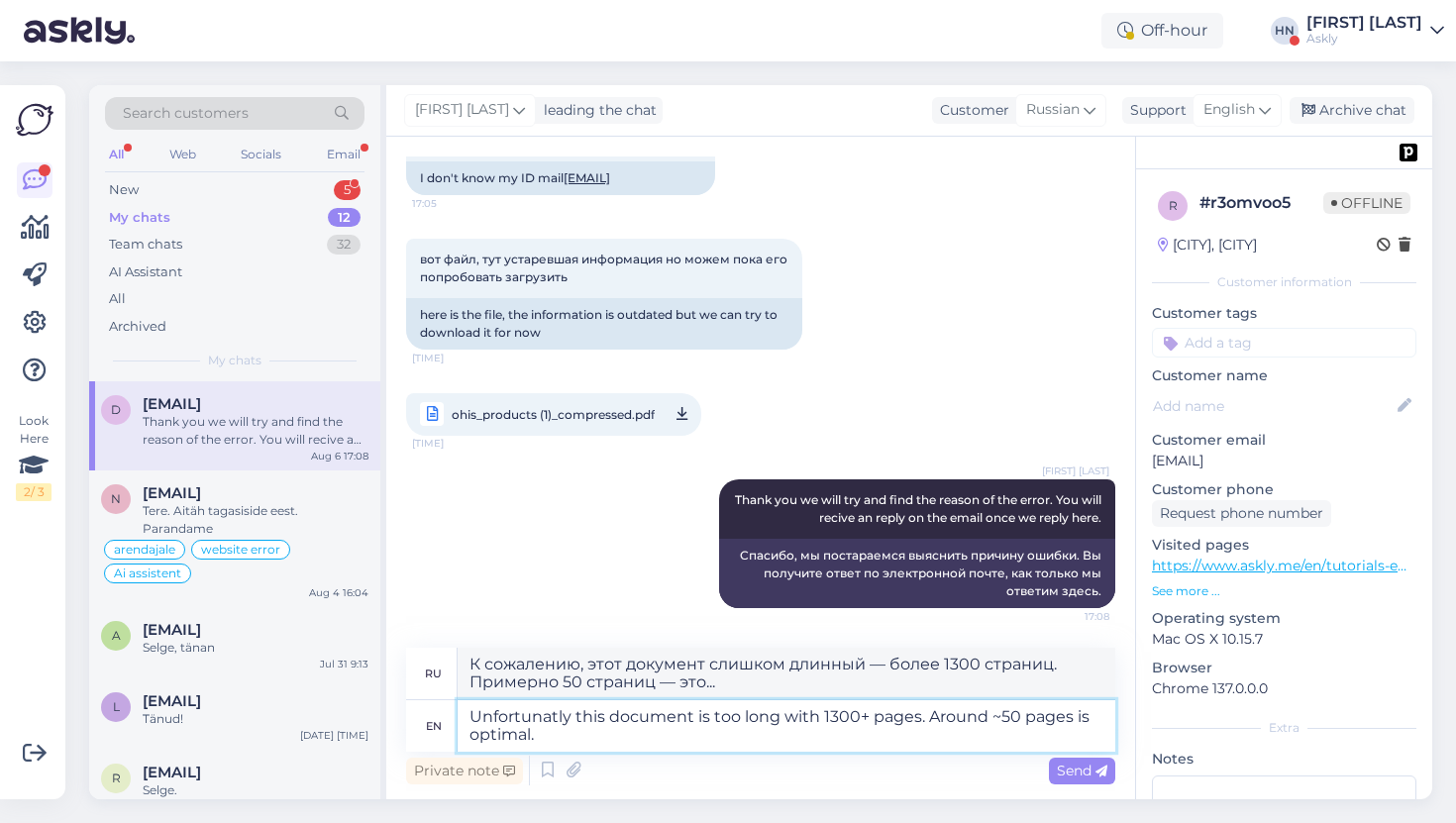 type on "К сожалению, этот документ слишком длинный — более 1300 страниц. Оптимальный объём — около 50 страниц." 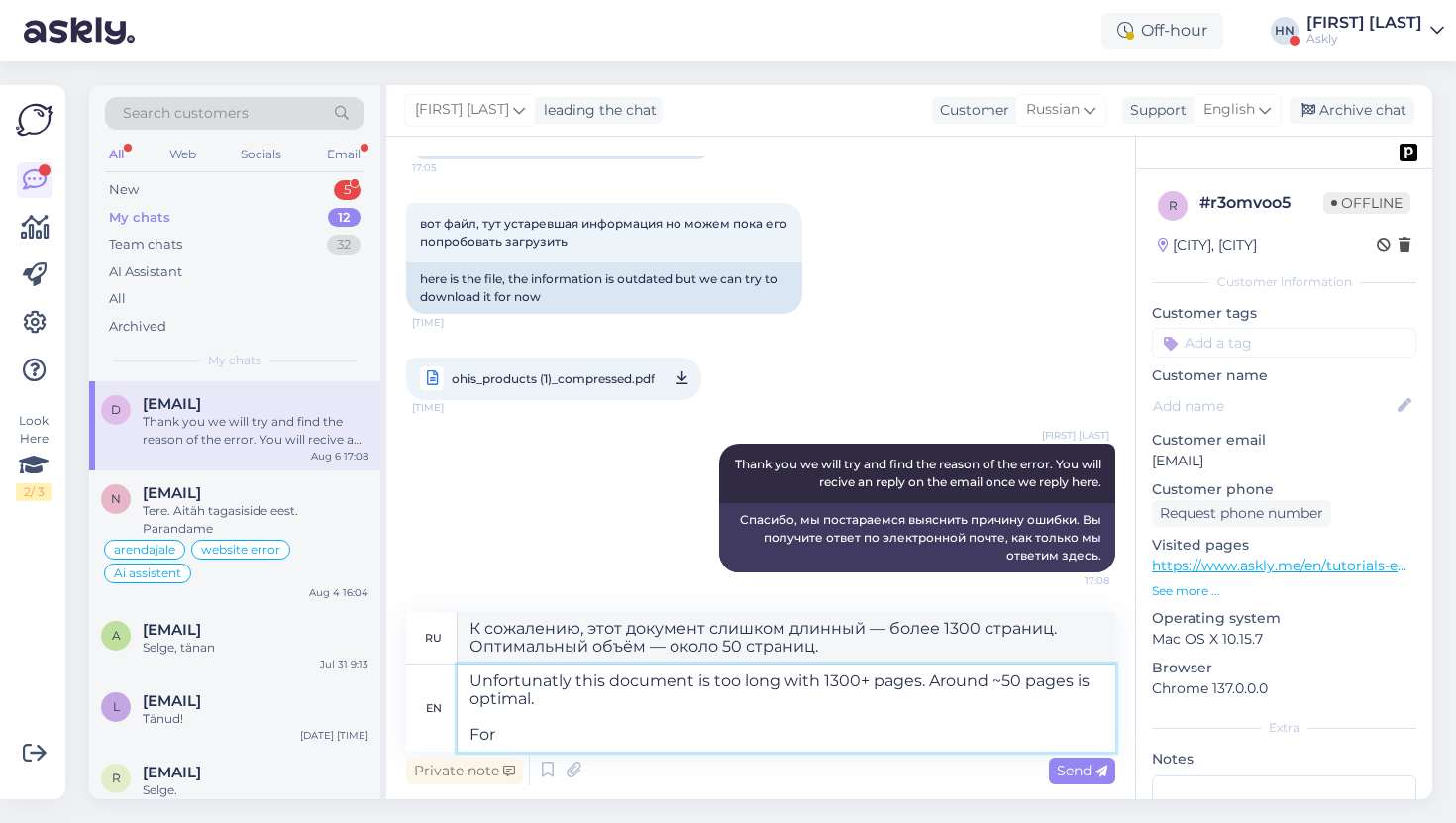 type on "Unfortunatly this document is too long with 1300+ pages. Around ~50 pages is optimal.
For" 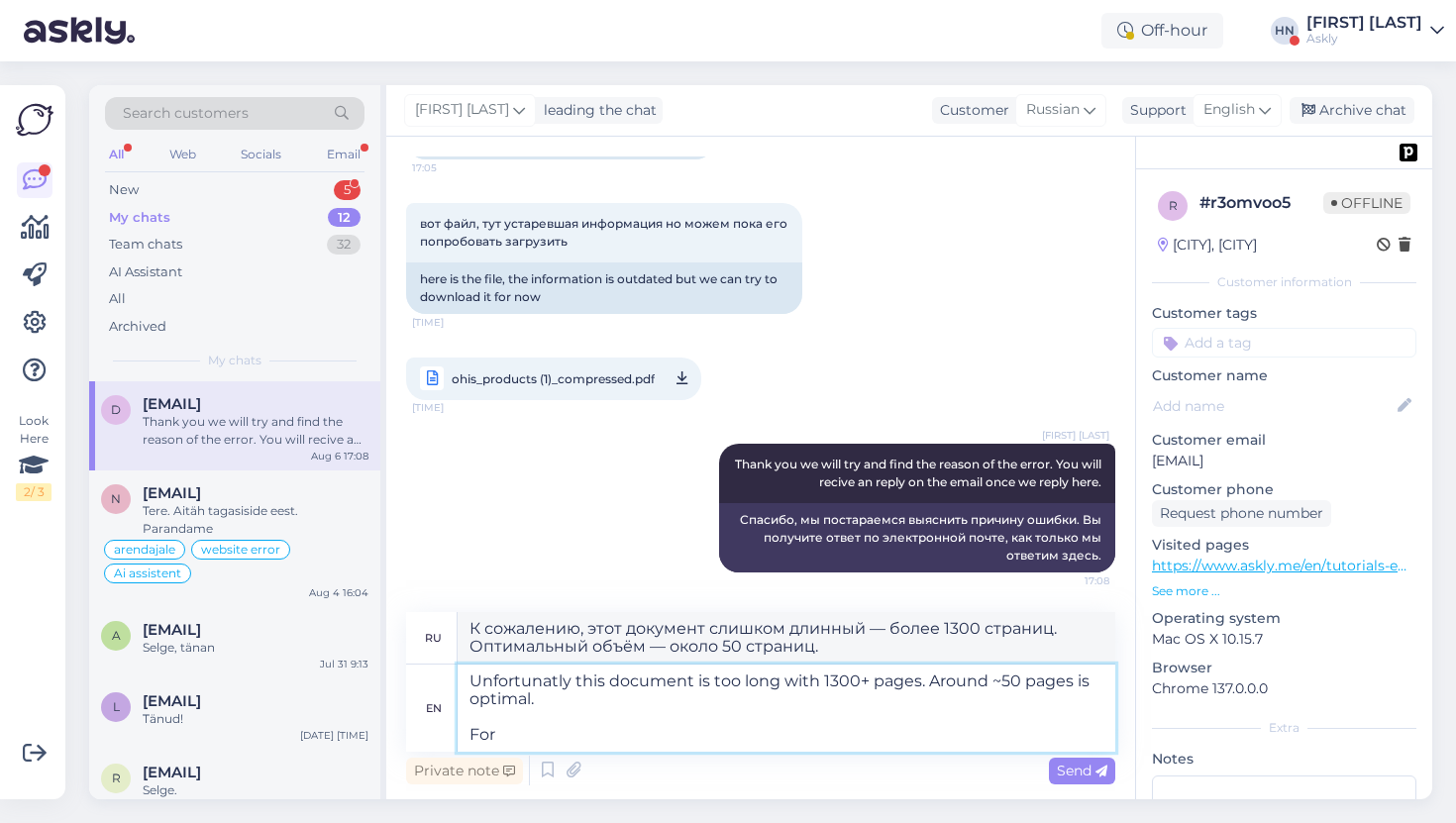 type on "К сожалению, этот документ слишком длинный — более 1300 страниц. Оптимальный объём — около 50 страниц.
Для" 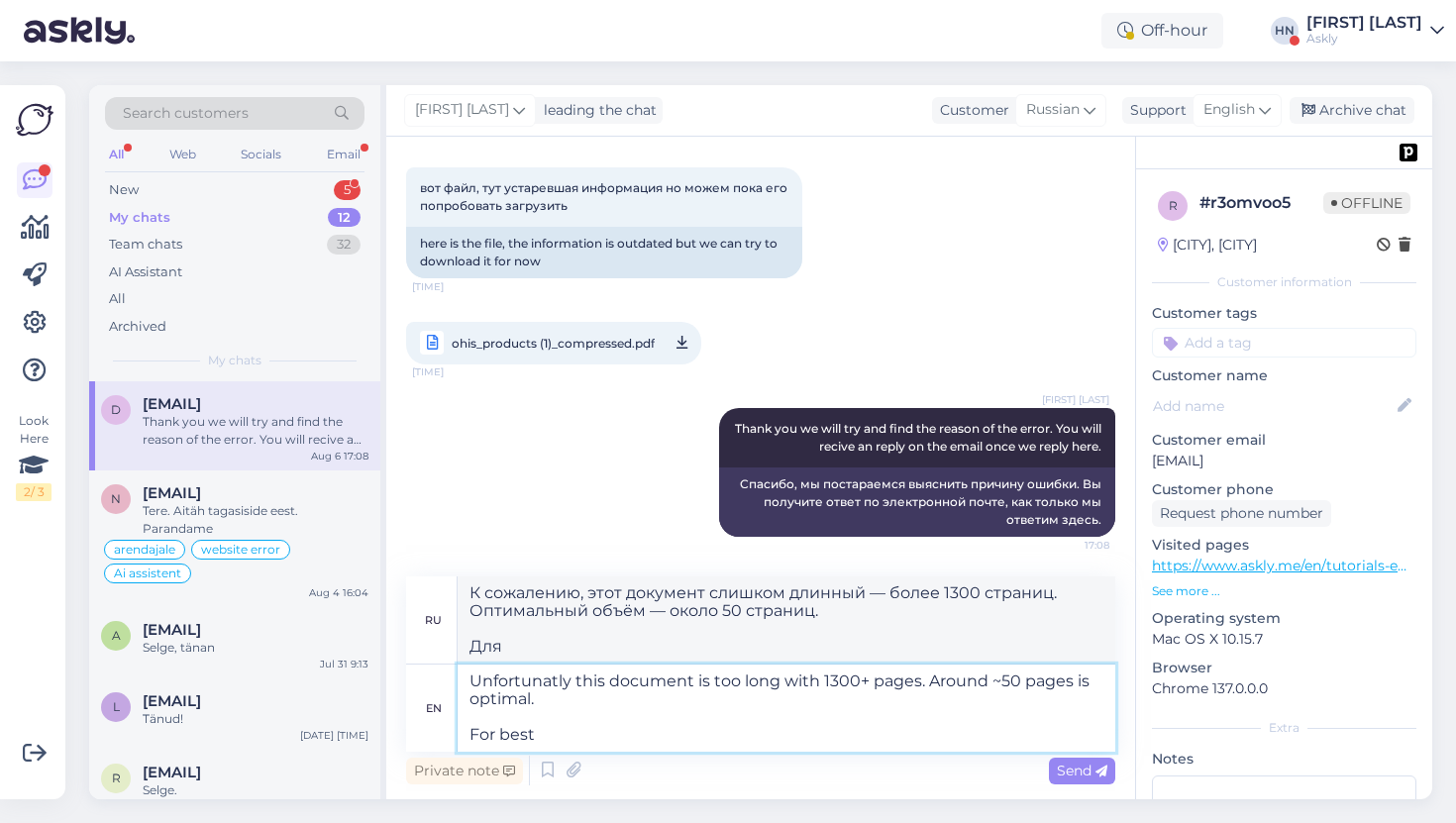 type on "Unfortunatly this document is too long with 1300+ pages. Around ~50 pages is optimal.
For best" 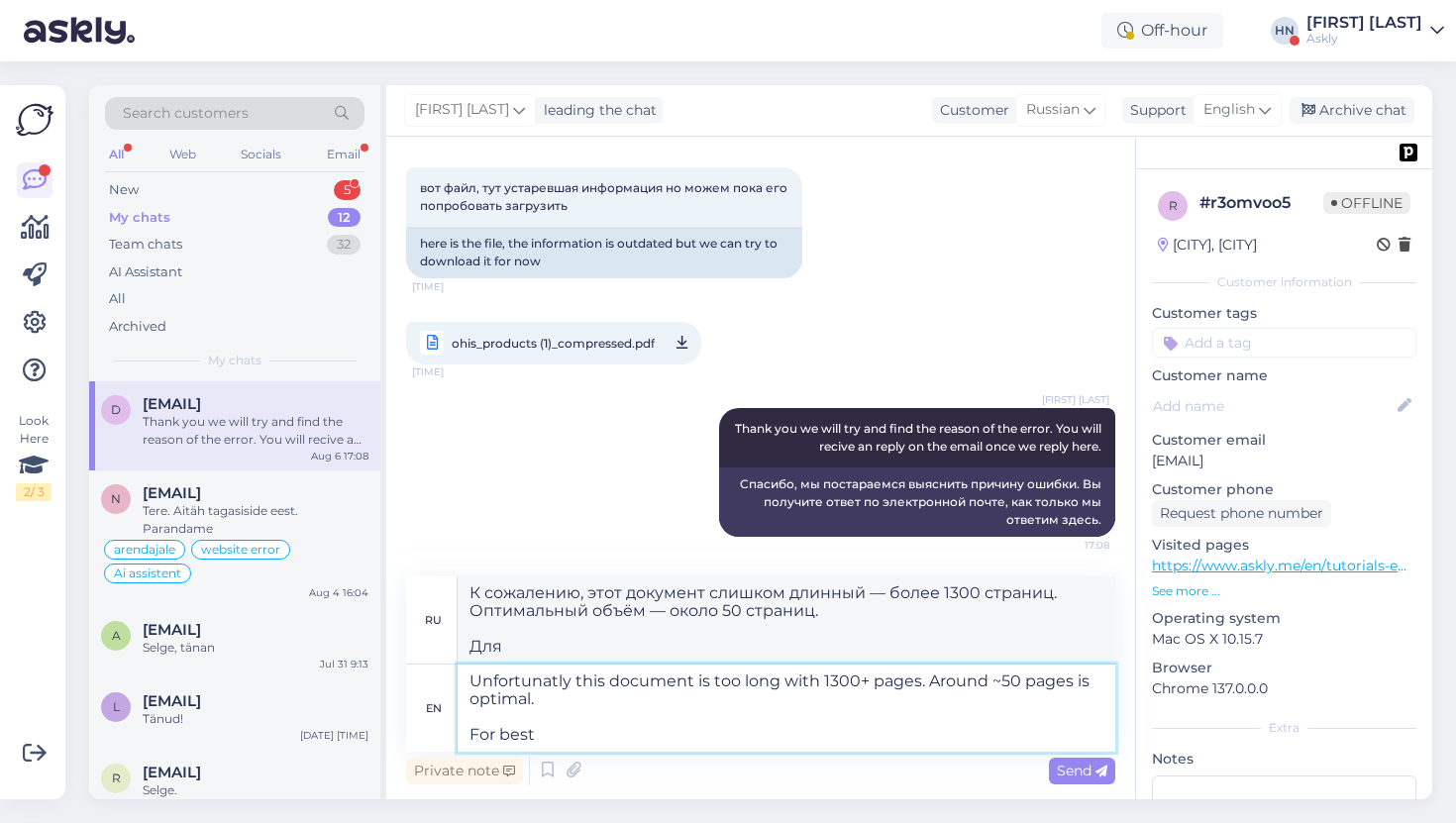 type on "К сожалению, этот документ слишком длинный — более 1300 страниц. Оптимальный объём — около 50 страниц.
Для лучшего результата" 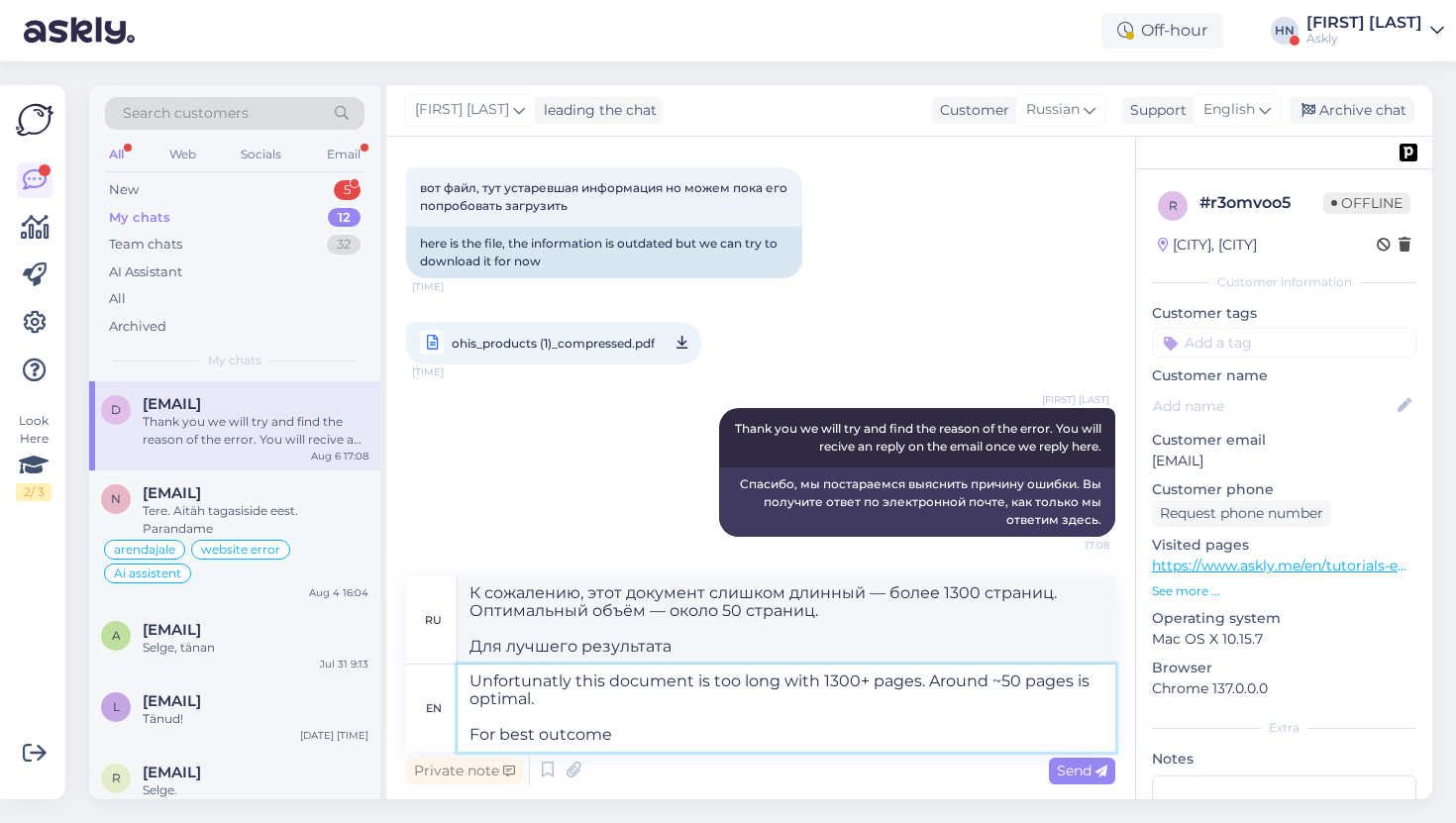 type on "Unfortunatly this document is too long with 1300+ pages. Around ~50 pages is optimal.
For best outcome" 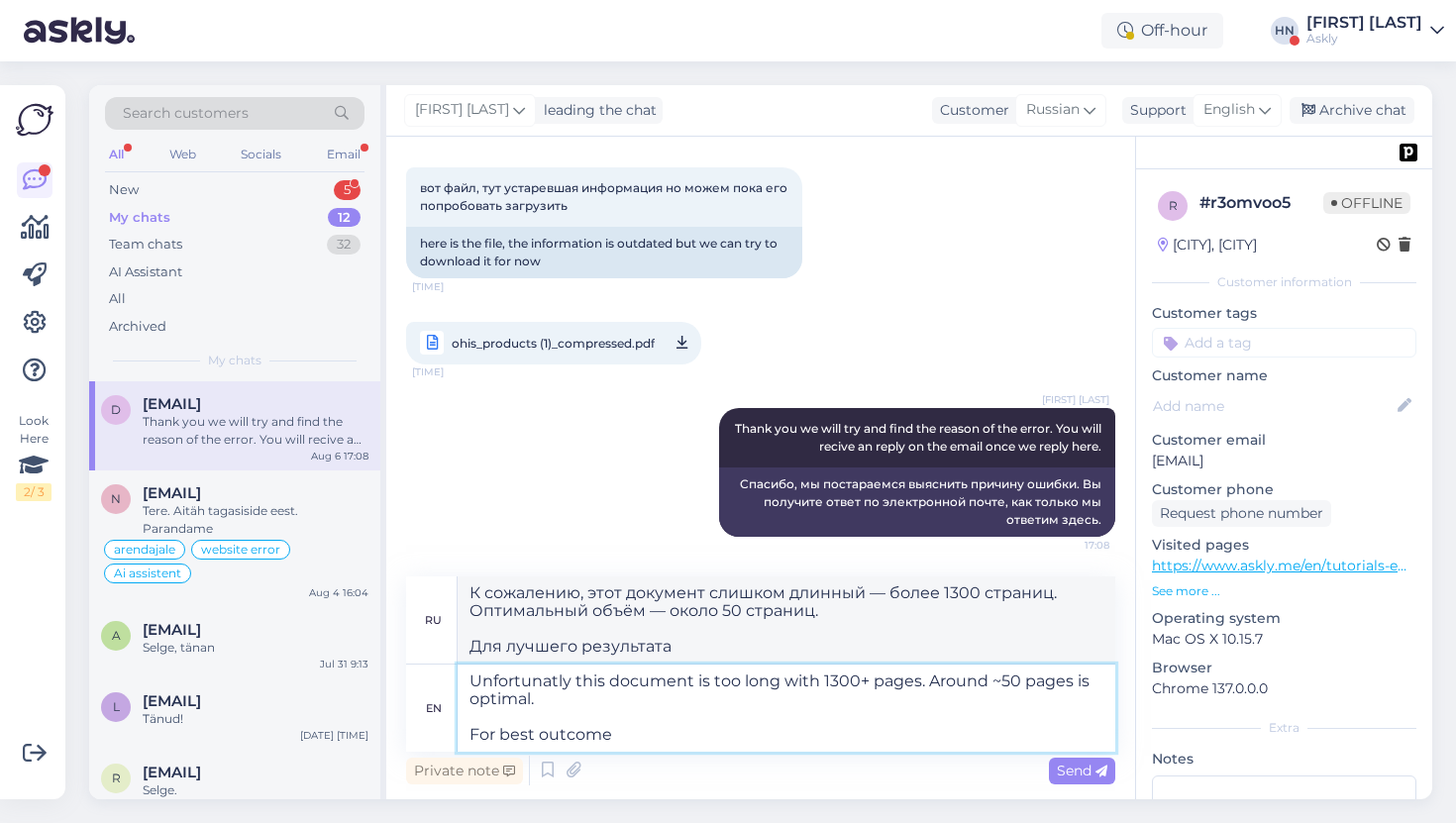 type on "К сожалению, этот документ слишком длинный — более 1300 страниц. Оптимальный объём — около 50 страниц.
Для достижения наилучшего результата" 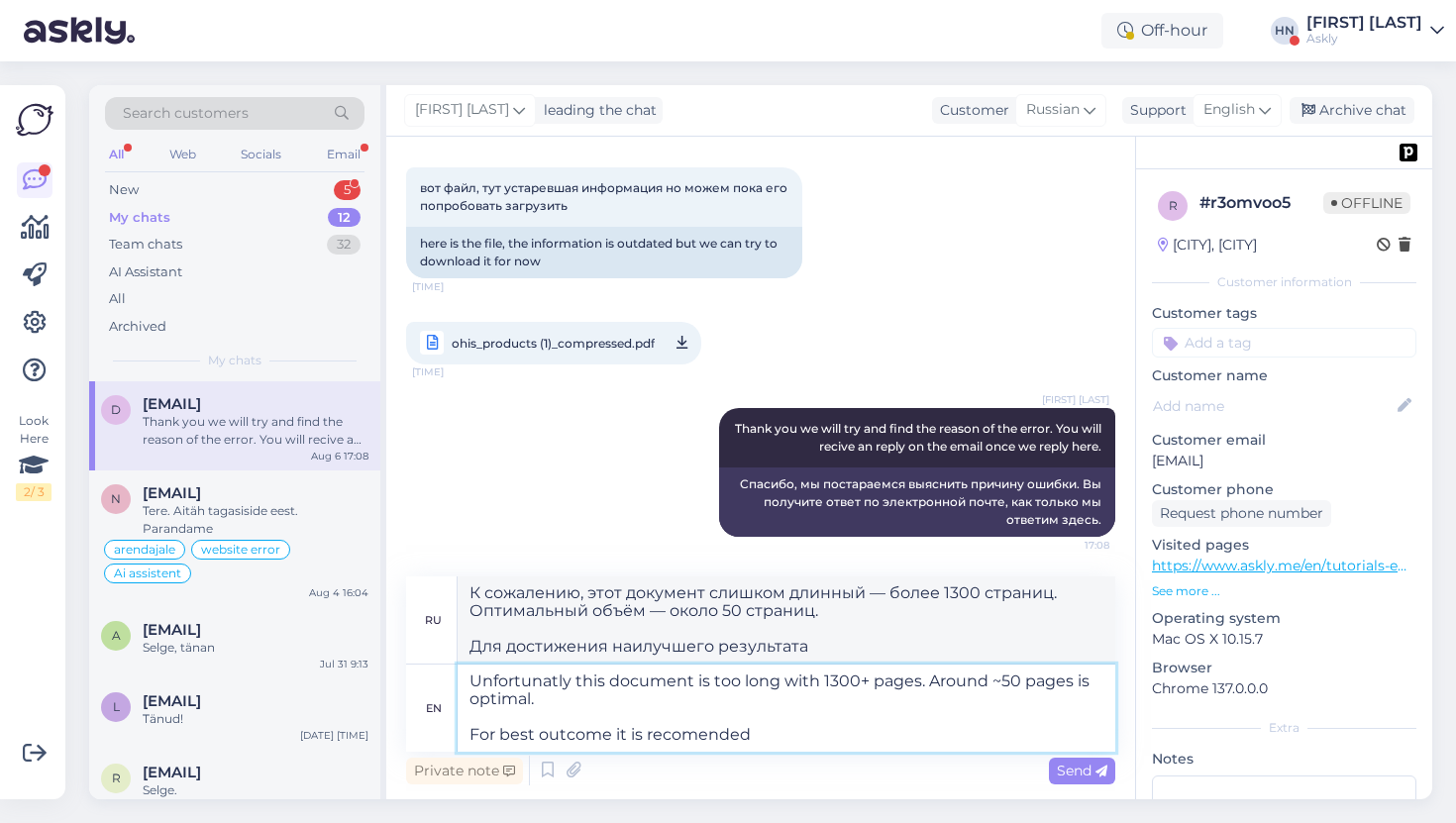 type on "Unfortunatly this document is too long with 1300+ pages. Around ~50 pages is optimal.
For best outcome it is recomended t" 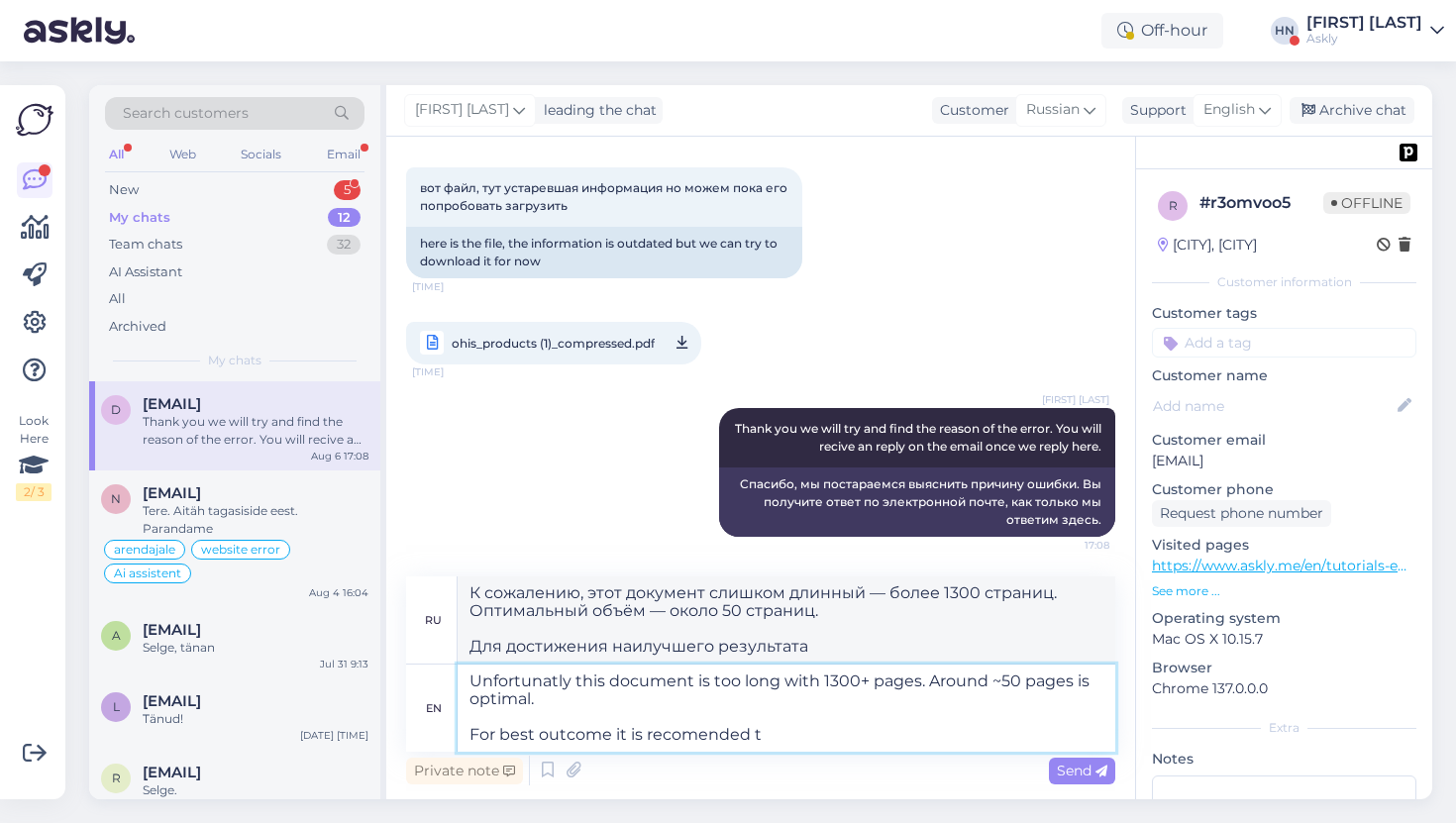 type on "К сожалению, этот документ слишком длинный — более 1300 страниц. Оптимальный объём — около 50 страниц.
Для достижения наилучшего результата рекомендуется" 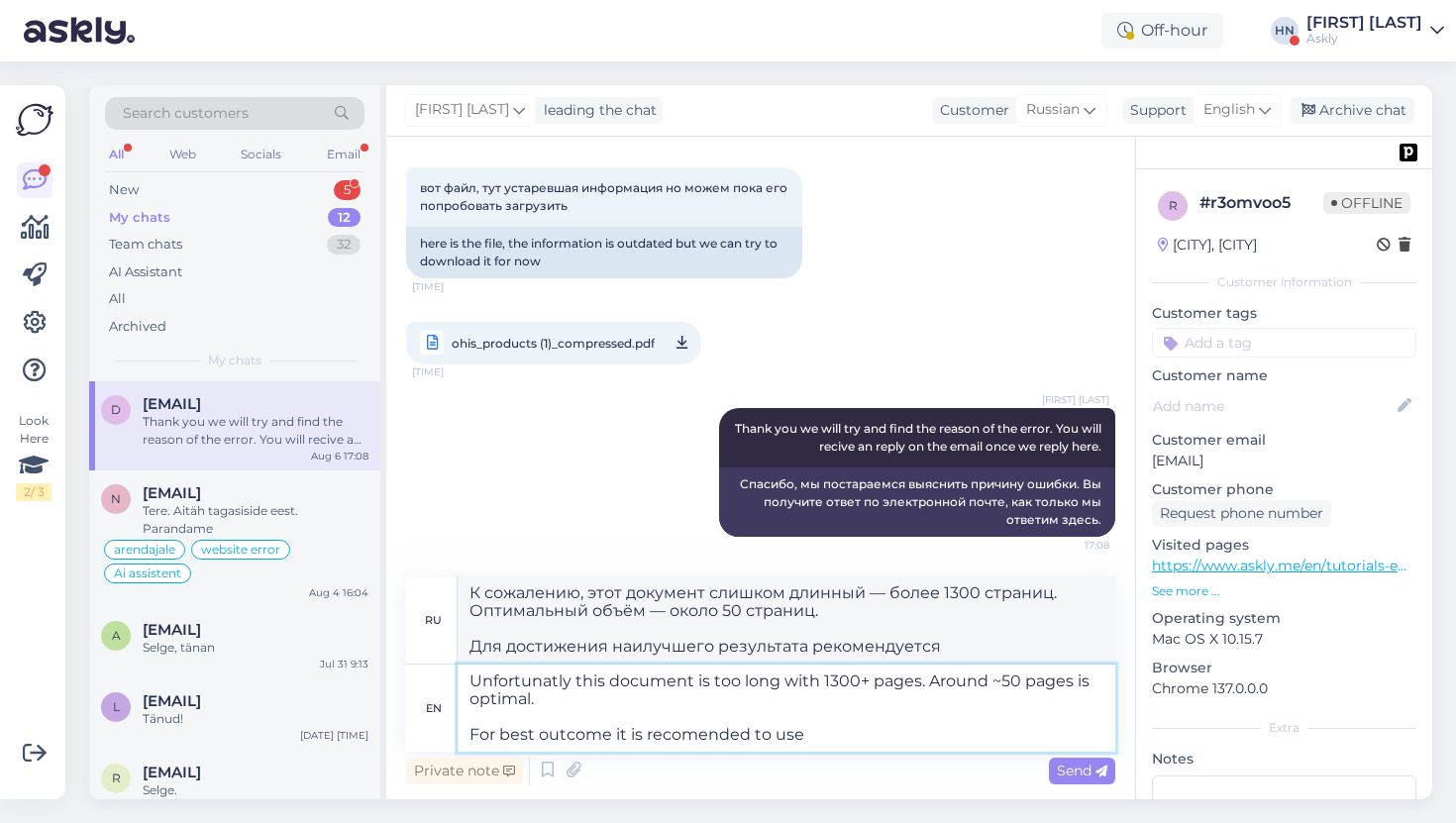 type on "Unfortunatly this document is too long with 1300+ pages. Around ~50 pages is optimal.
For best outcome it is recomended to use" 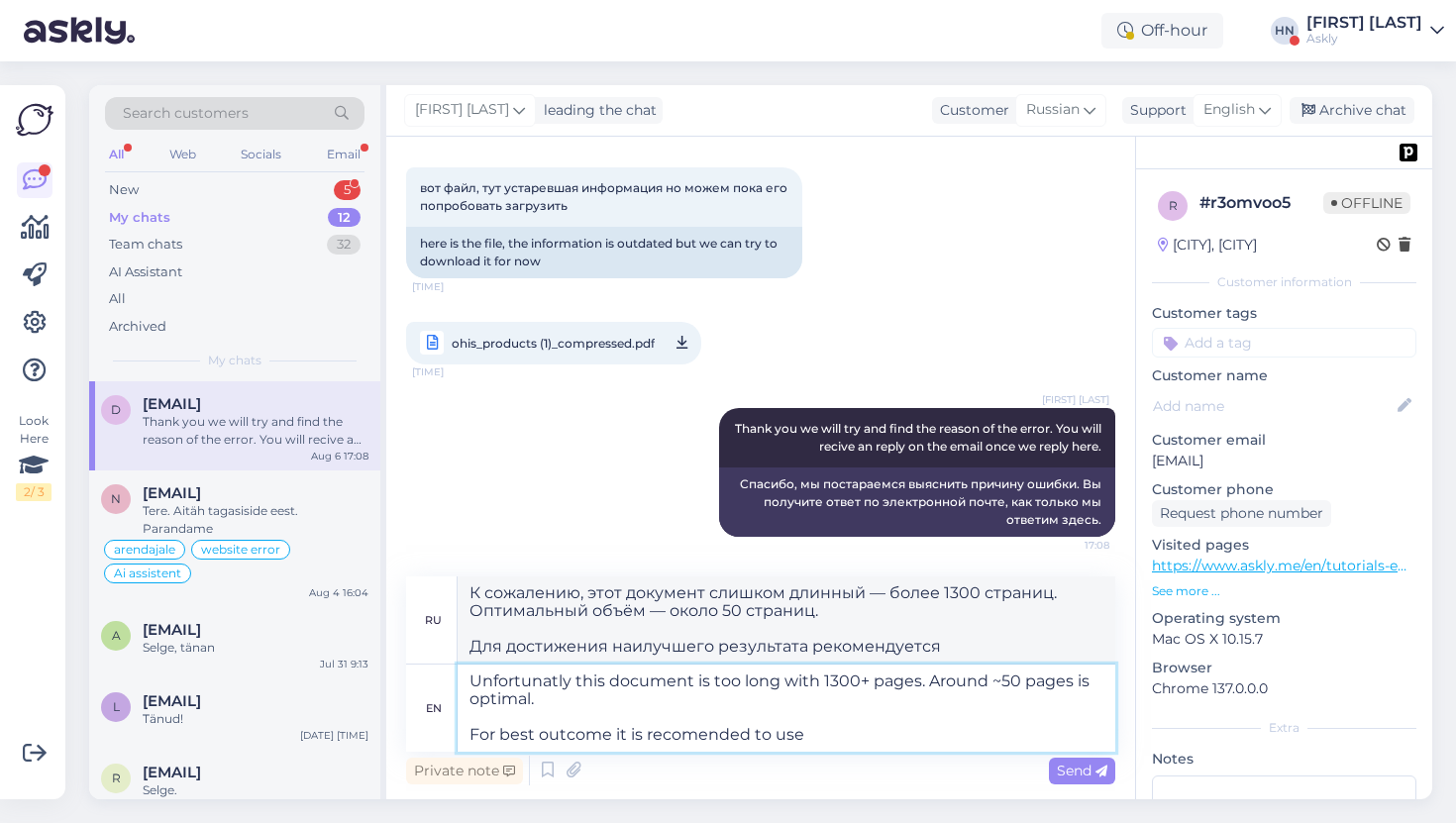 type on "К сожалению, этот документ слишком длинный — более 1300 страниц. Оптимальный объём — около 50 страниц.
Для достижения наилучшего результата рекомендуется использовать" 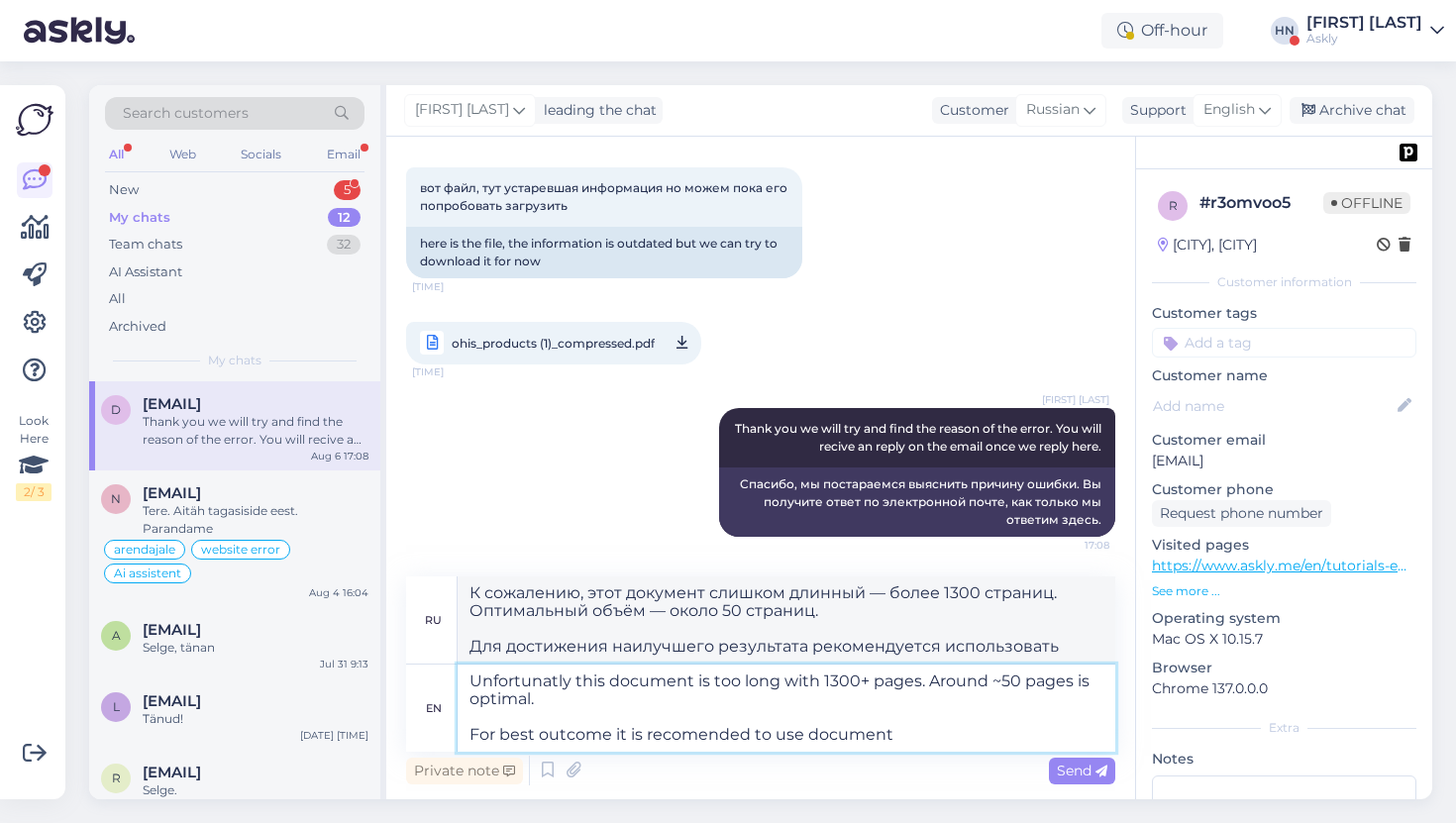 type on "Unfortunatly this document is too long with 1300+ pages. Around ~50 pages is optimal.
For best outcome it is recomended to use document t" 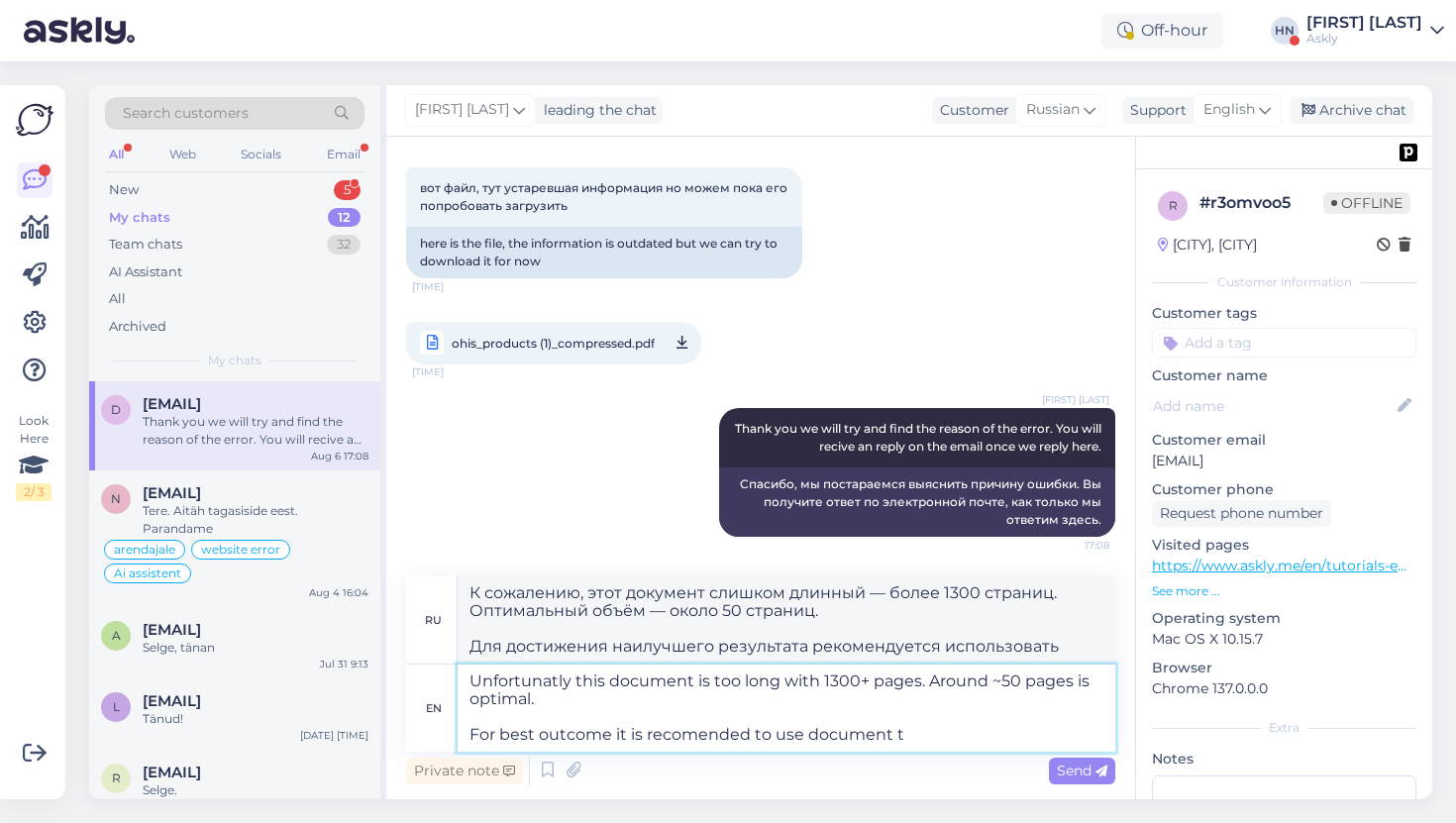 type on "К сожалению, этот документ слишком длинный — более 1300 страниц. Оптимальный объём — около 50 страниц.
Для достижения наилучшего результата рекомендуется использовать документ" 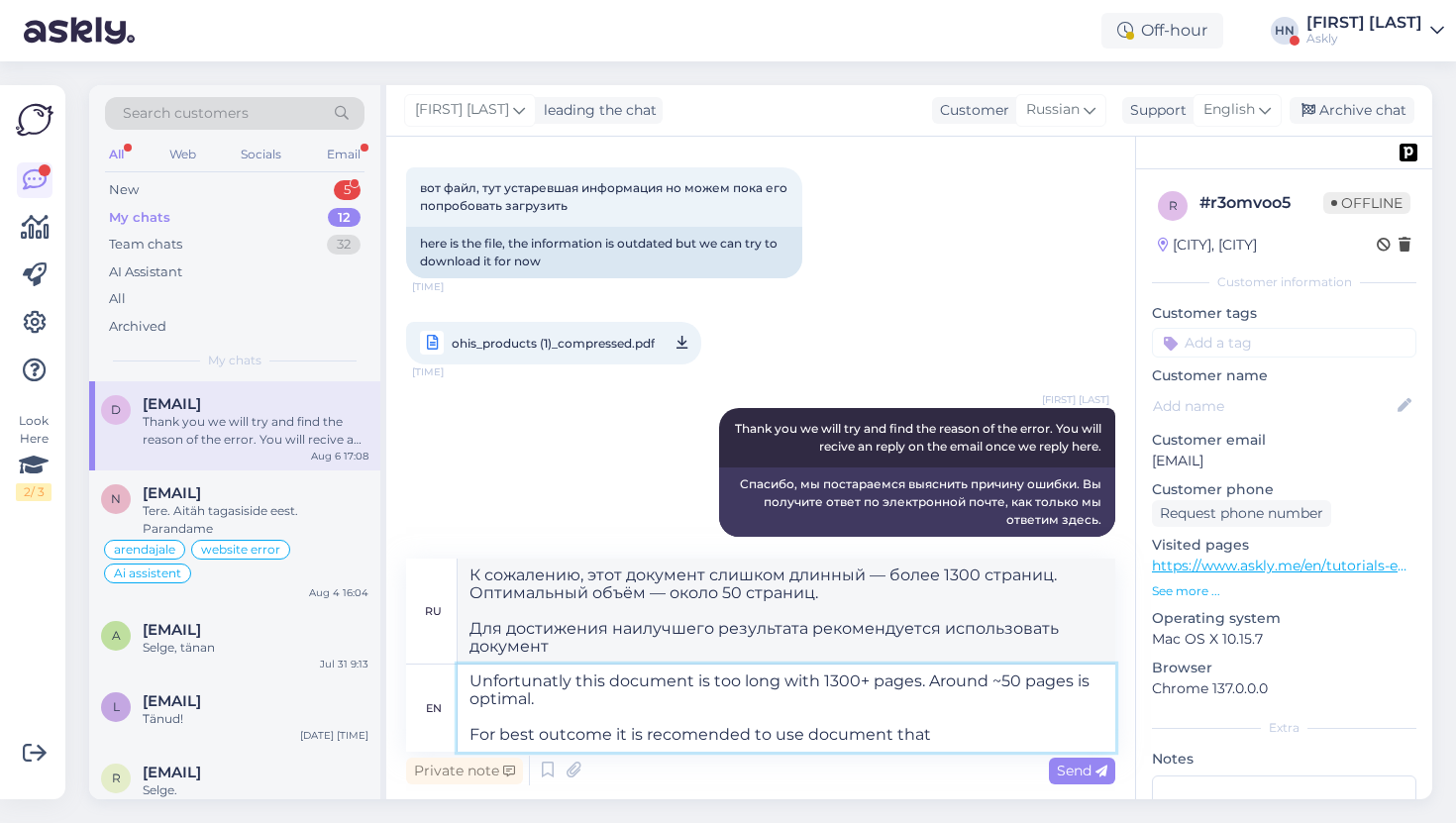 type on "Unfortunatly this document is too long with 1300+ pages. Around ~50 pages is optimal.
For best outcome it is recomended to use document that f" 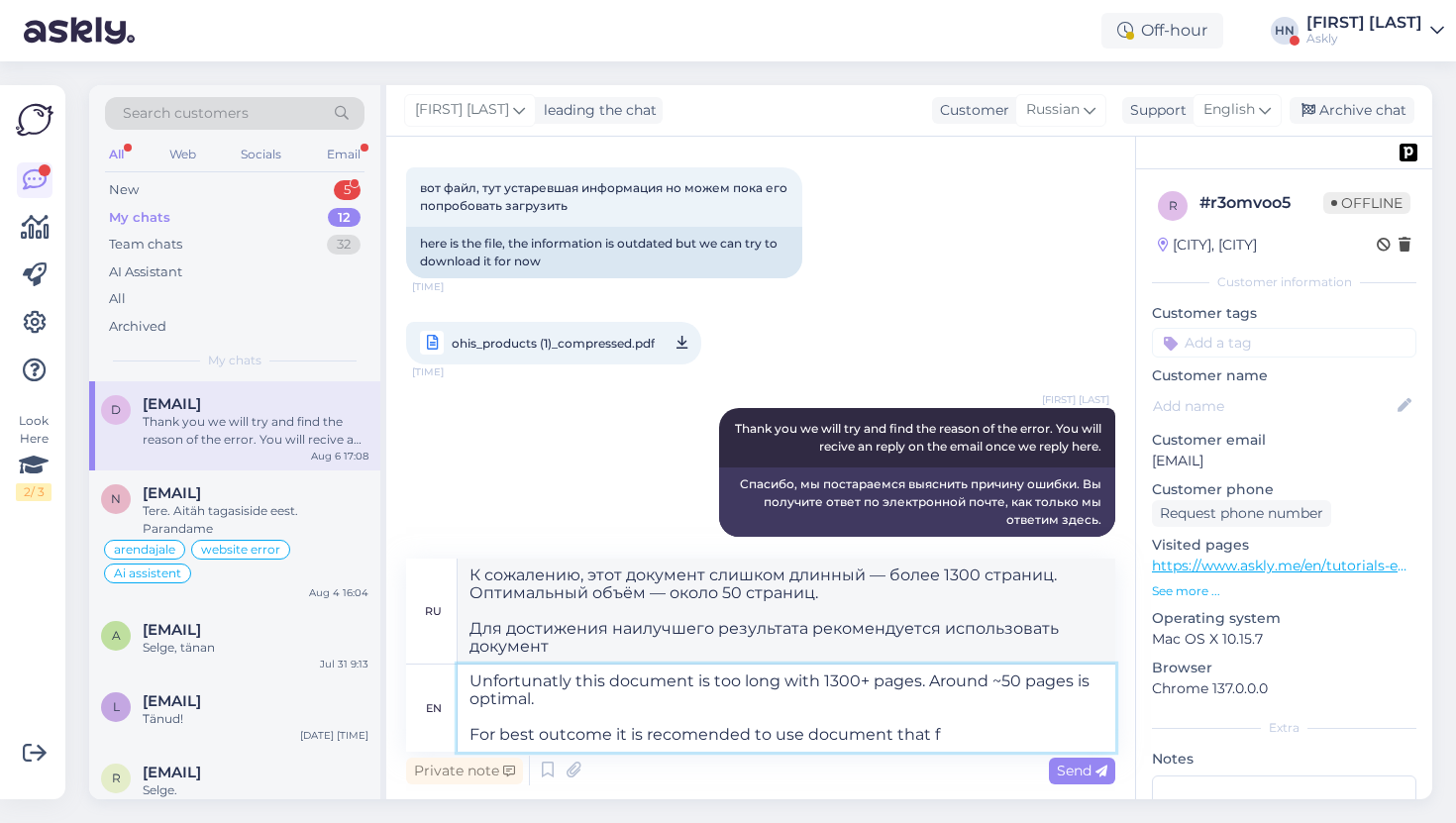 type on "К сожалению, этот документ слишком длинный — более 1300 страниц. Оптимальный объём — около 50 страниц.
Для достижения наилучшего результата рекомендуется использовать документ, который" 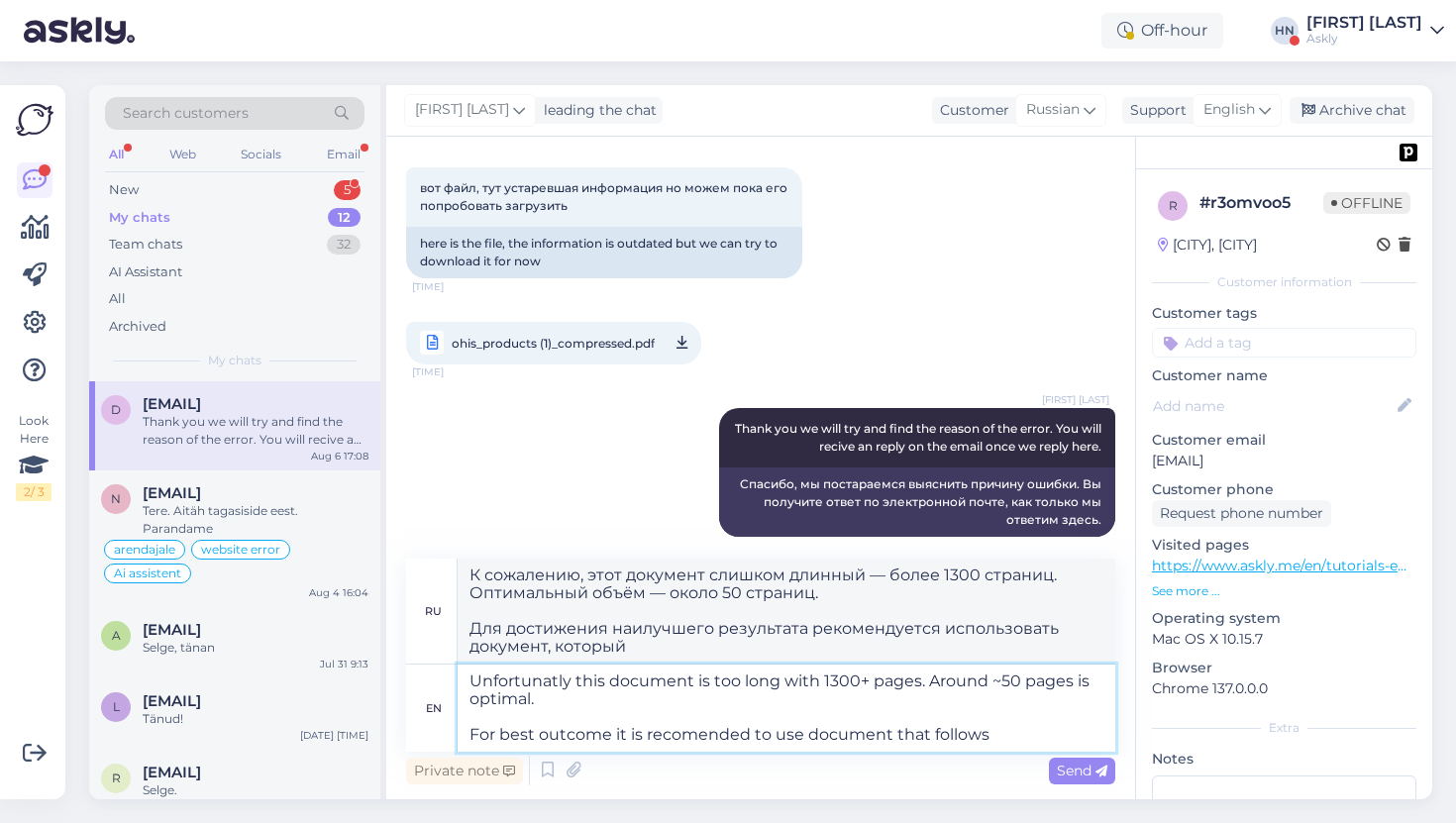 type on "Unfortunatly this document is too long with 1300+ pages. Around ~50 pages is optimal.
For best outcome it is recomended to use document that follows" 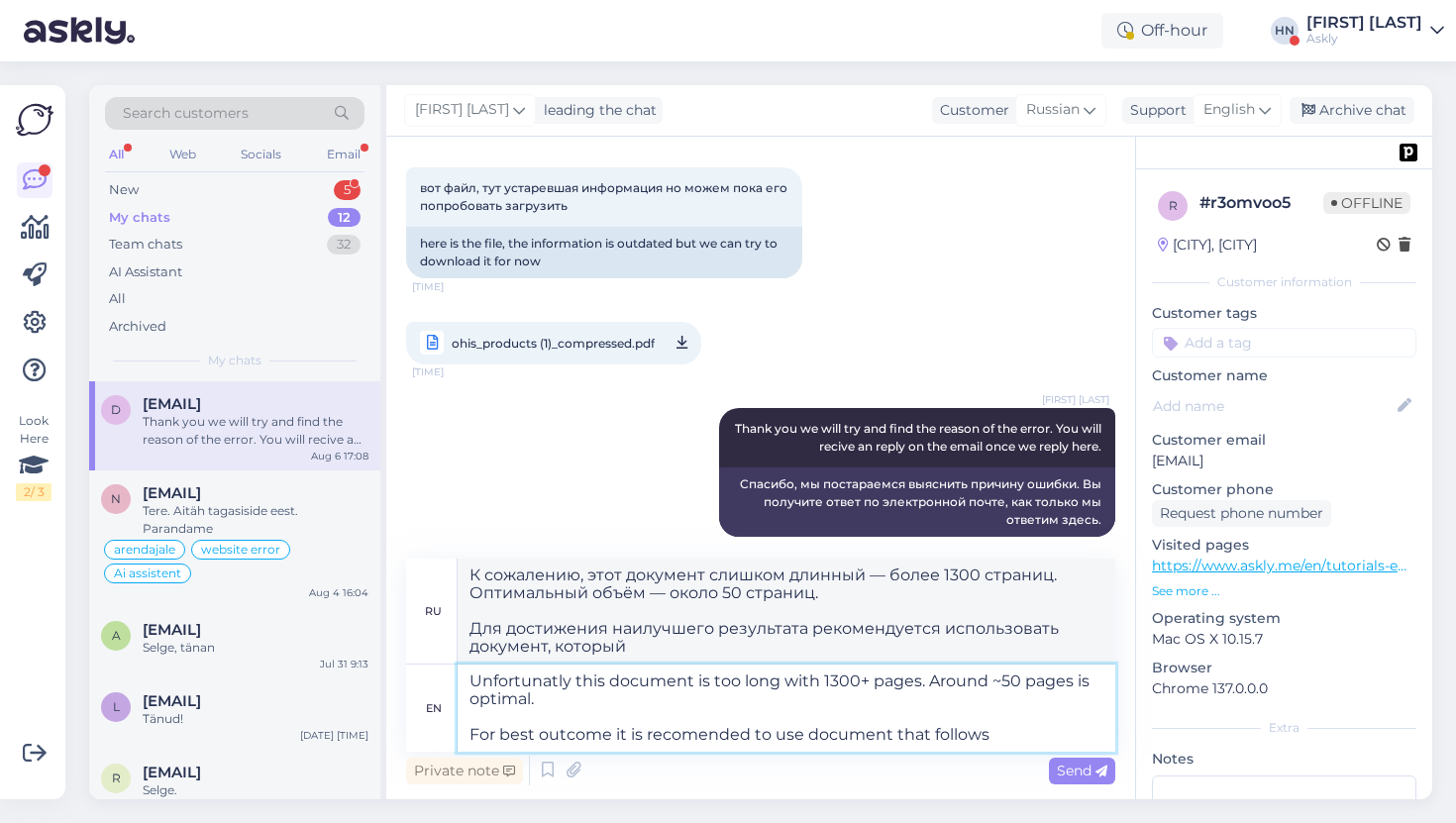 type on "К сожалению, этот документ слишком длинный — более 1300 страниц. Оптимальный объём — около 50 страниц.
Для достижения наилучшего результата рекомендуется использовать следующий документ." 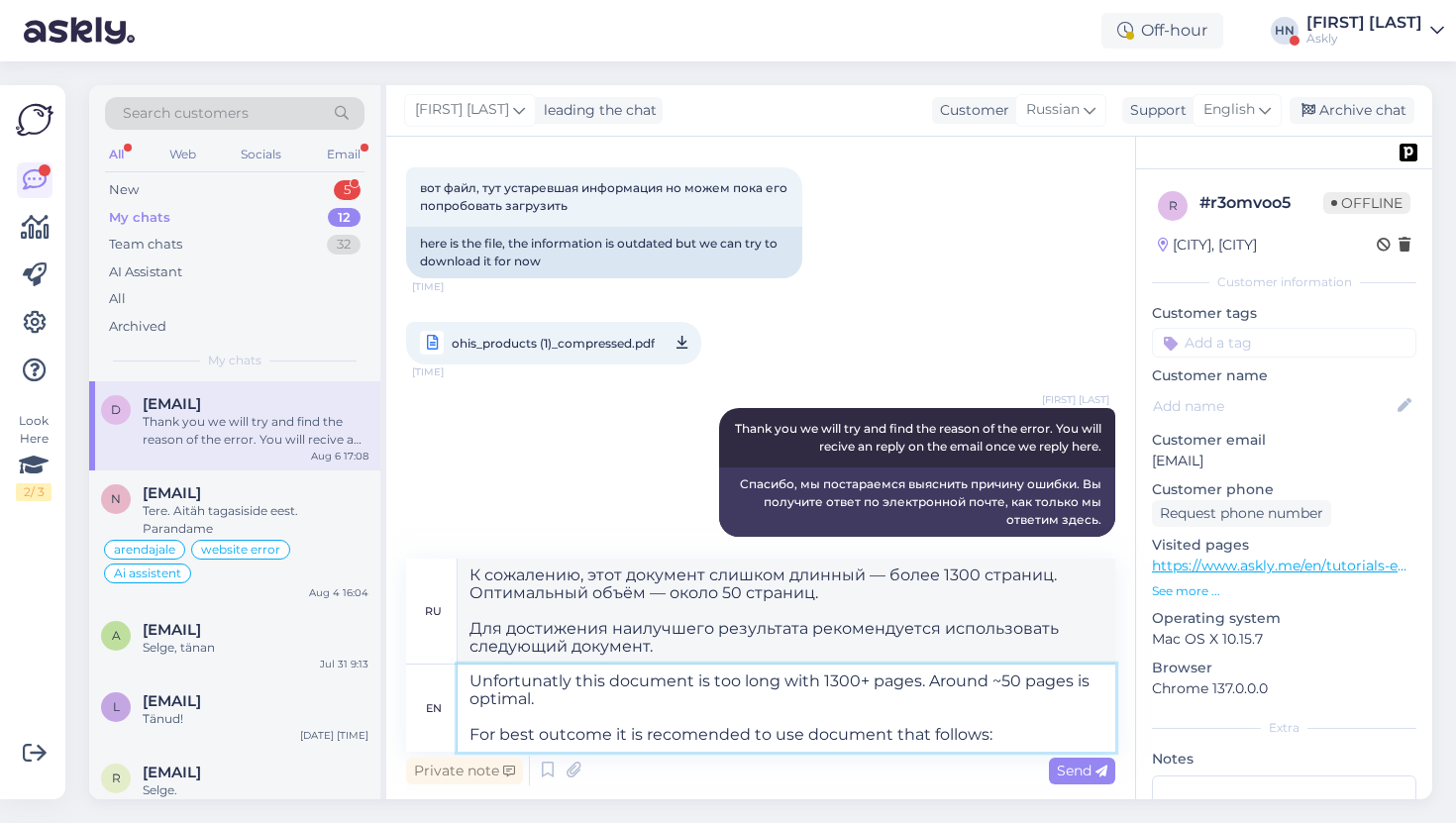 type on "Unfortunatly this document is too long with 1300+ pages. Around ~50 pages is optimal.
For best outcome it is recomended to use document that follows: T" 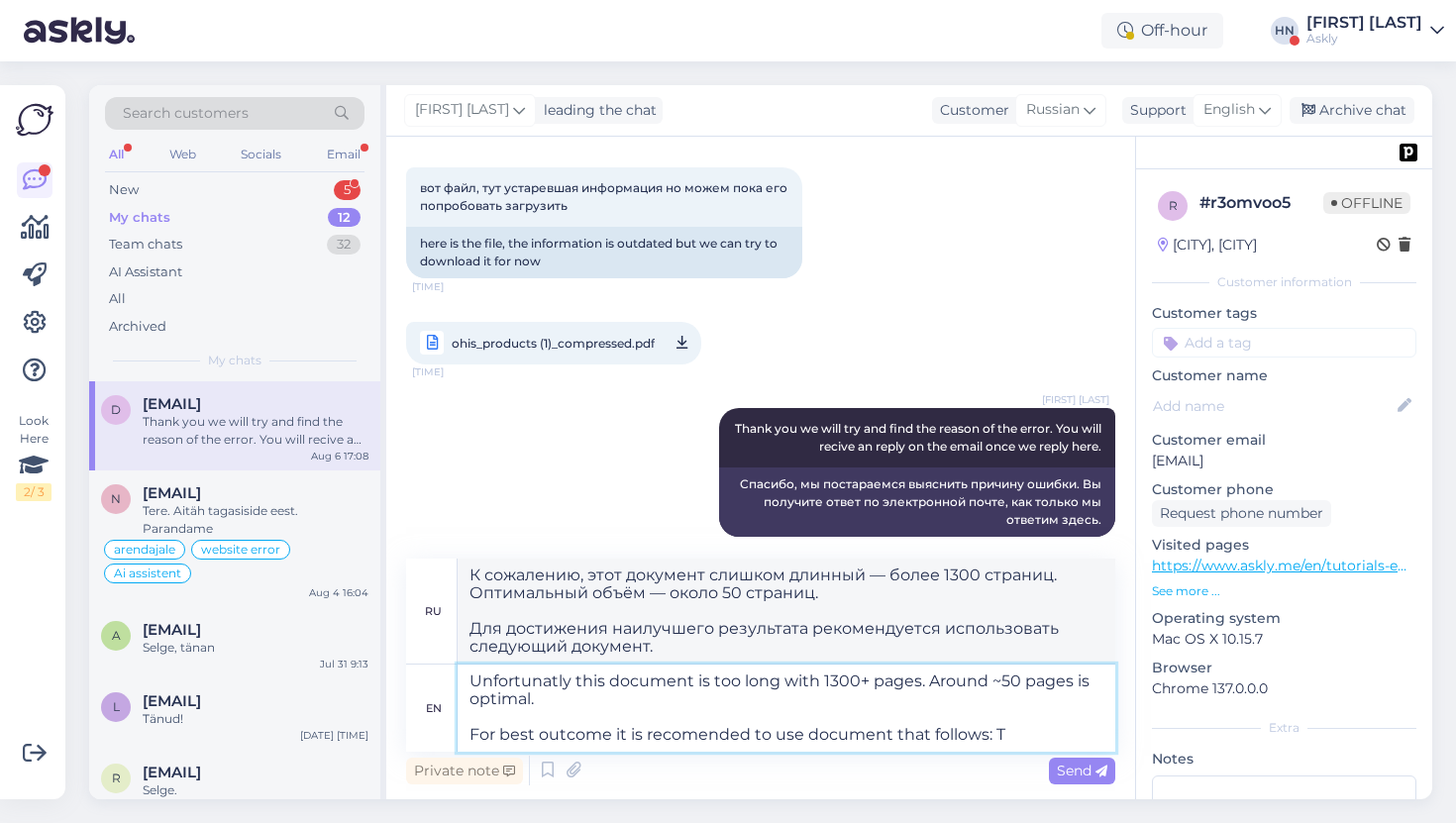 type on "К сожалению, этот документ слишком длинный — более 1300 страниц. Оптимальный объём — около 50 страниц.
Для достижения наилучшего результата рекомендуется использовать следующий документ:" 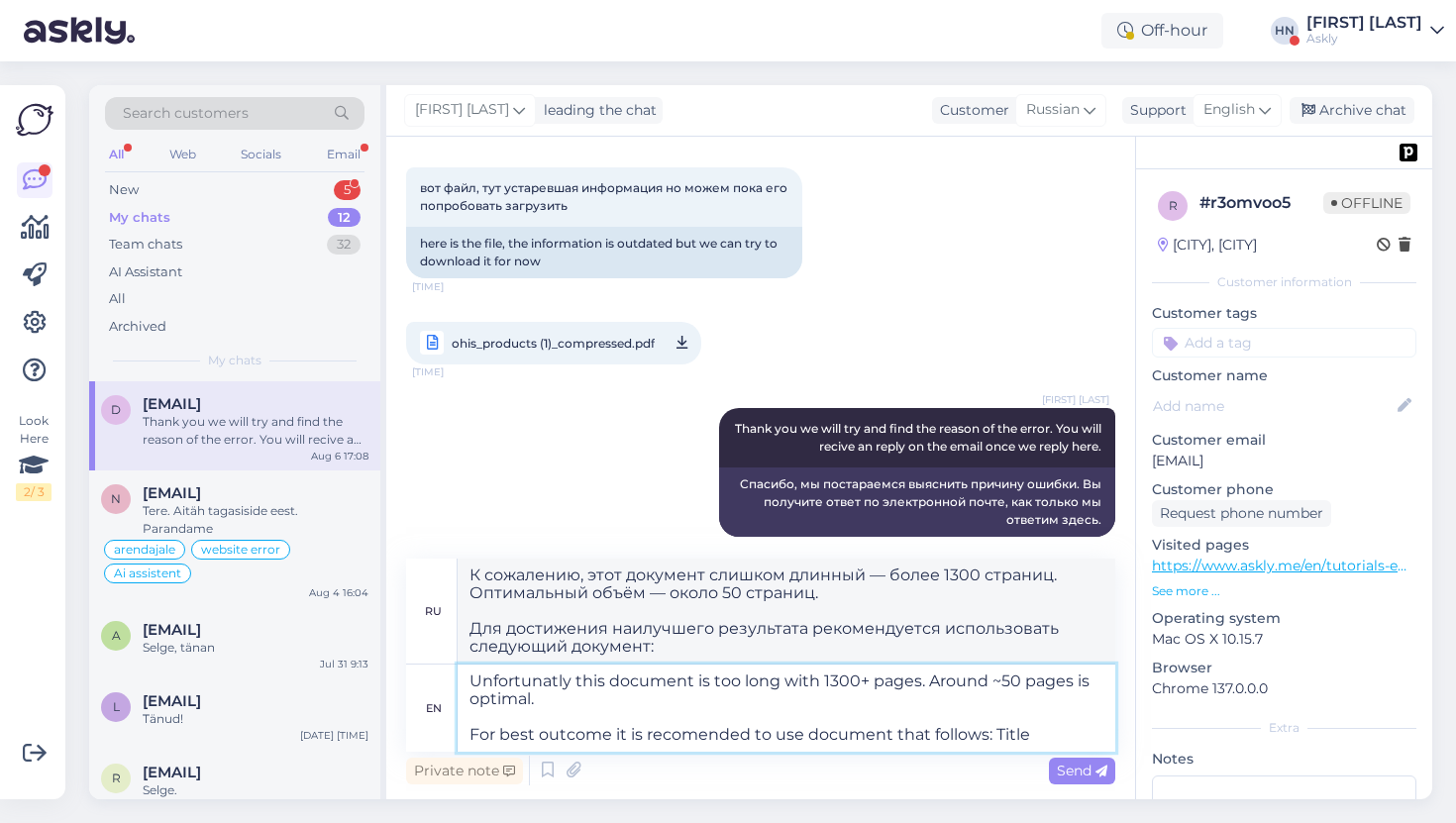 type on "Unfortunatly this document is too long with 1300+ pages. Around ~50 pages is optimal.
For best outcome it is recomended to use document that follows: Title" 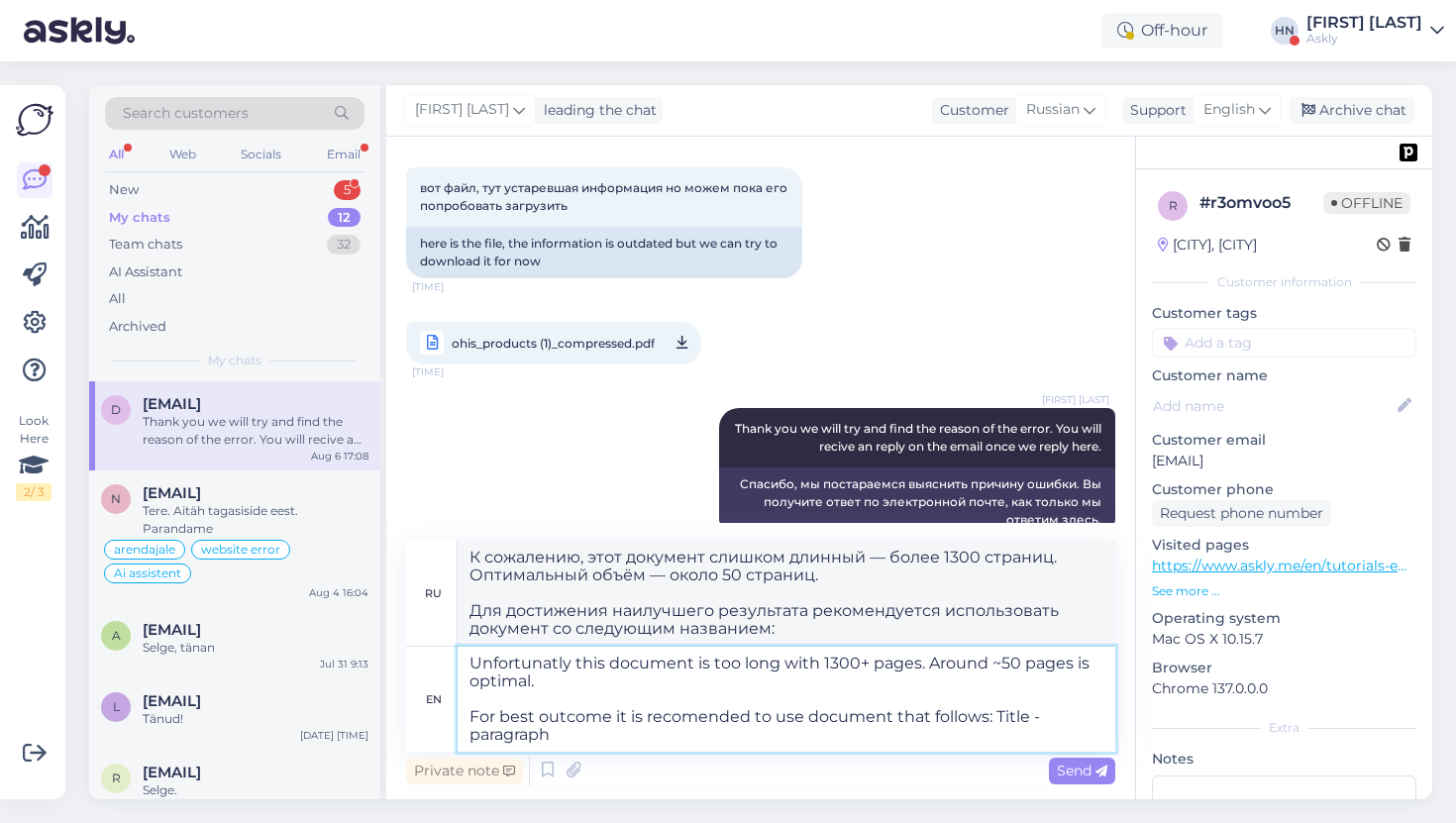 type on "Unfortunatly this document is too long with 1300+ pages. Around ~50 pages is optimal.
For best outcome it is recomended to use document that follows: Title - paragraph" 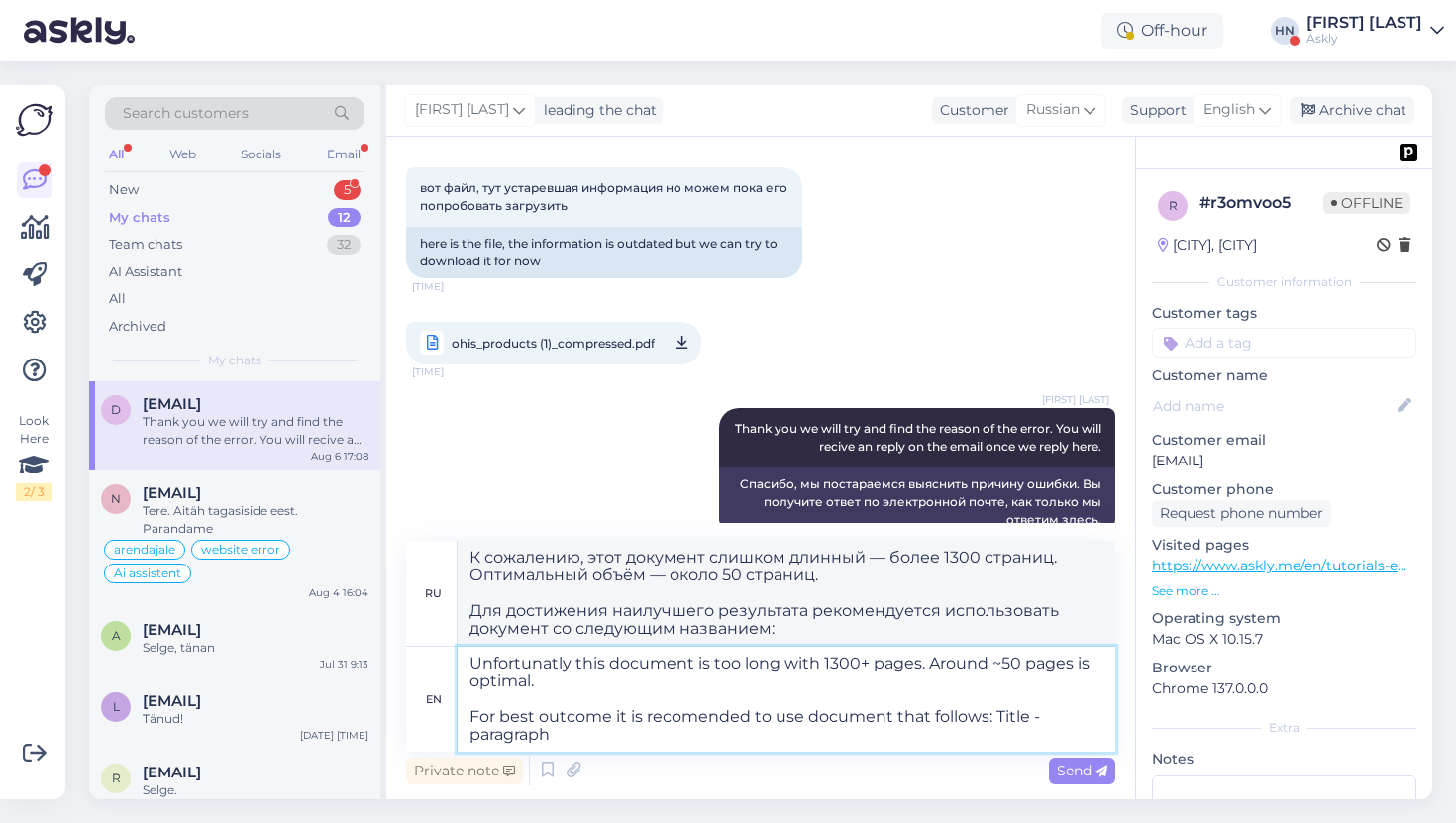 type on "К сожалению, этот документ слишком длинный — более 1300 страниц. Оптимальный объём — около 50 страниц.
Для достижения наилучшего результата рекомендуется использовать документ со следующим форматом: заголовок — абзац." 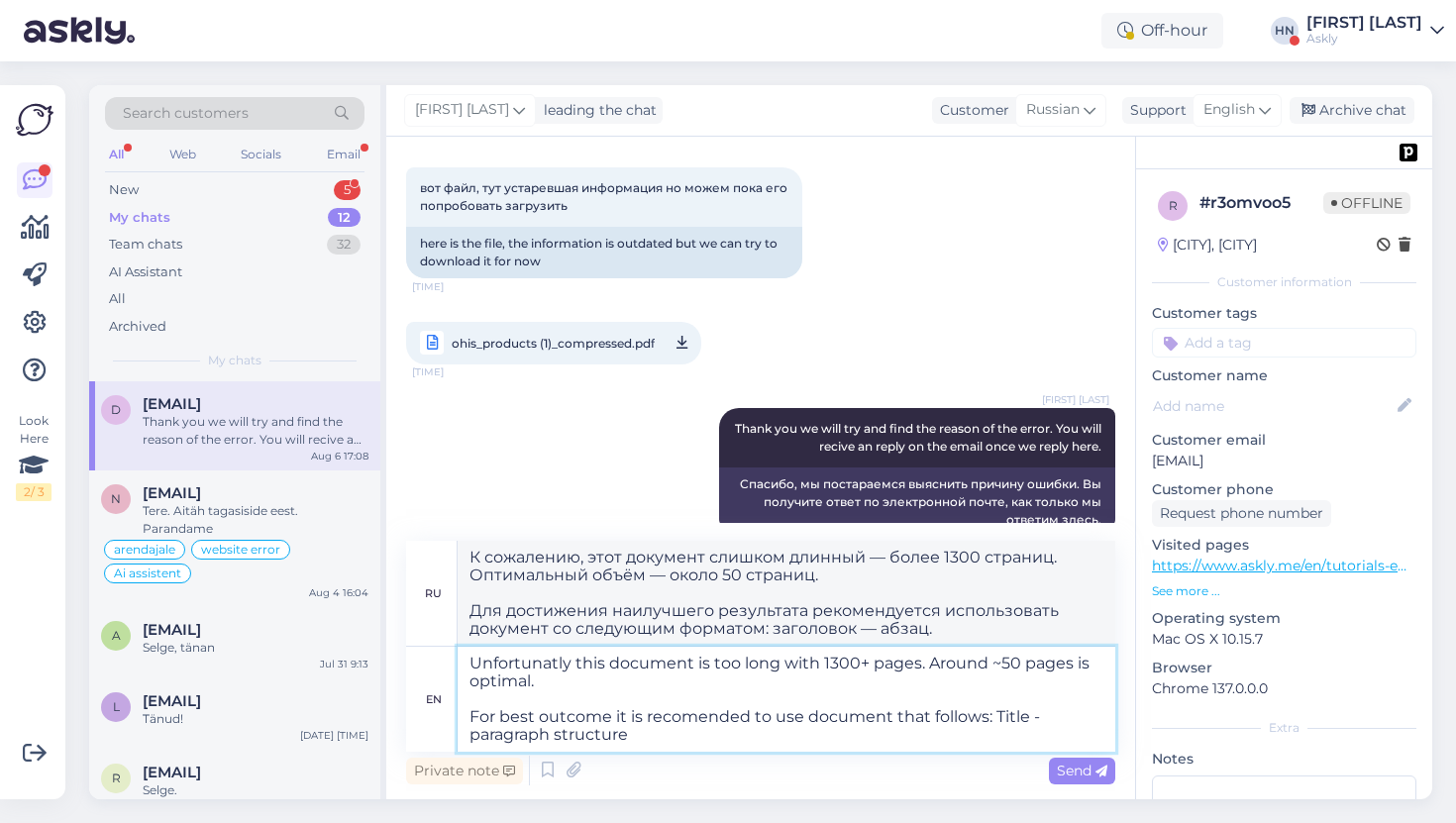 type on "Unfortunatly this document is too long with 1300+ pages. Around ~50 pages is optimal.
For best outcome it is recomended to use document that follows: Title - paragraph structure." 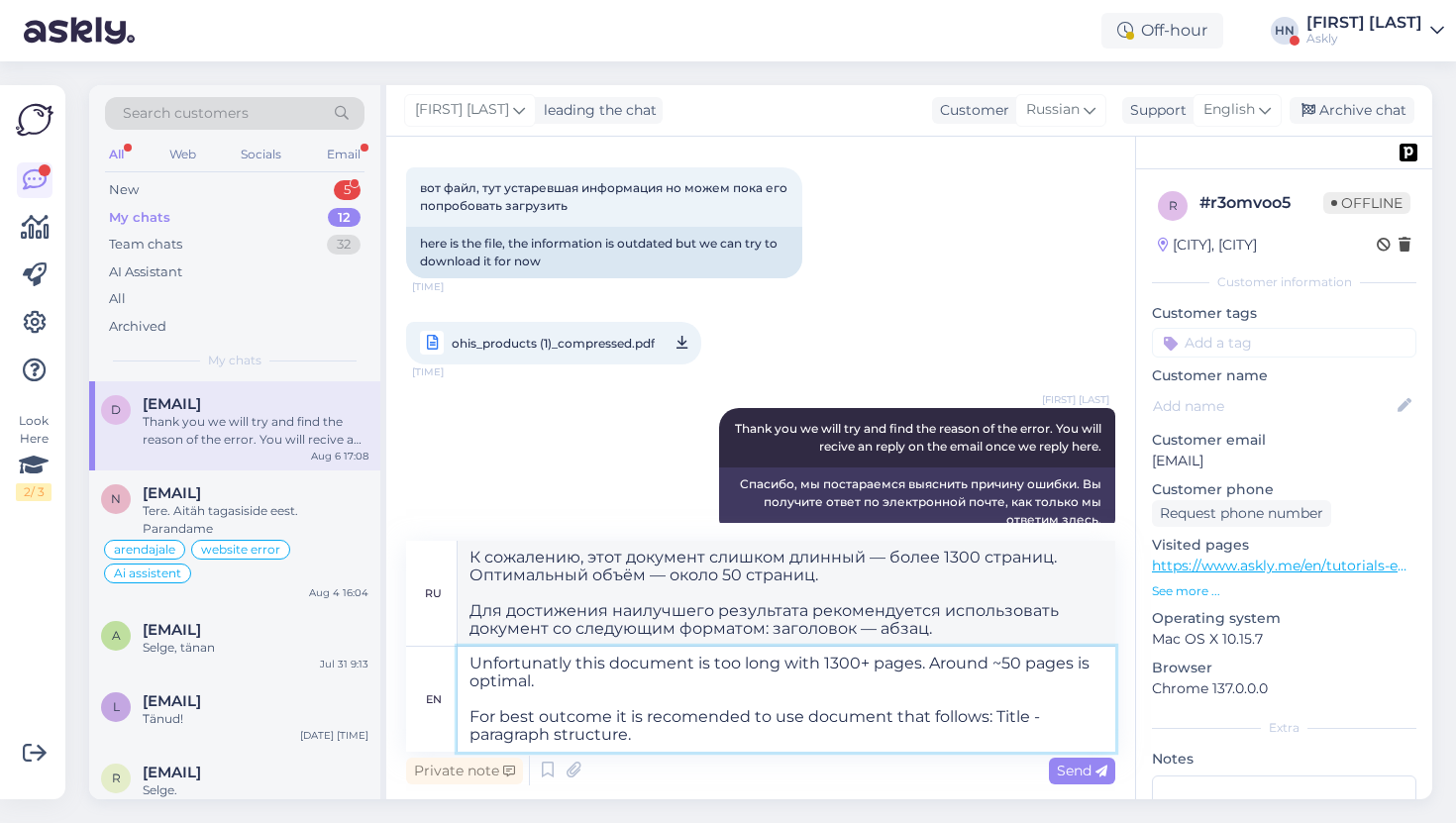 type on "К сожалению, этот документ слишком длинный — более 1300 страниц. Оптимальный объём — около 50 страниц.
Для достижения наилучшего результата рекомендуется использовать документ со следующей структурой: заголовок — абзац." 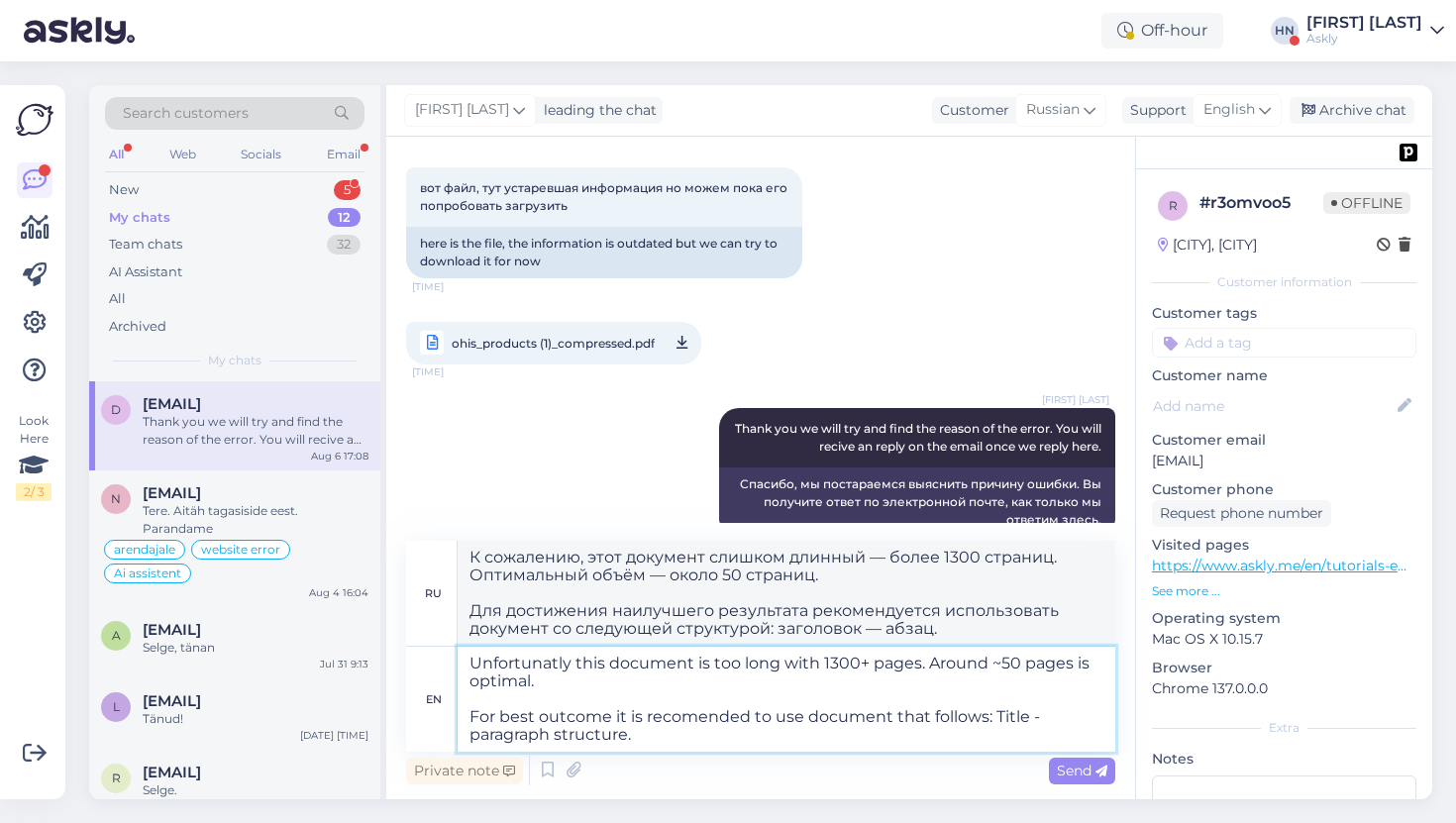 click on "Unfortunatly this document is too long with 1300+ pages. Around ~50 pages is optimal.
For best outcome it is recomended to use document that follows: Title - paragraph structure." at bounding box center (786, 699) 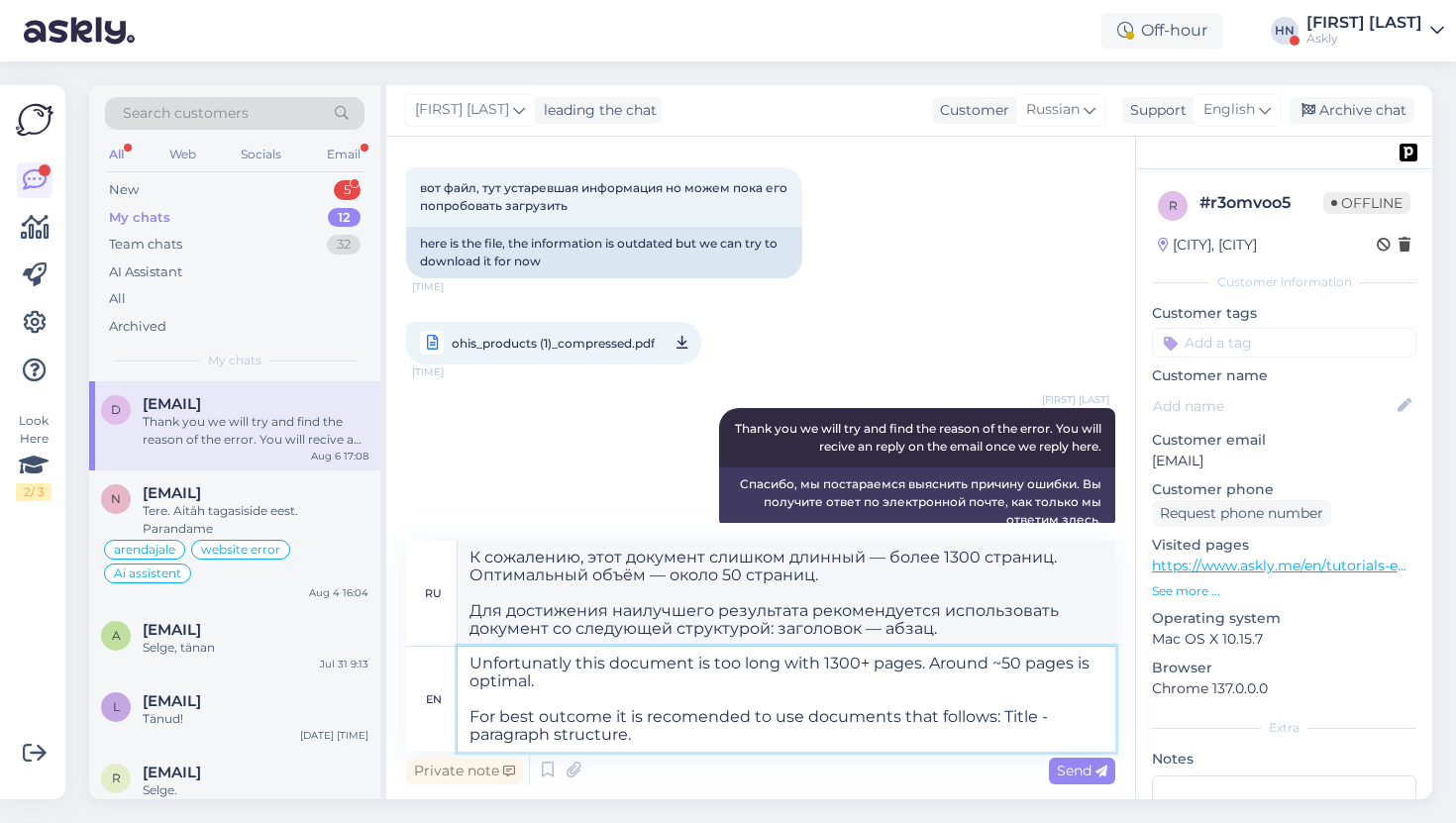 type on "К сожалению, этот документ слишком длинный — более 1300 страниц. Оптимальный объём — около 50 страниц.
Для достижения наилучшего результата рекомендуется использовать документы со следующей структурой: заголовок — абзац." 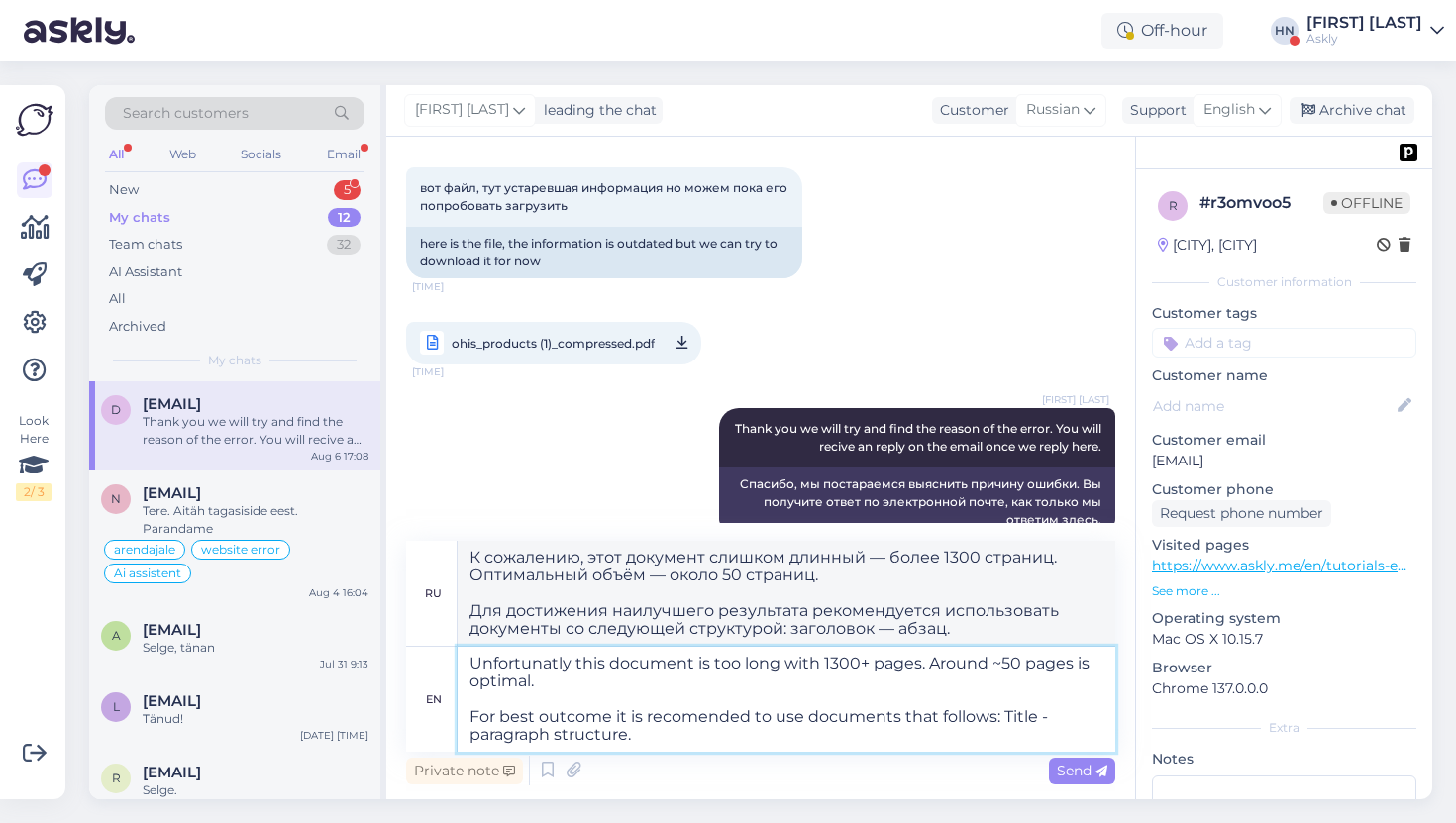 click on "Unfortunatly this document is too long with 1300+ pages. Around ~50 pages is optimal.
For best outcome it is recomended to use documents that follows: Title - paragraph structure." at bounding box center (786, 699) 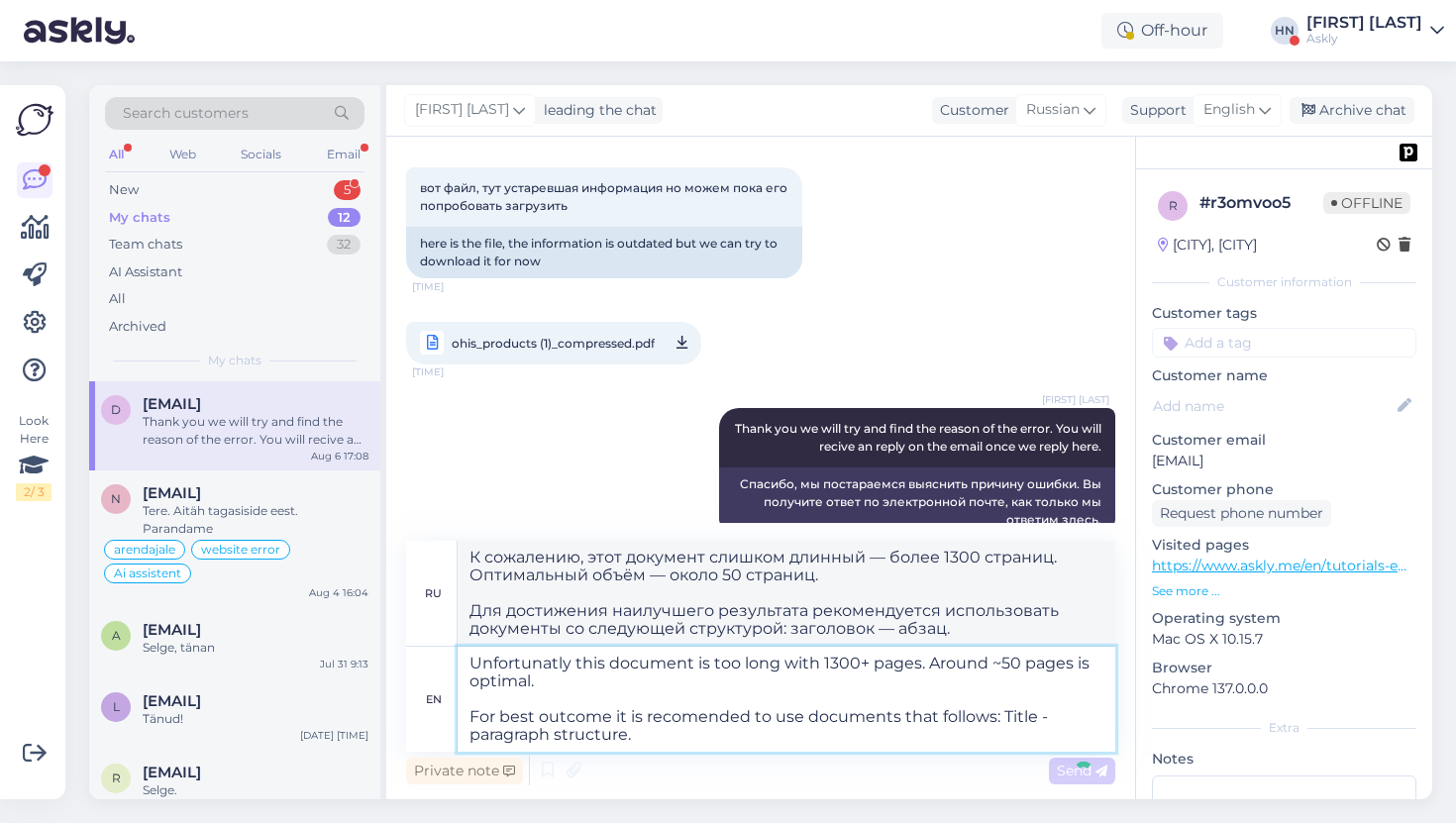 type 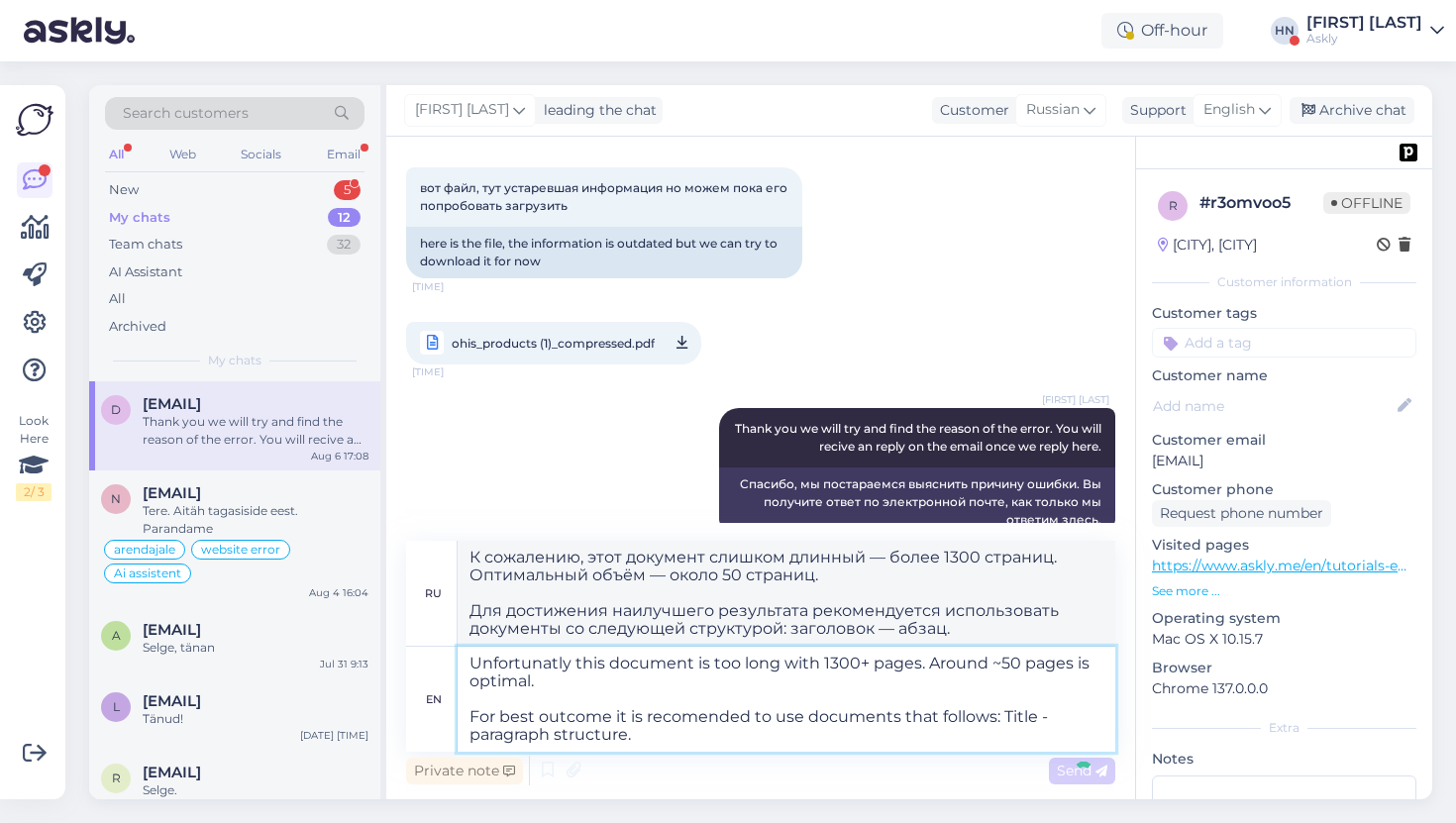 type 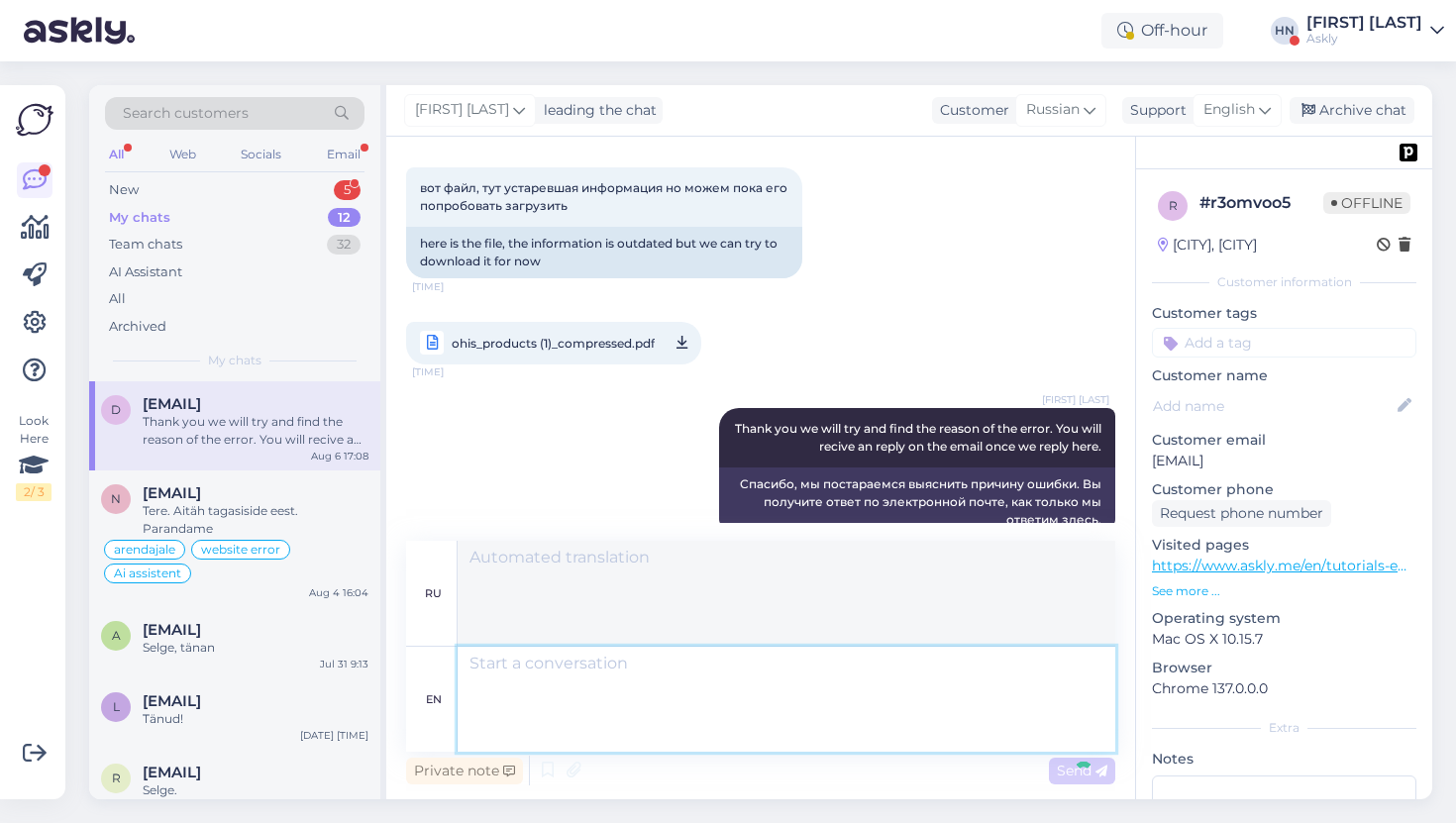 scroll, scrollTop: 7462, scrollLeft: 0, axis: vertical 